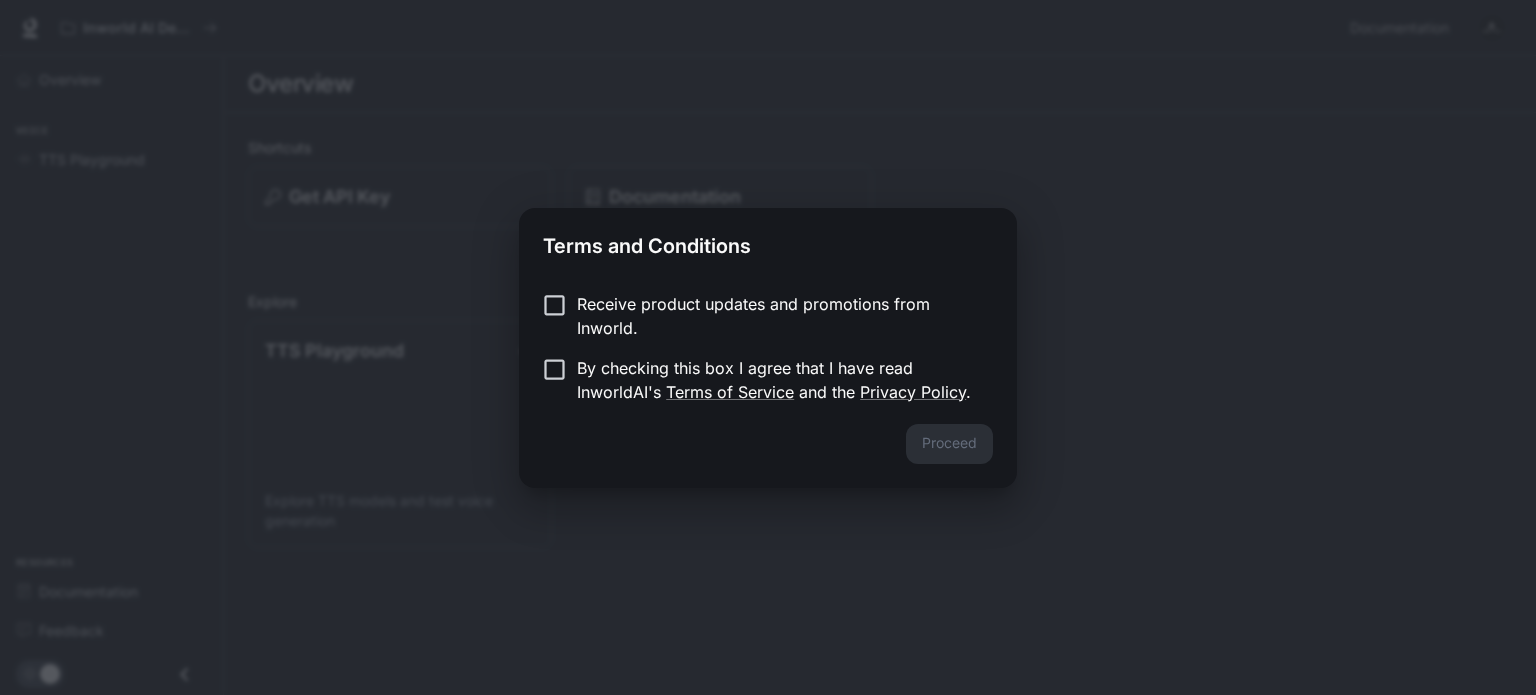 scroll, scrollTop: 0, scrollLeft: 0, axis: both 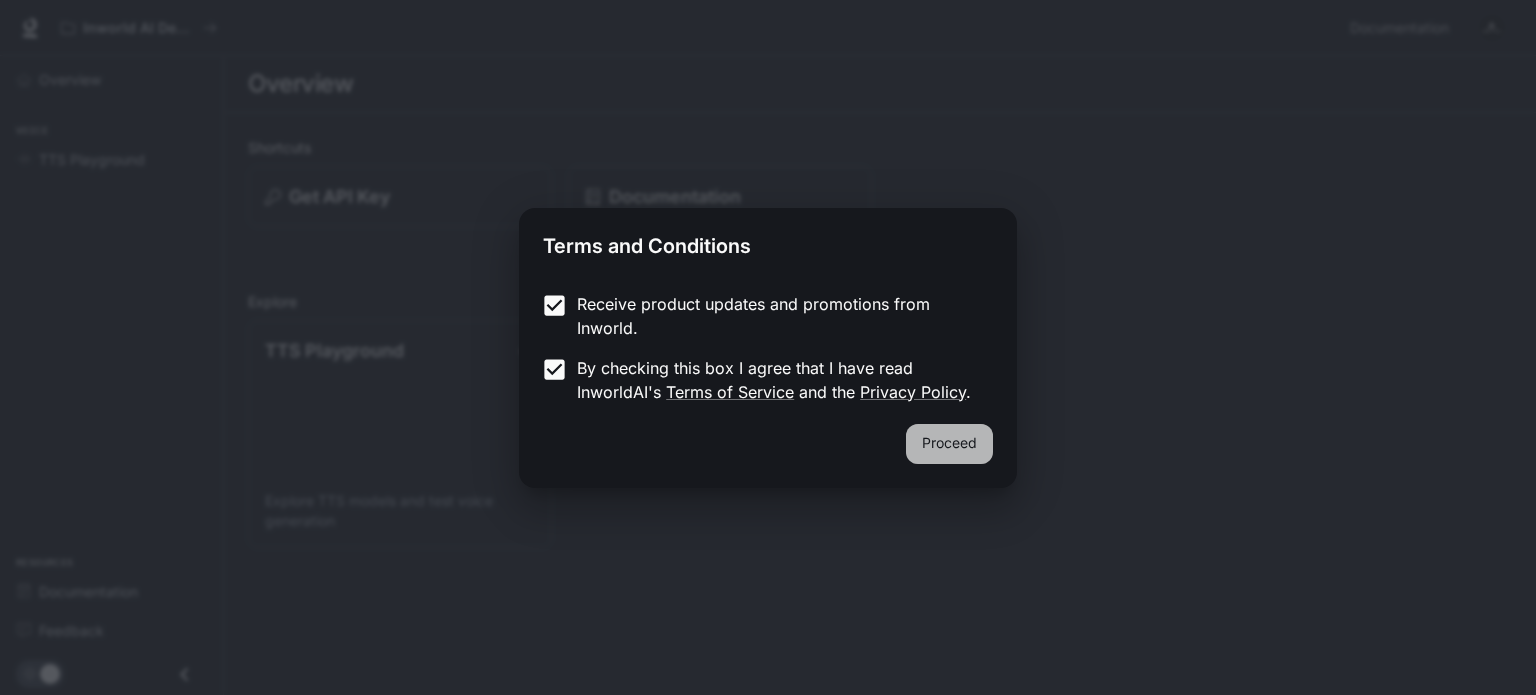 click on "Proceed" at bounding box center (949, 444) 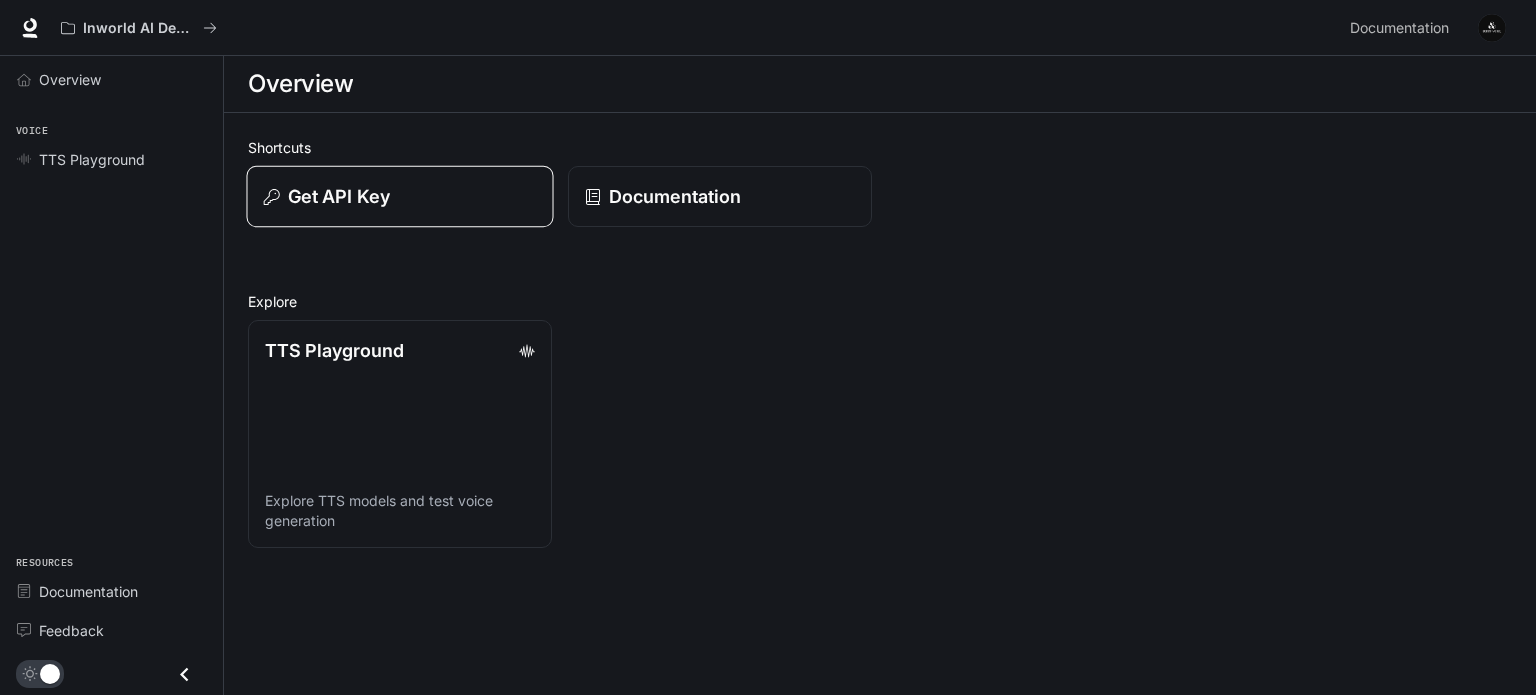 click on "Get API Key" at bounding box center (399, 197) 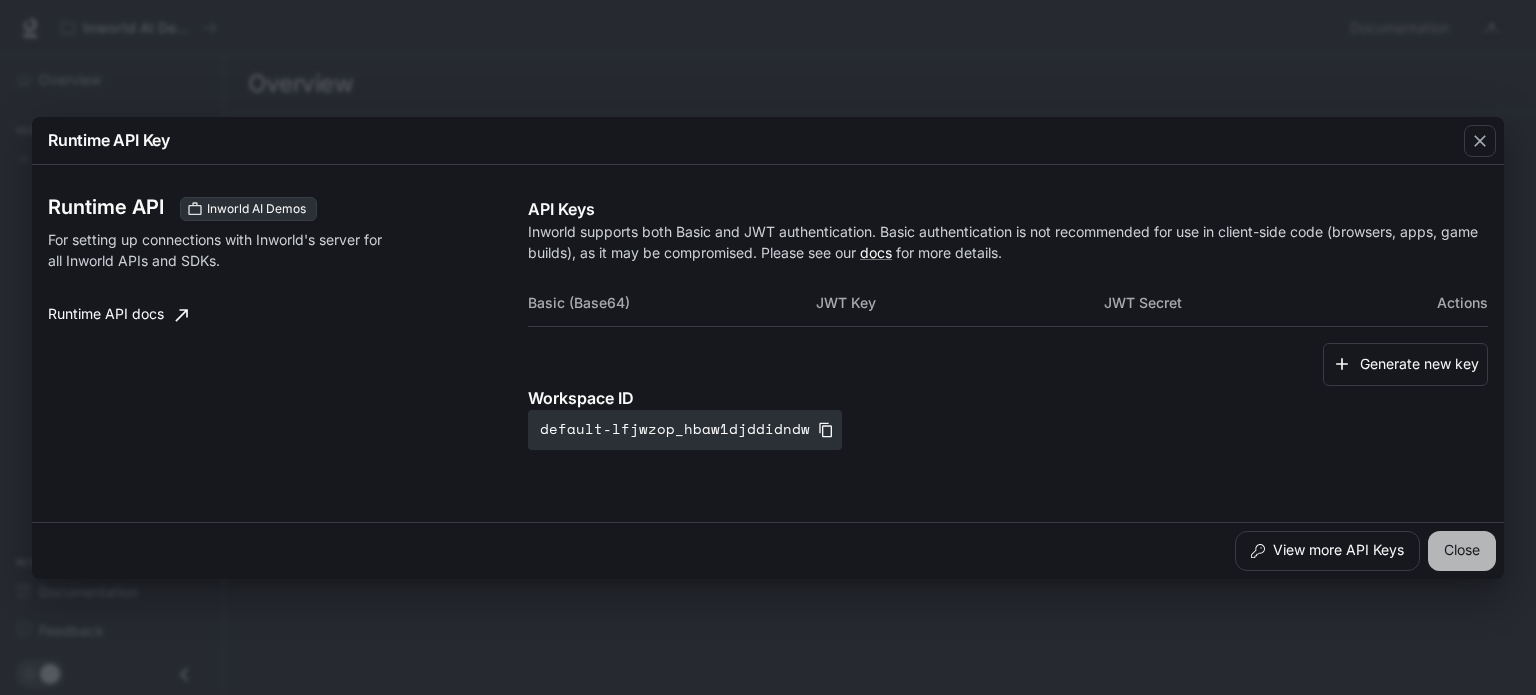 click on "Close" at bounding box center (1462, 551) 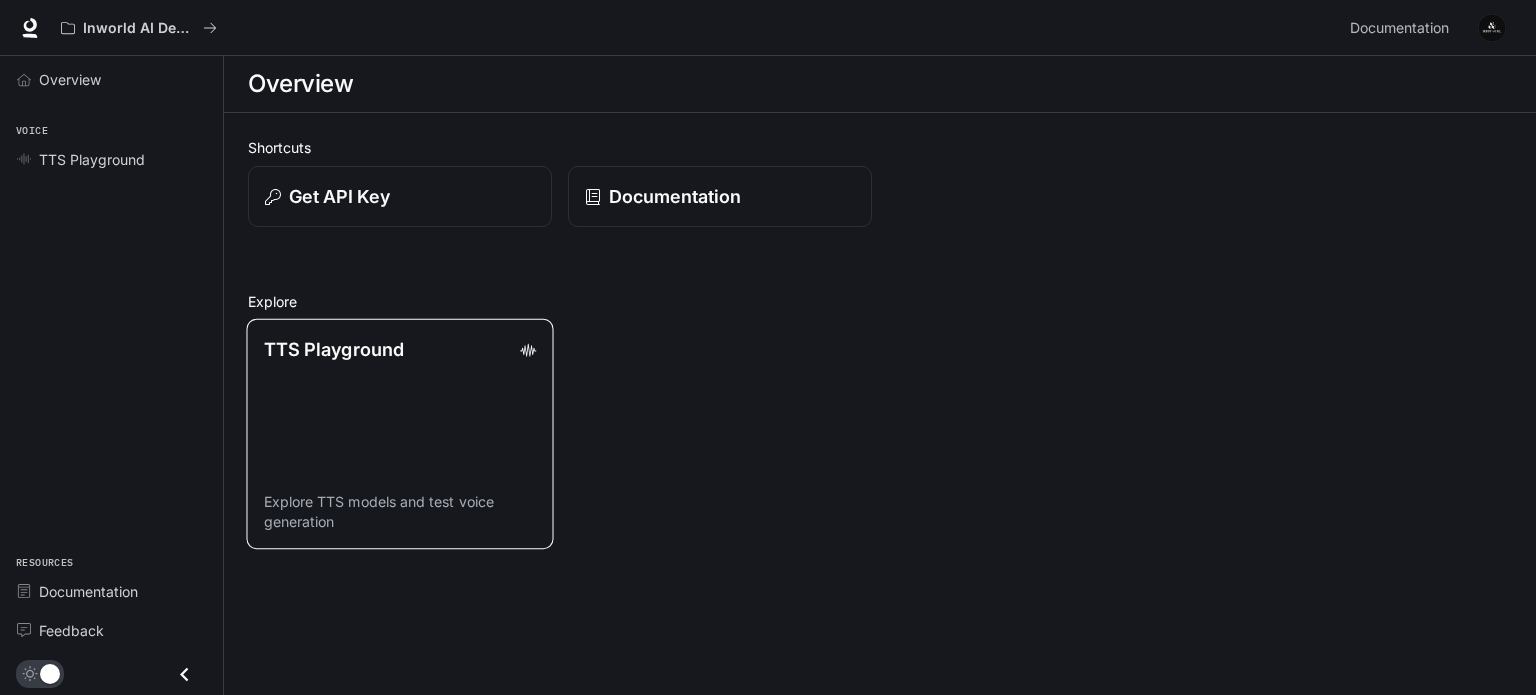 click on "TTS Playground Explore TTS models and test voice generation" at bounding box center [399, 434] 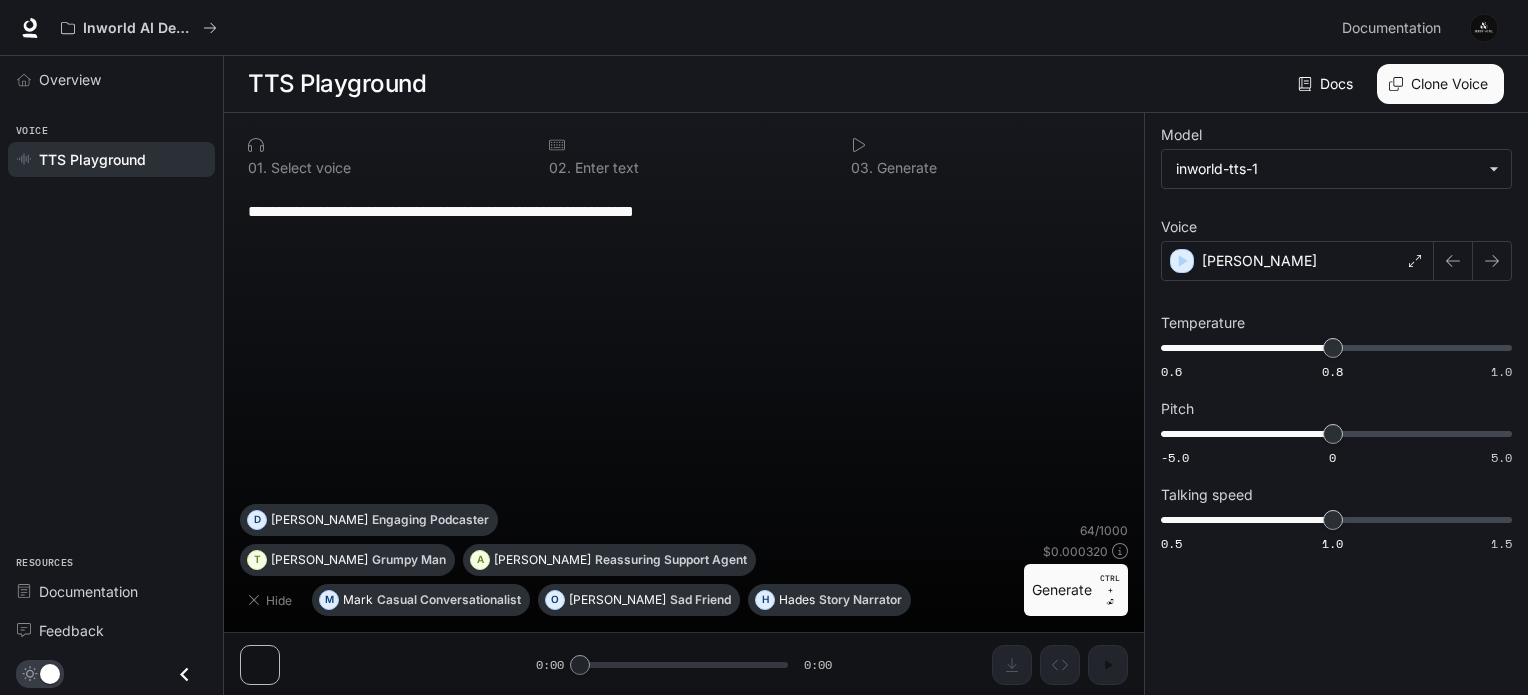 scroll, scrollTop: 0, scrollLeft: 0, axis: both 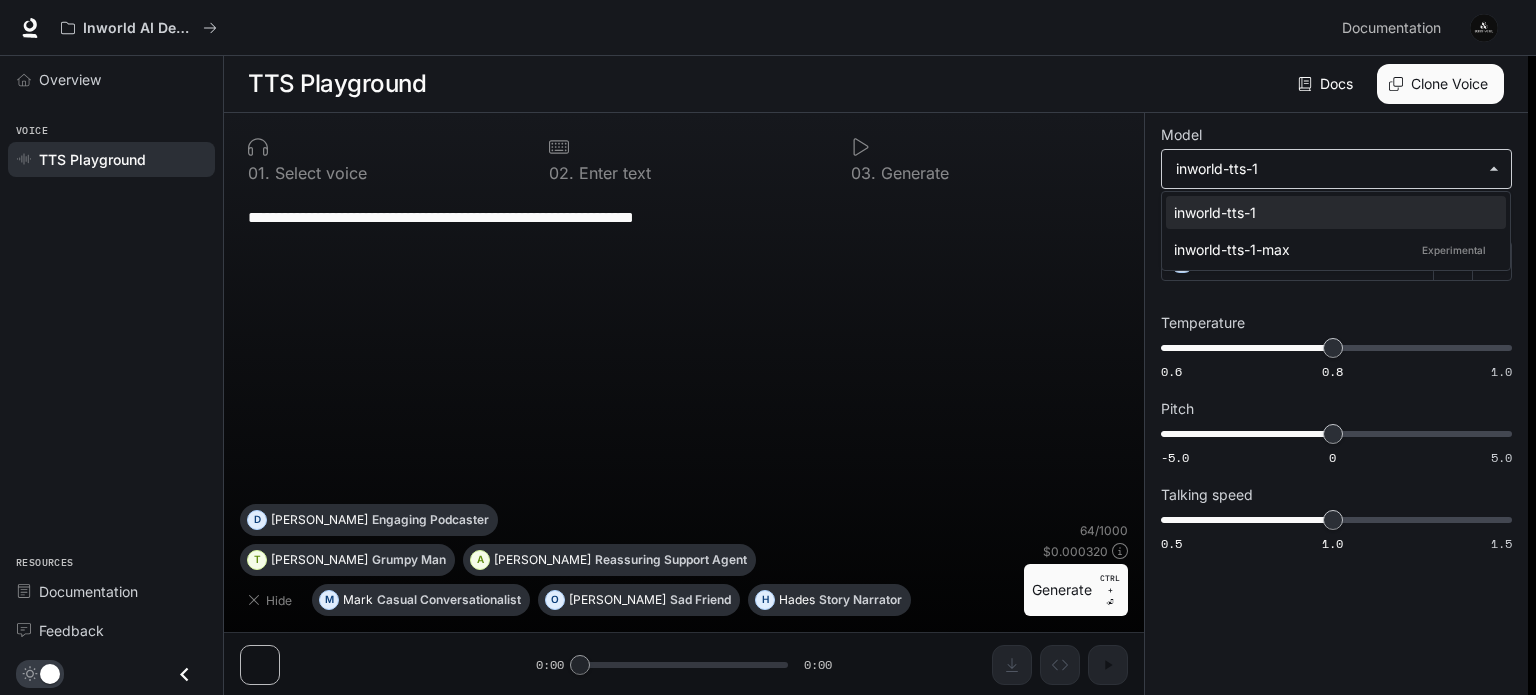 click on "**********" at bounding box center [768, 348] 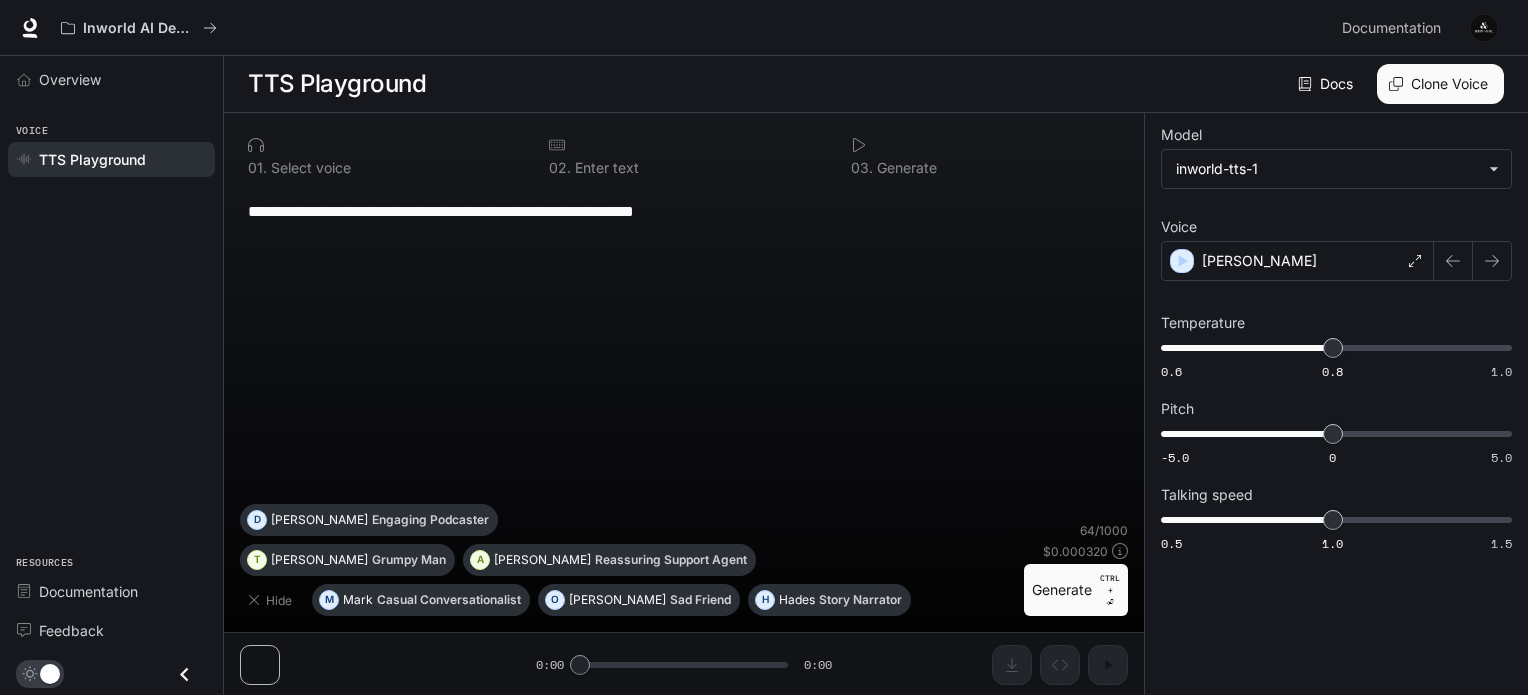 click on "**********" at bounding box center (684, 211) 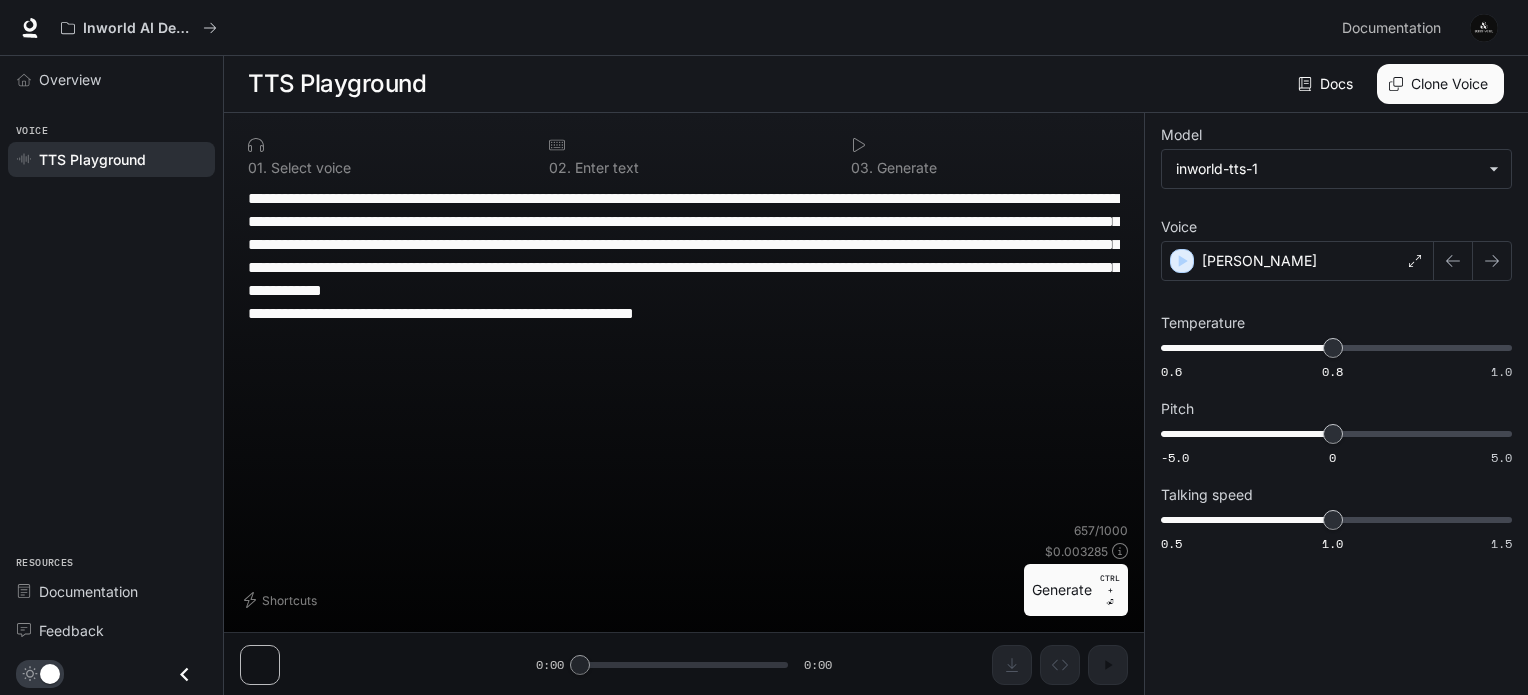 scroll, scrollTop: 0, scrollLeft: 0, axis: both 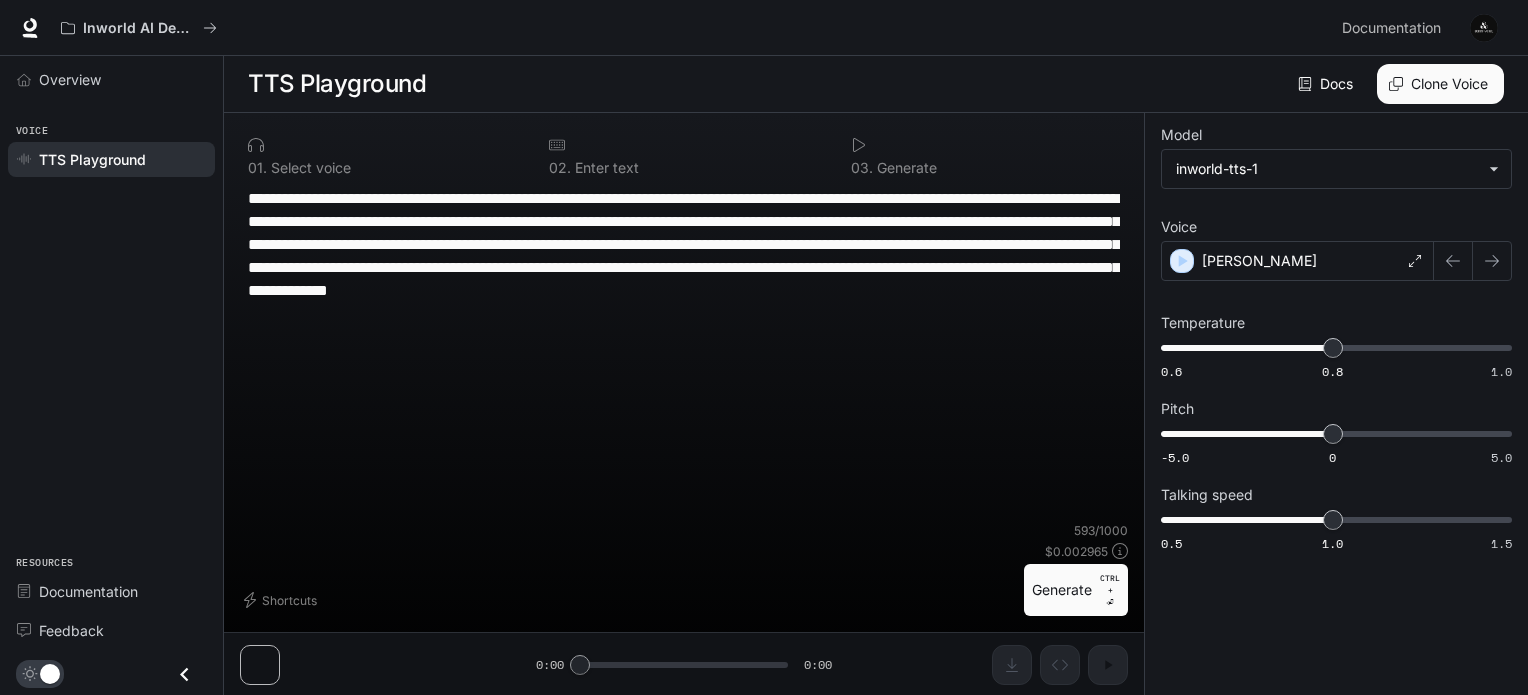 type on "**********" 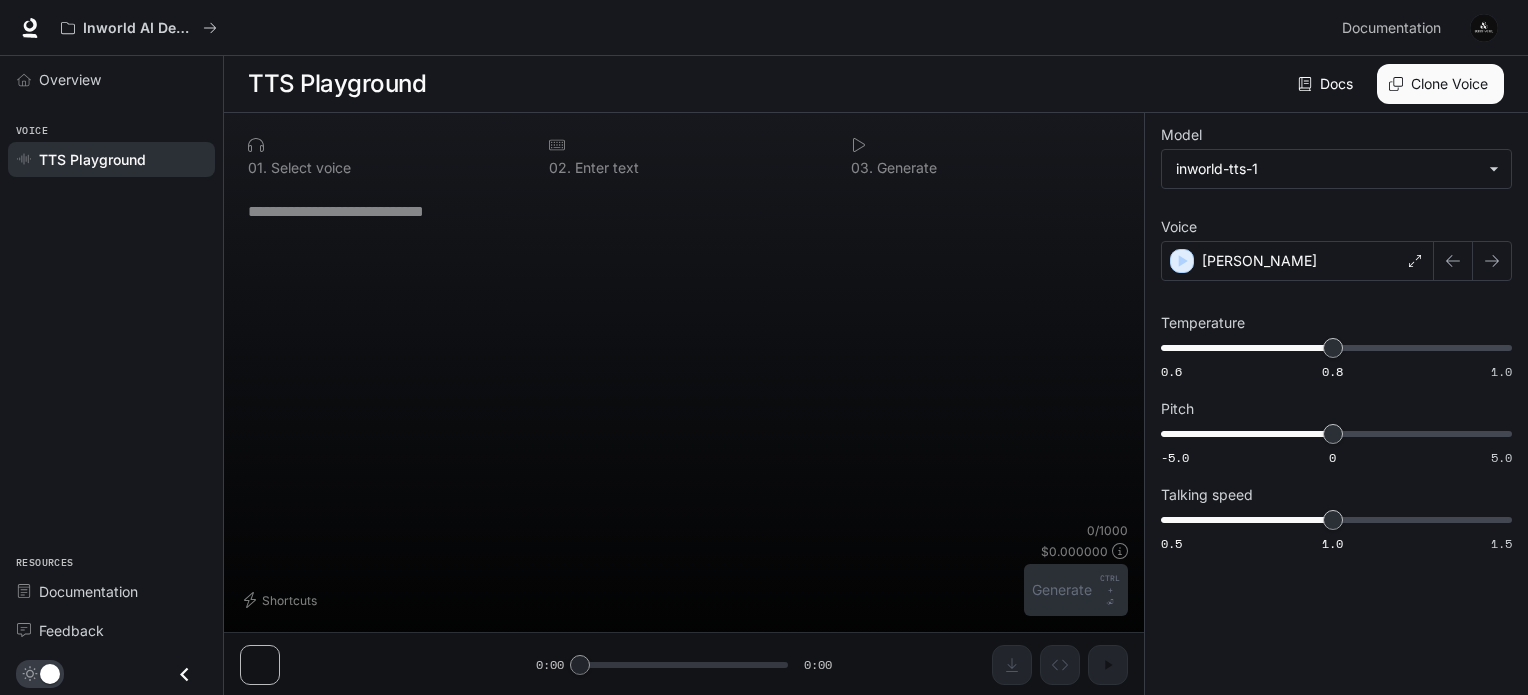 paste on "**********" 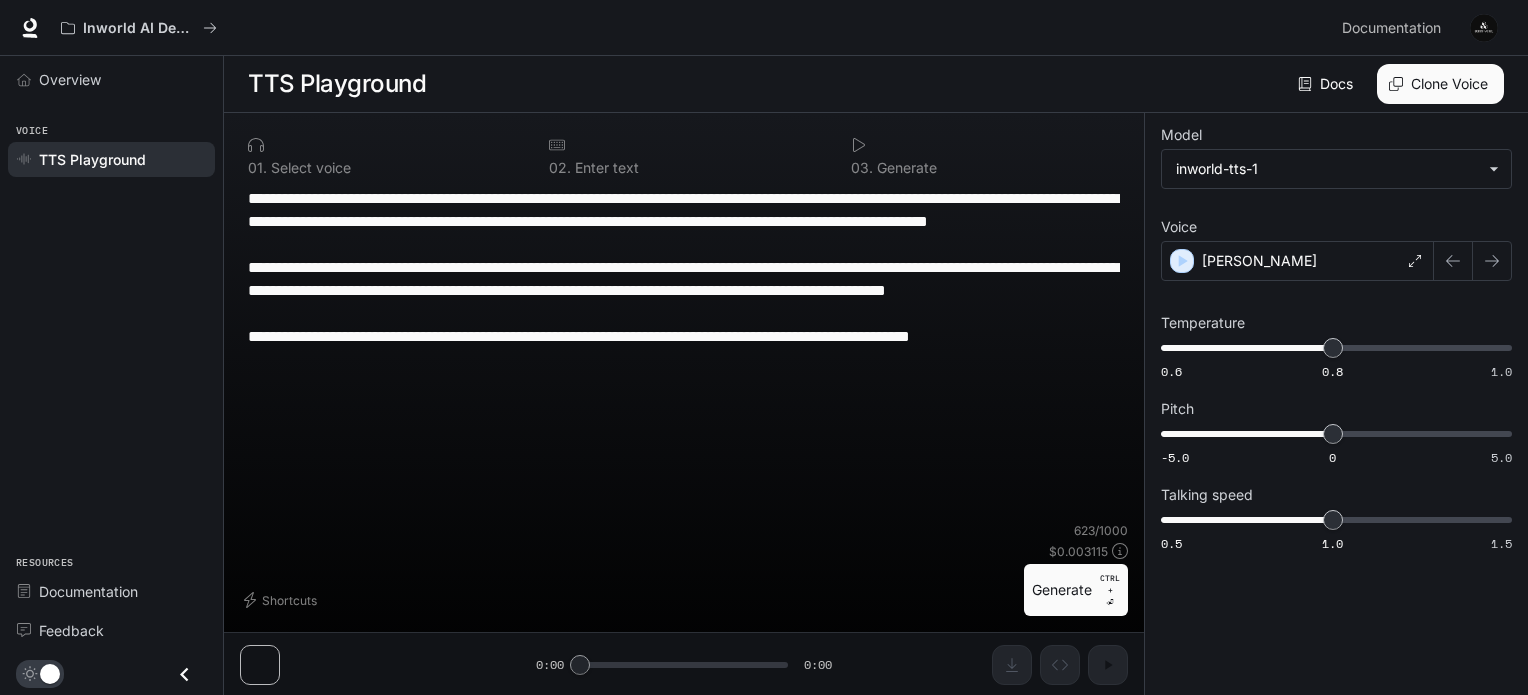 type on "**********" 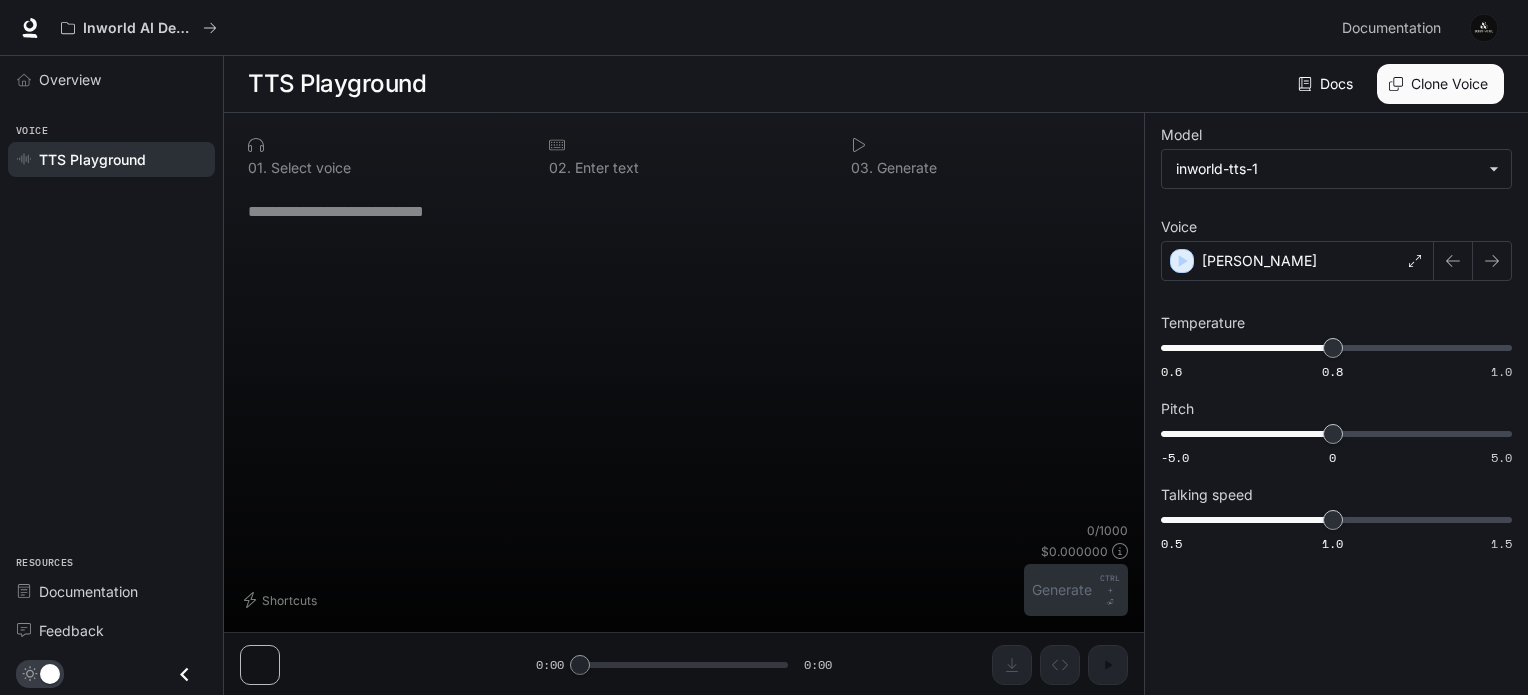 paste on "**********" 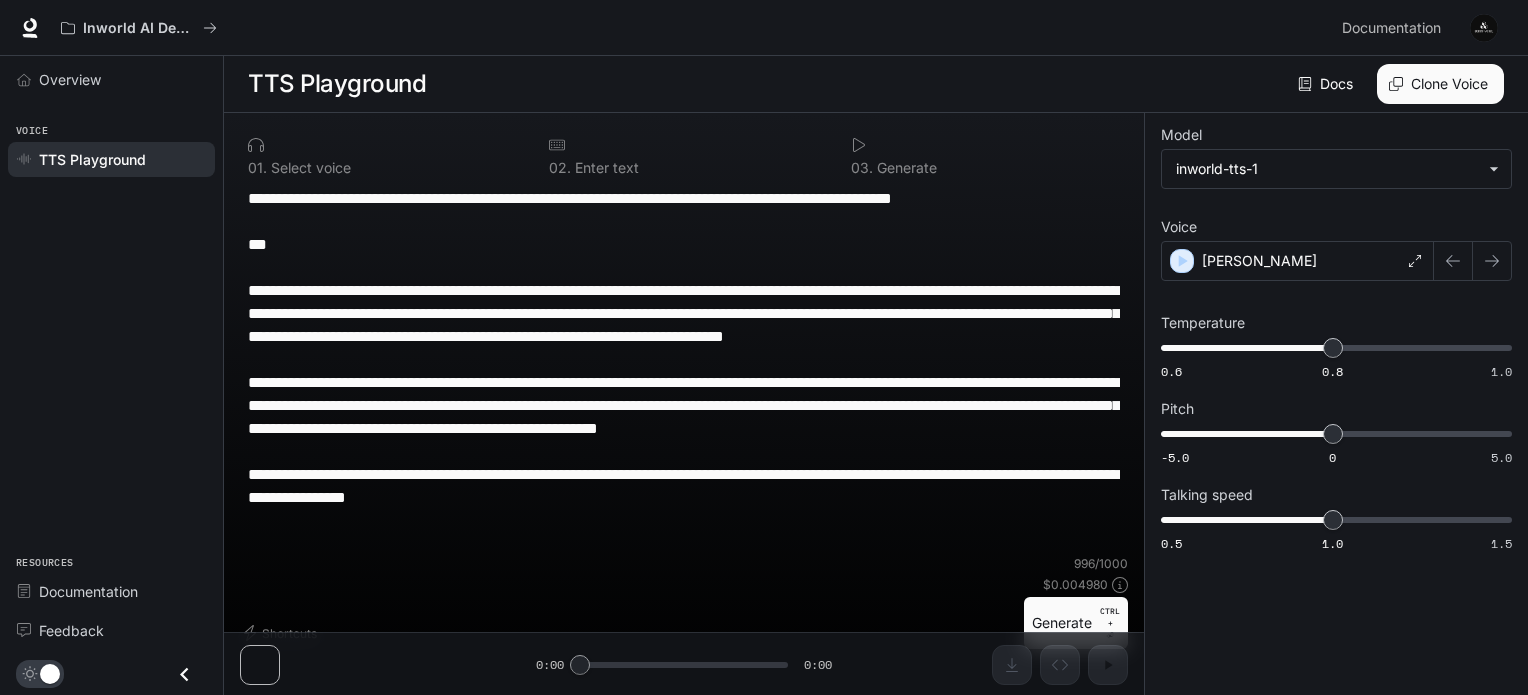 scroll, scrollTop: 0, scrollLeft: 0, axis: both 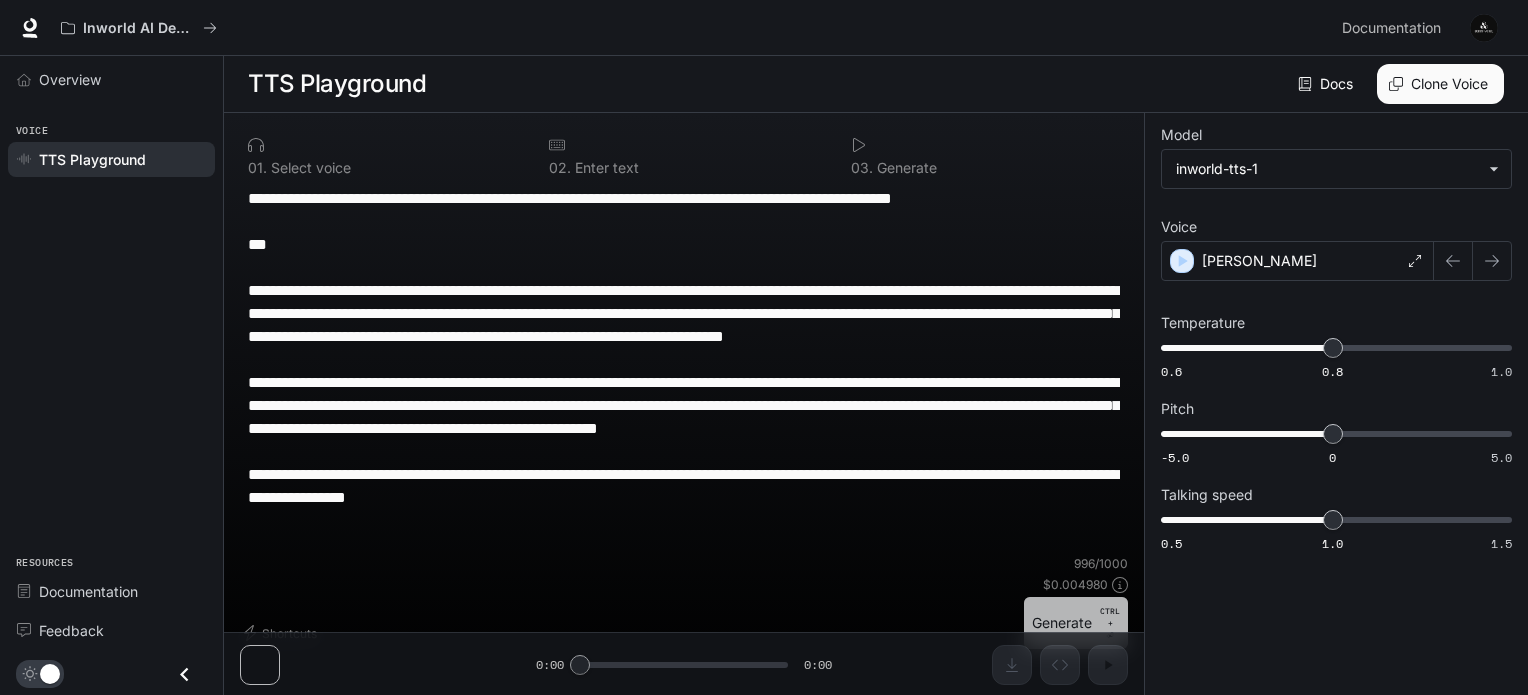click on "Generate CTRL +  ⏎" at bounding box center (1076, 623) 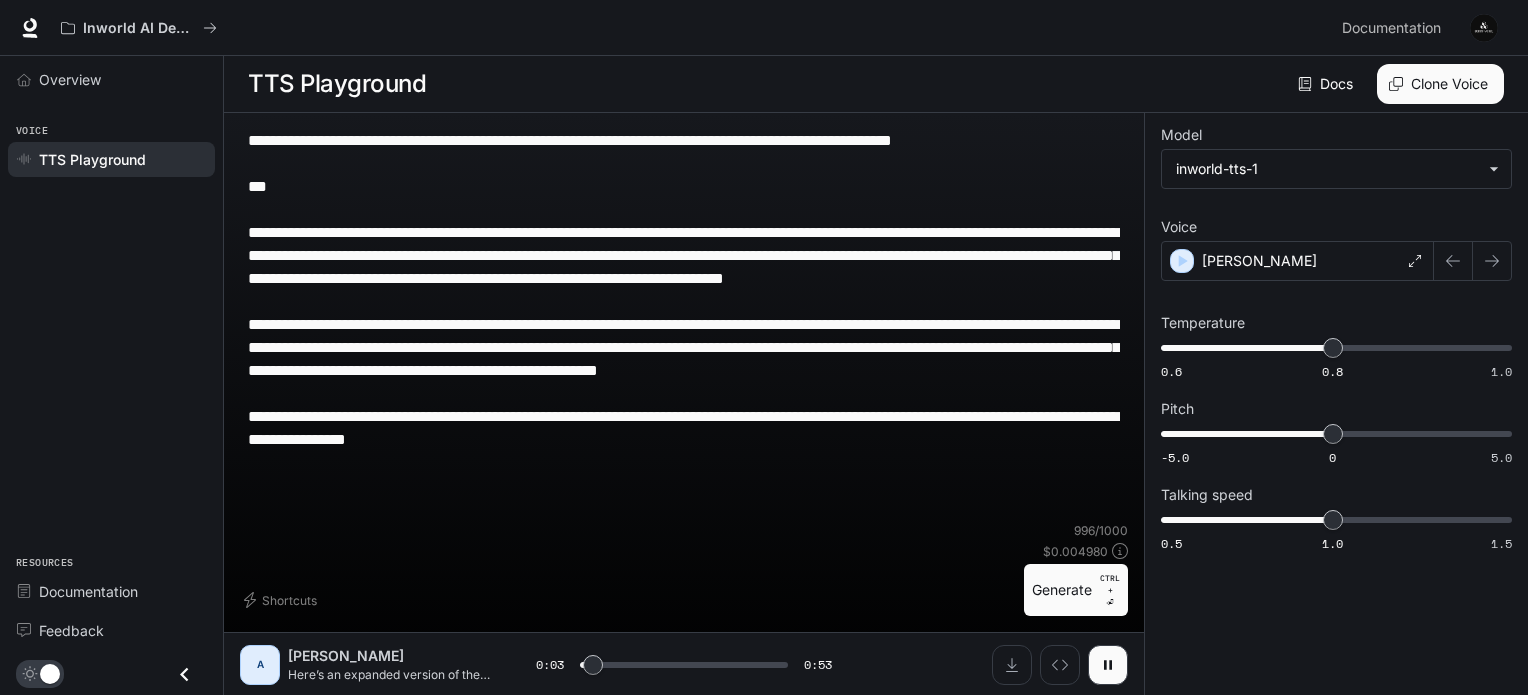 scroll, scrollTop: 0, scrollLeft: 0, axis: both 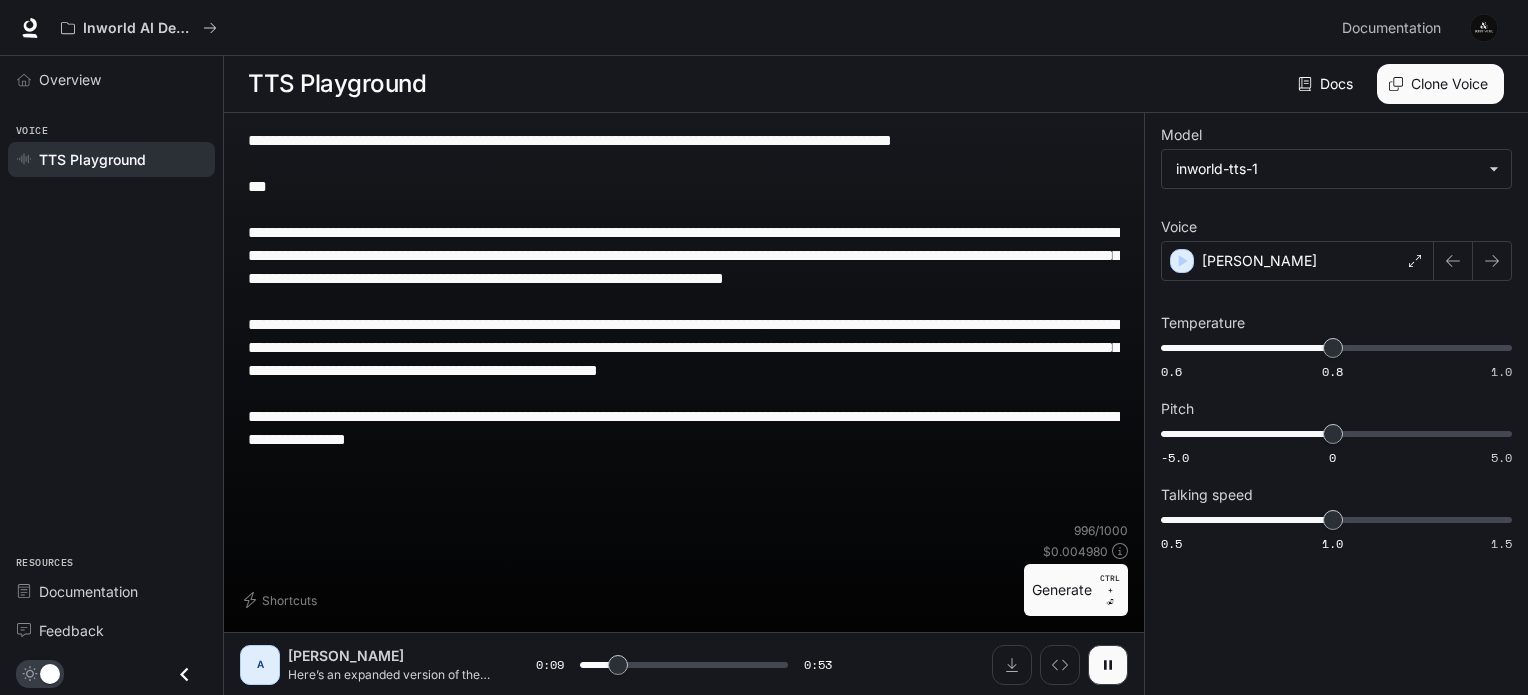 click on "**********" at bounding box center [684, 313] 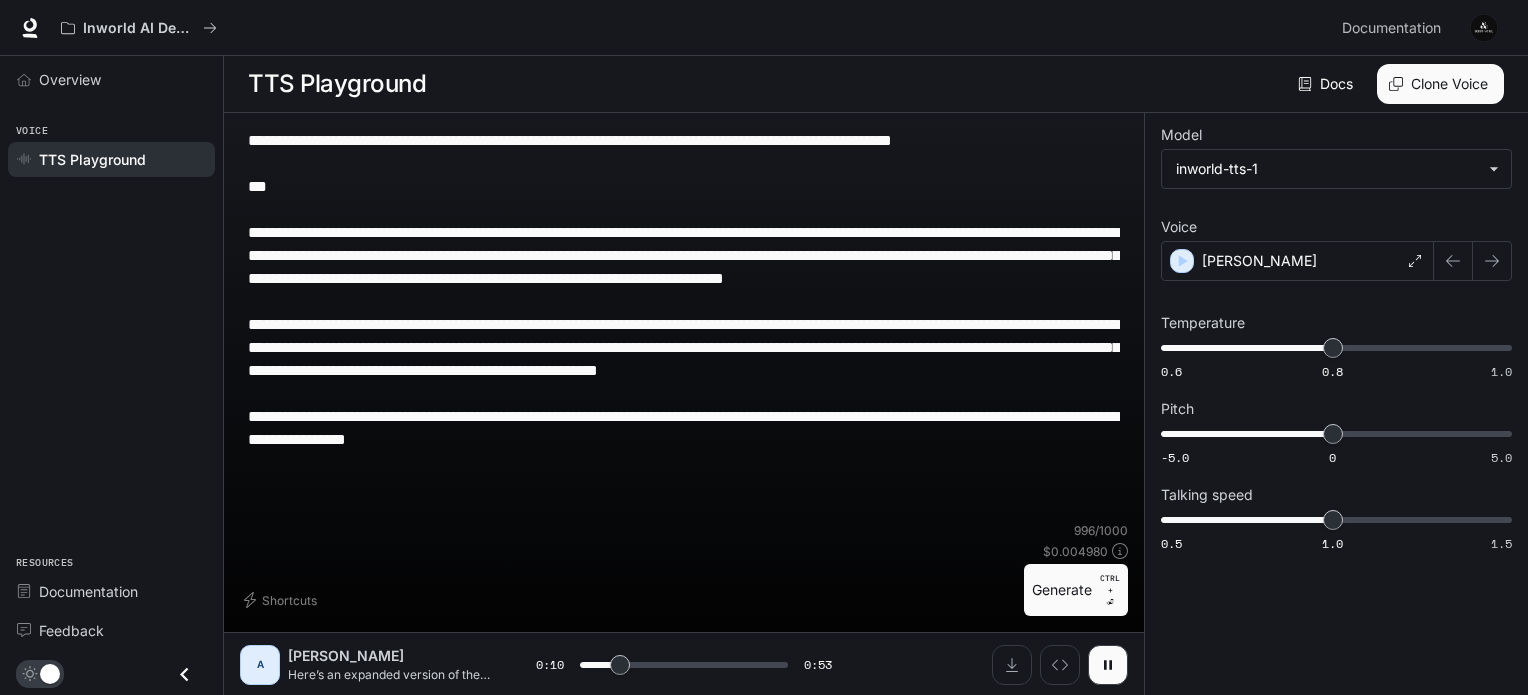 type on "****" 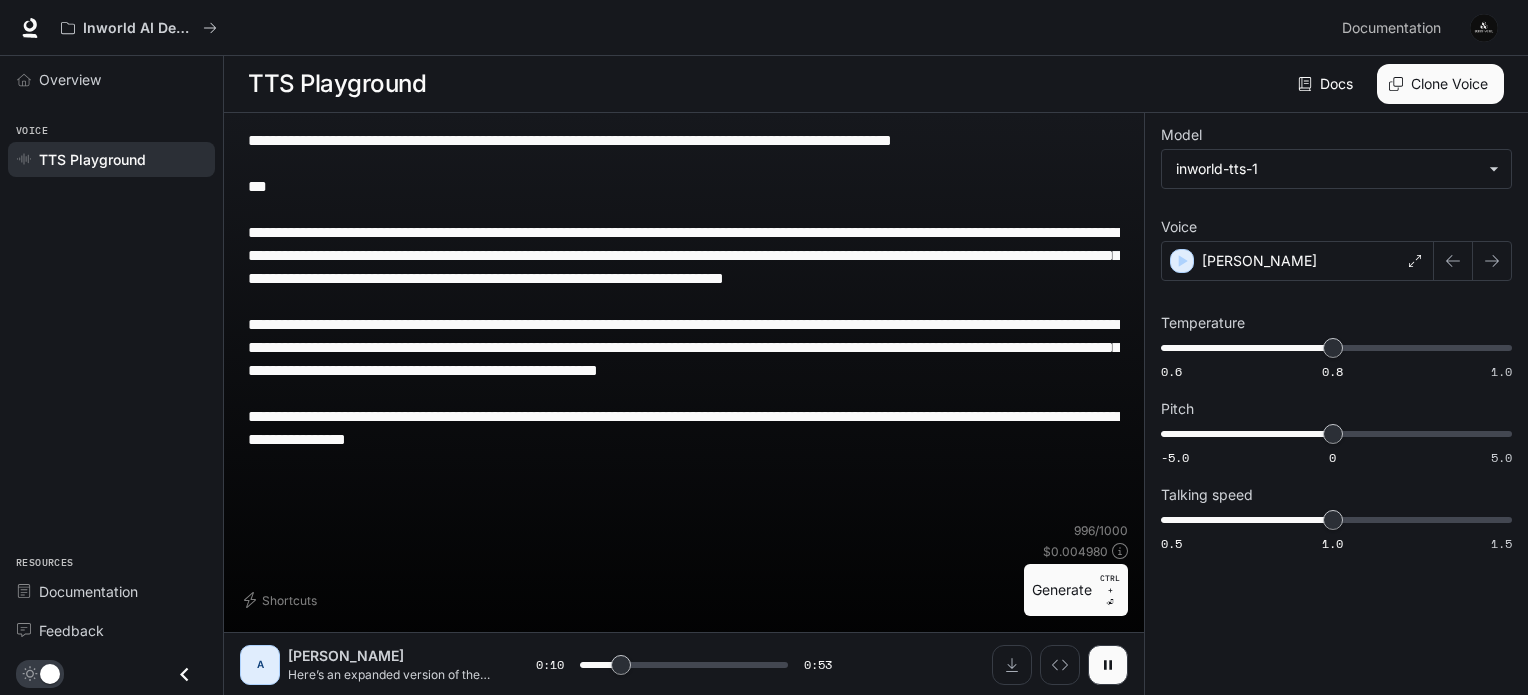 type on "**********" 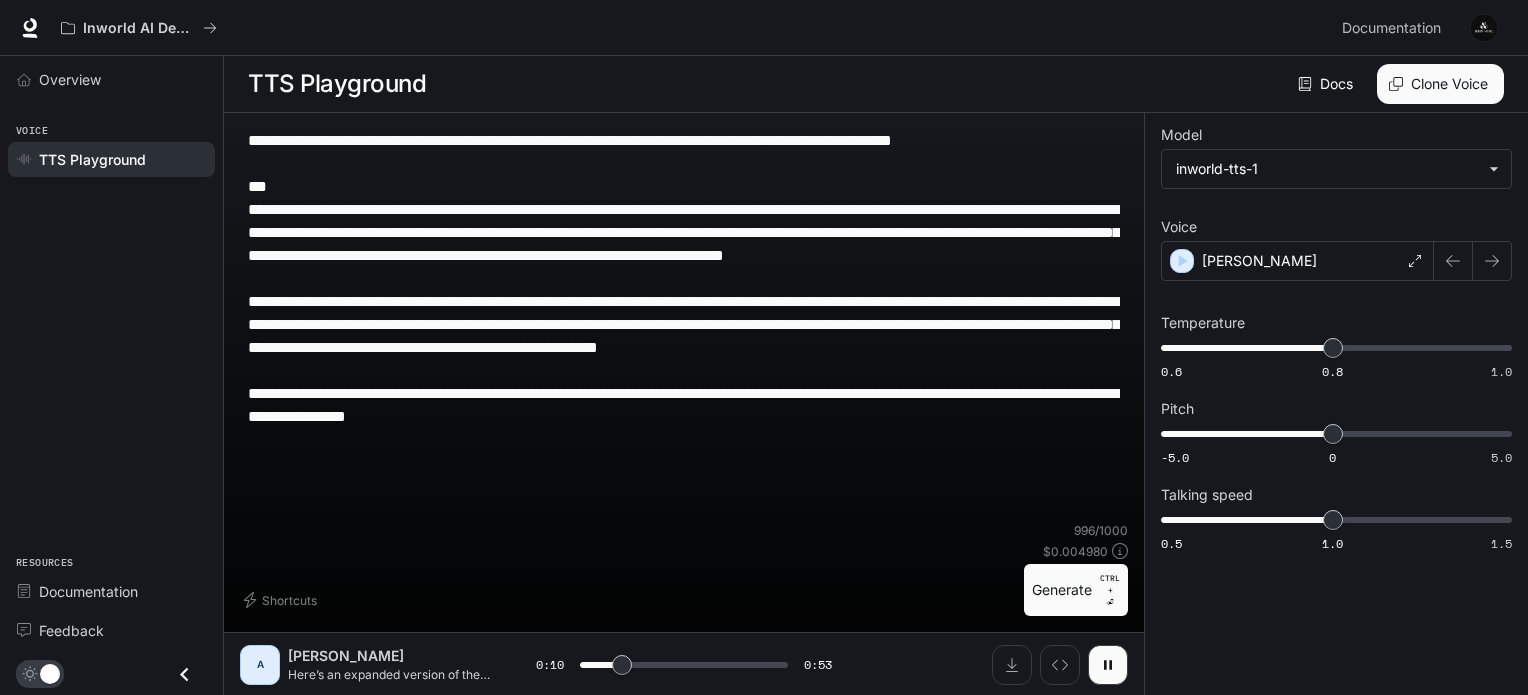 type on "****" 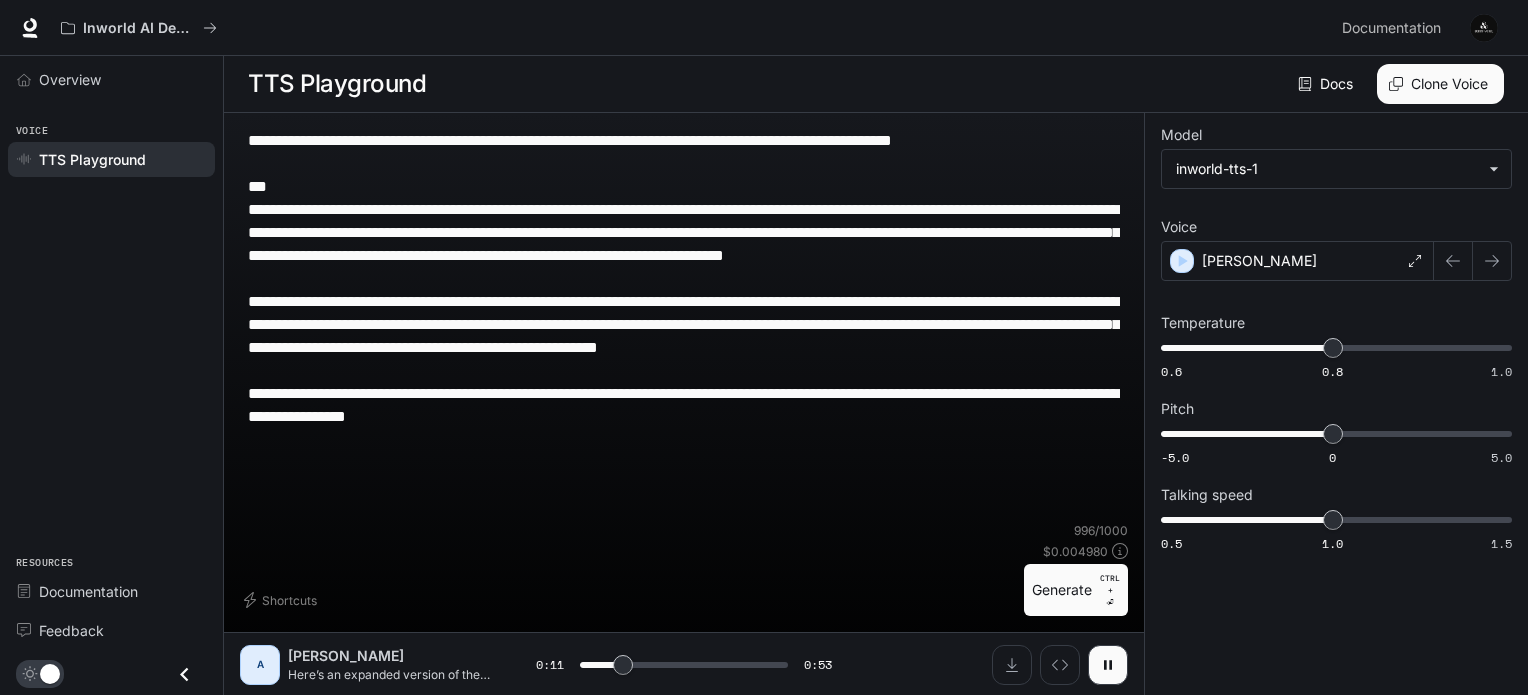 type on "**********" 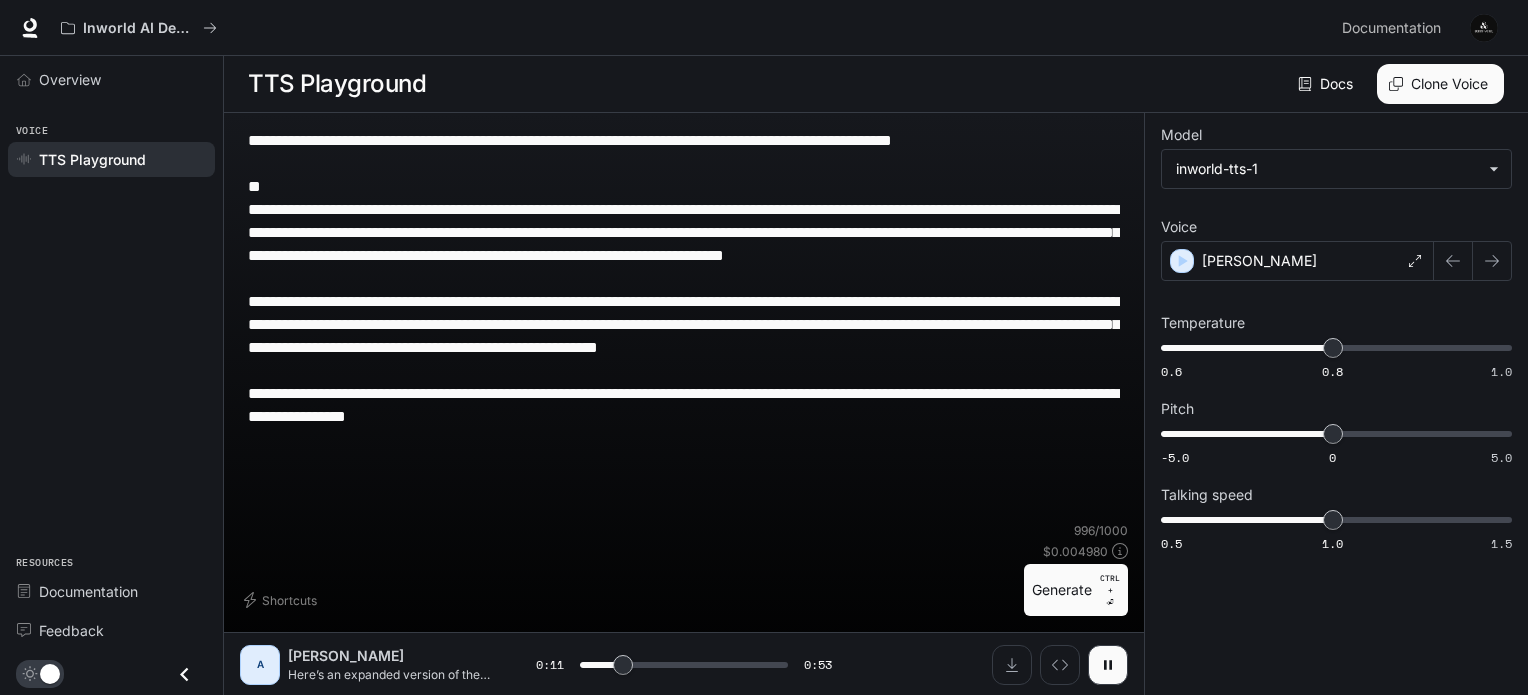 type on "**********" 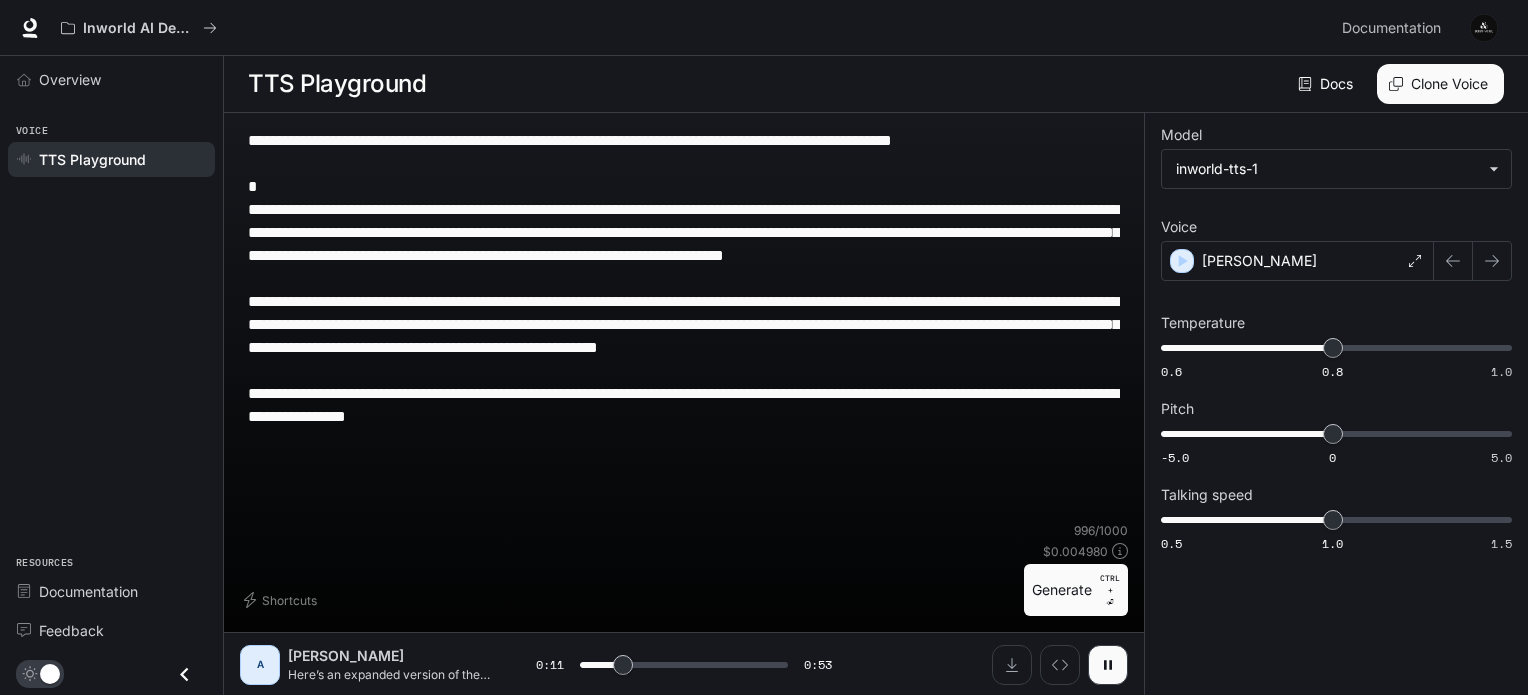 type on "**********" 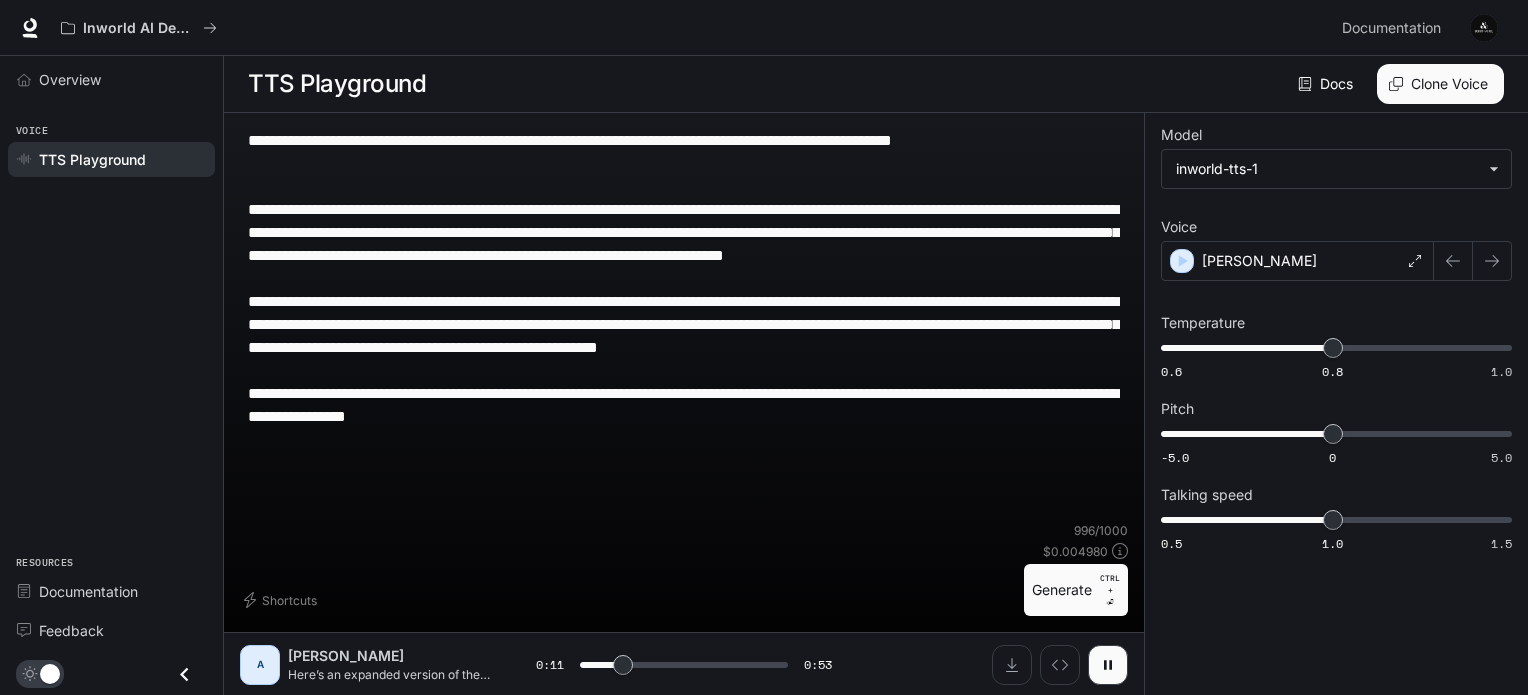 type on "****" 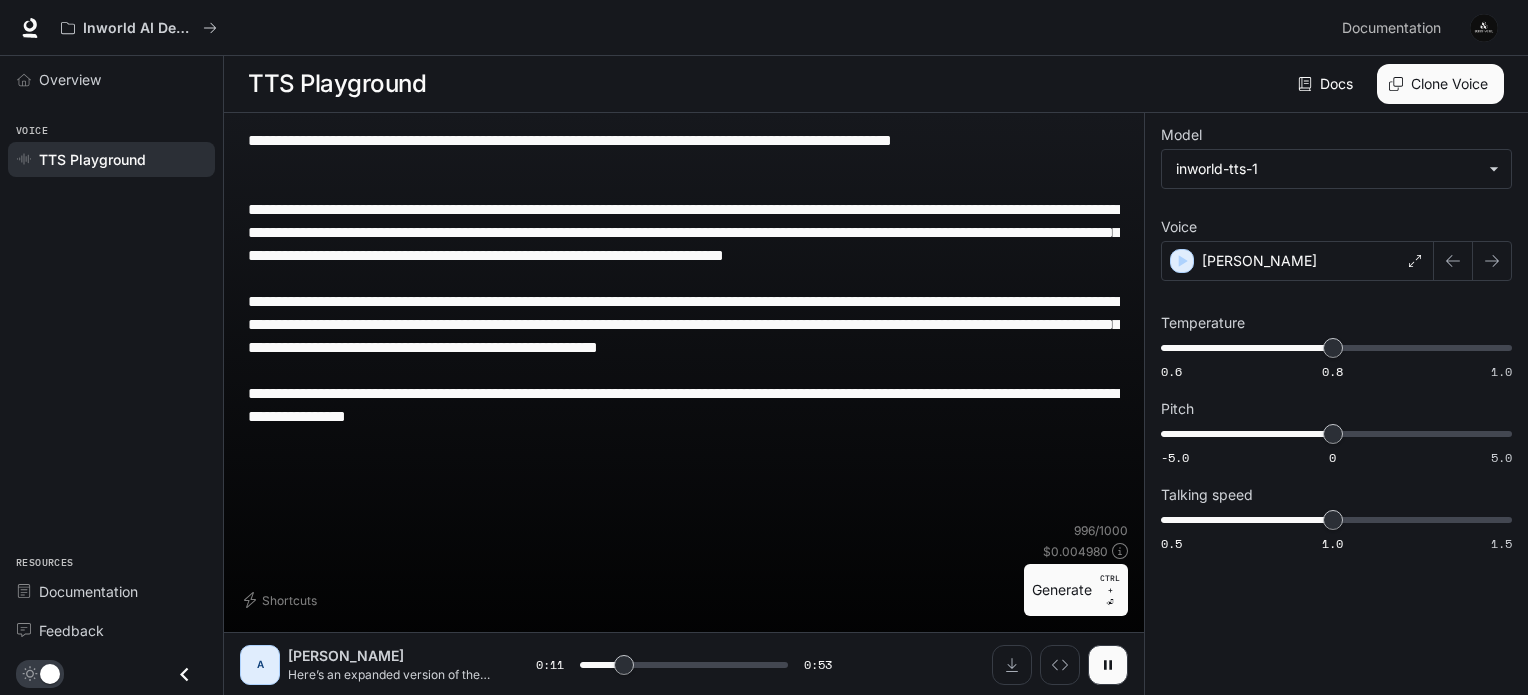 type on "**********" 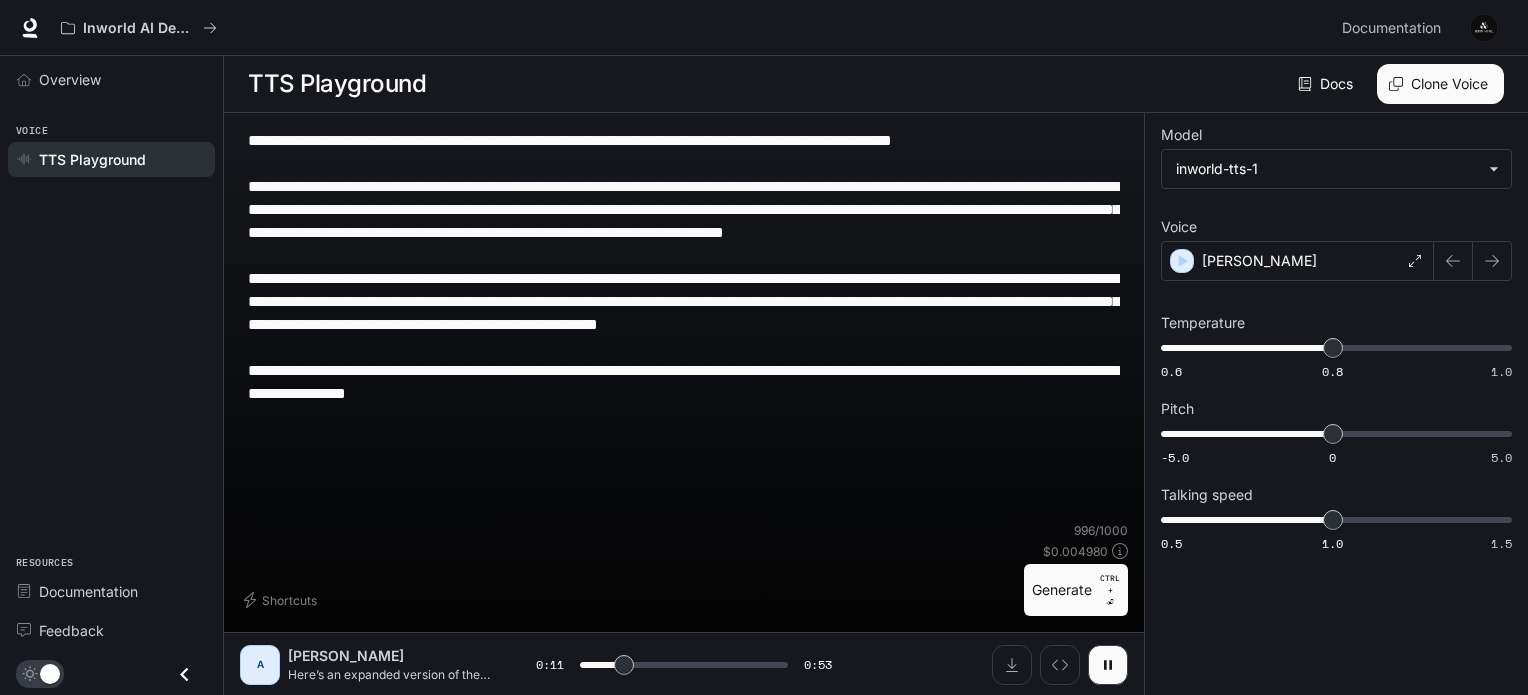 type on "**********" 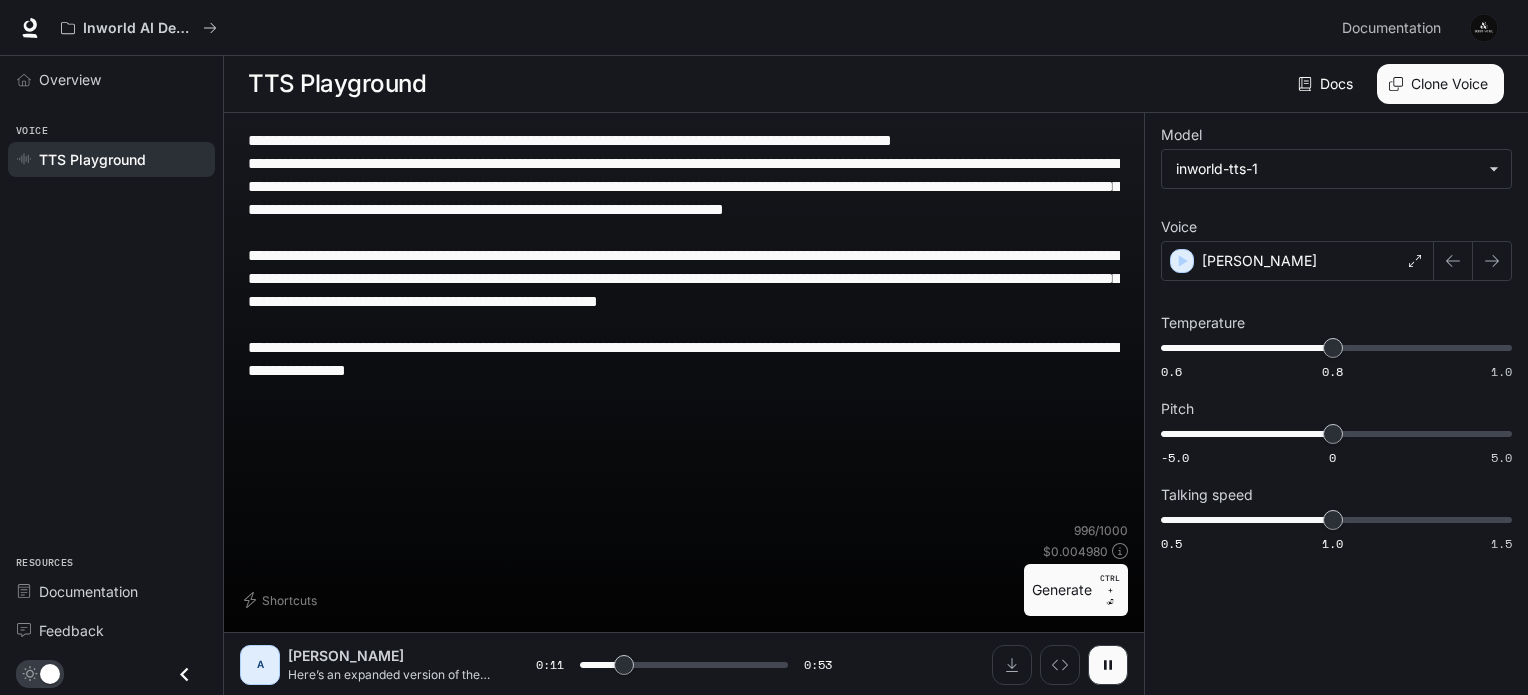 type on "**********" 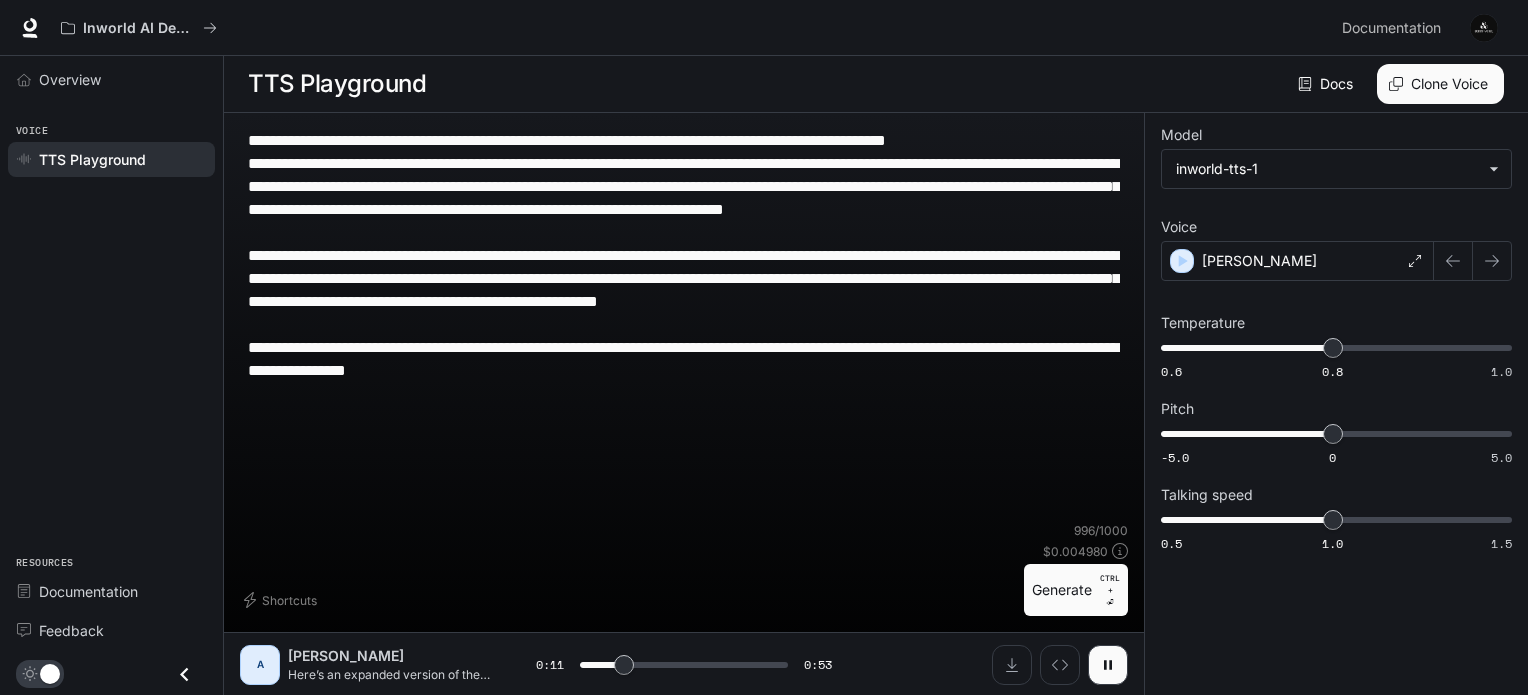 type on "**********" 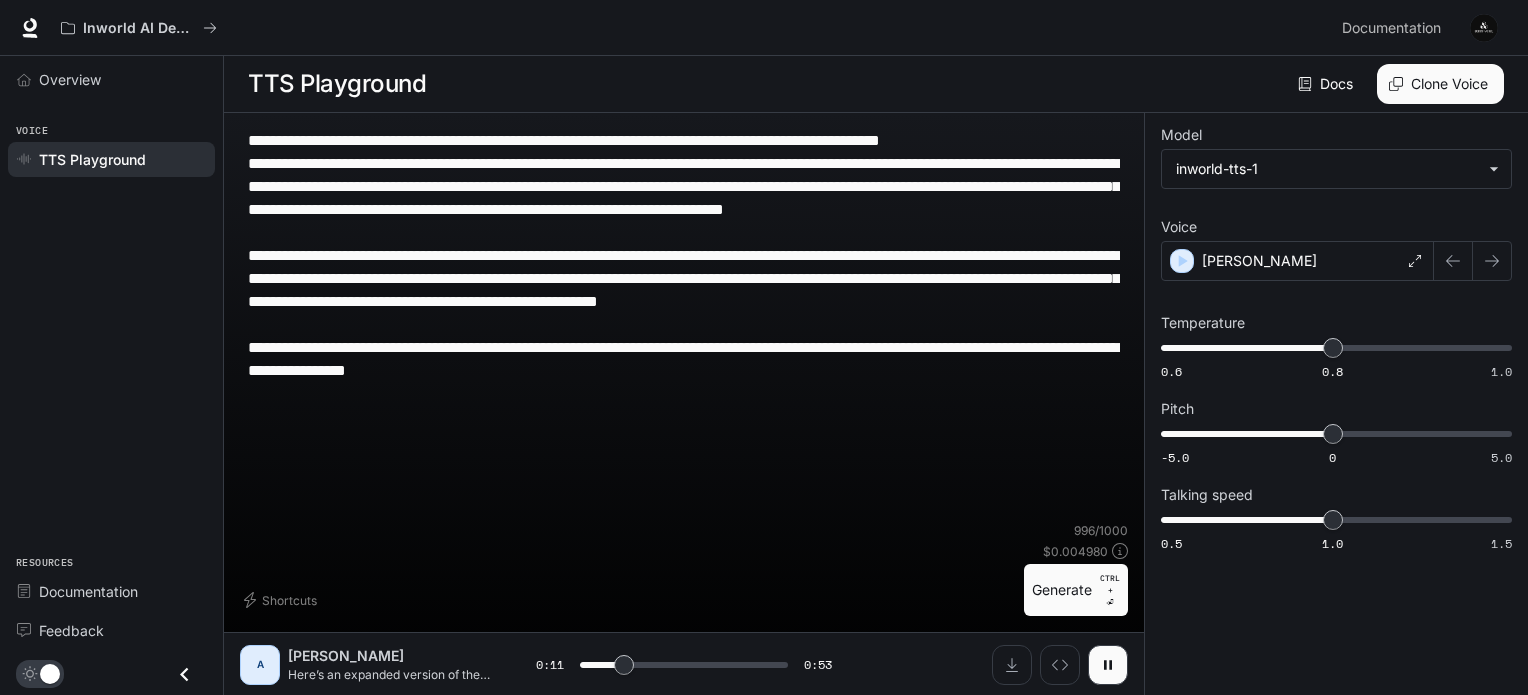 type on "**********" 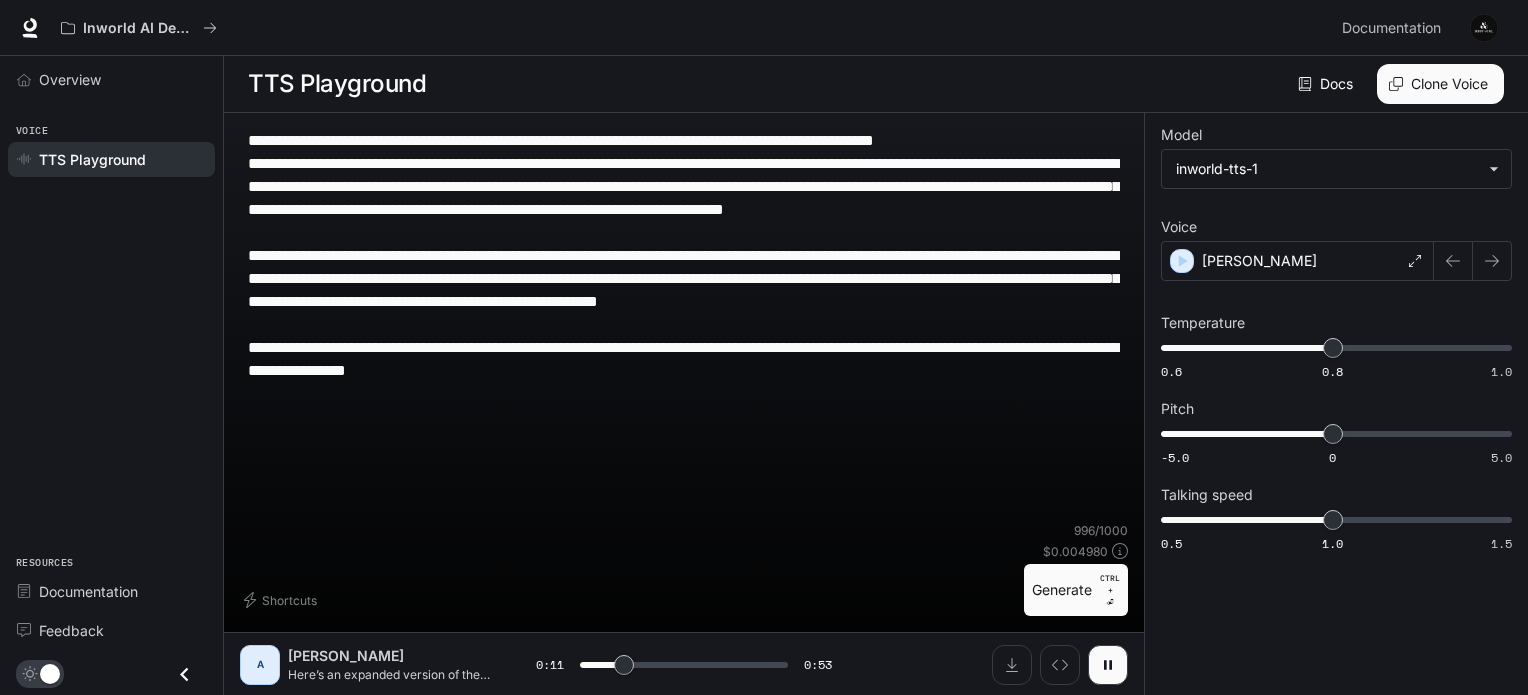 type on "**********" 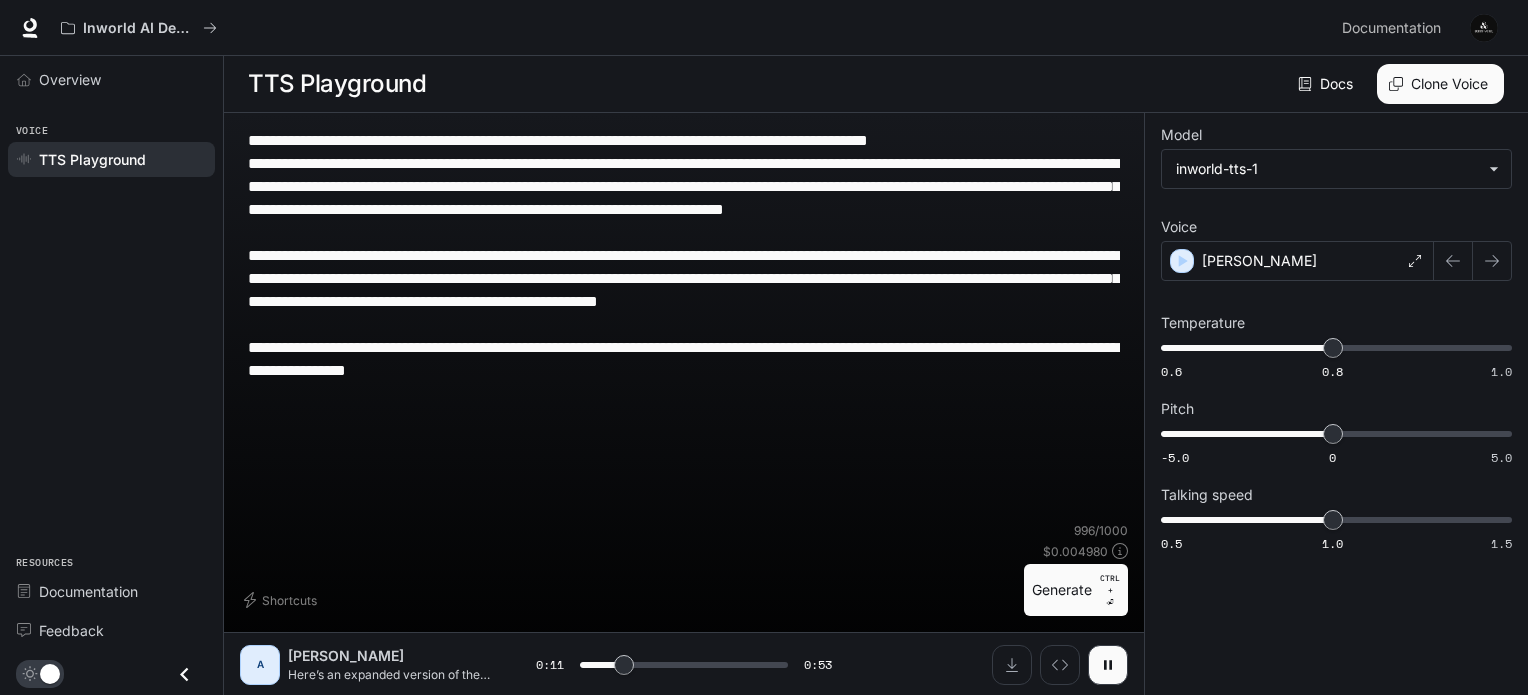 type on "**********" 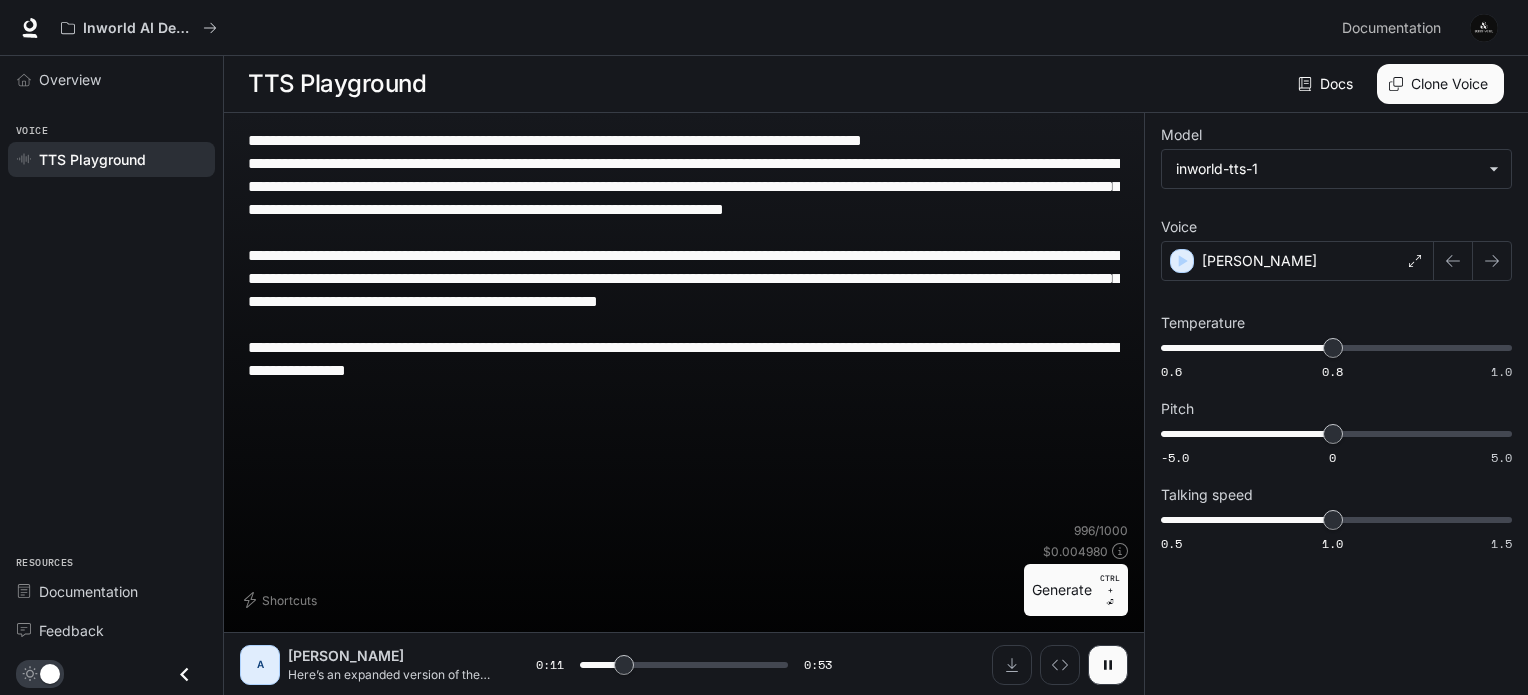 type on "**********" 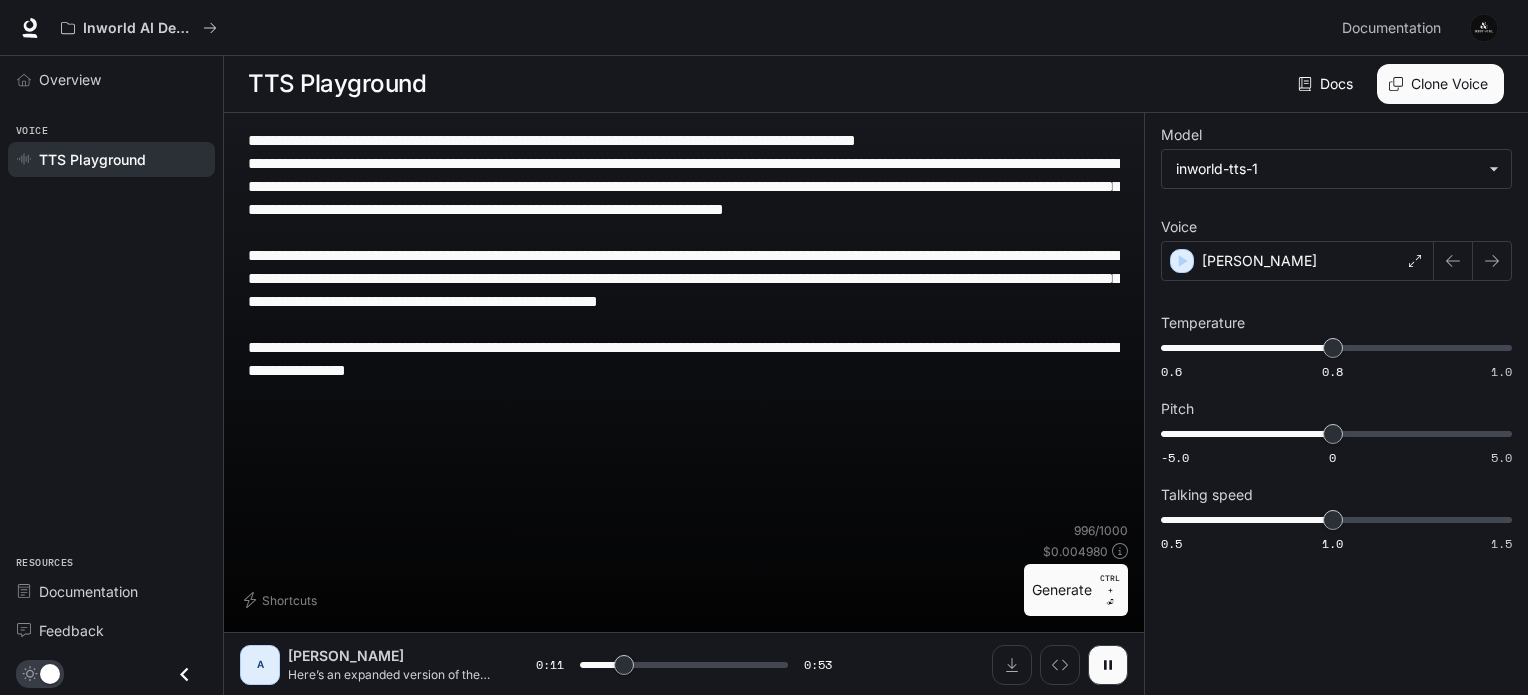 type on "****" 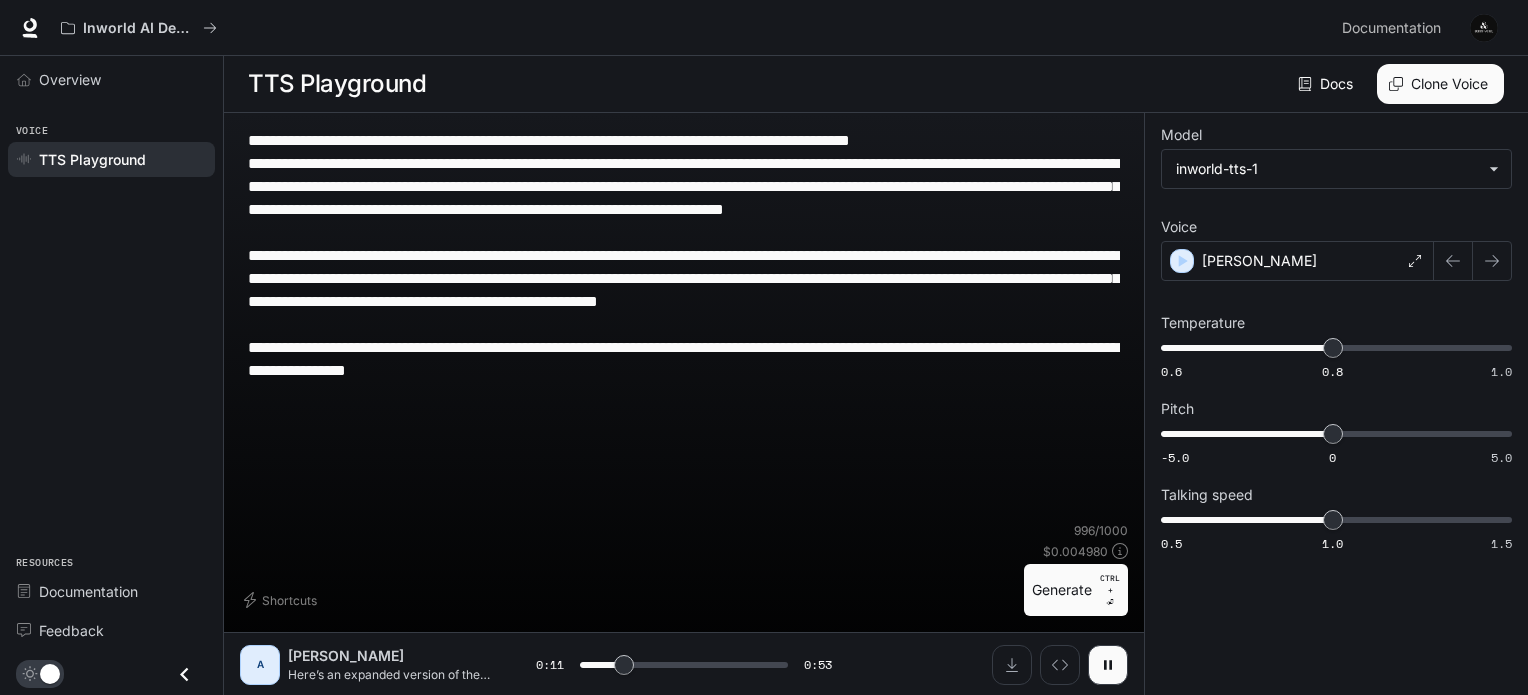 type on "**********" 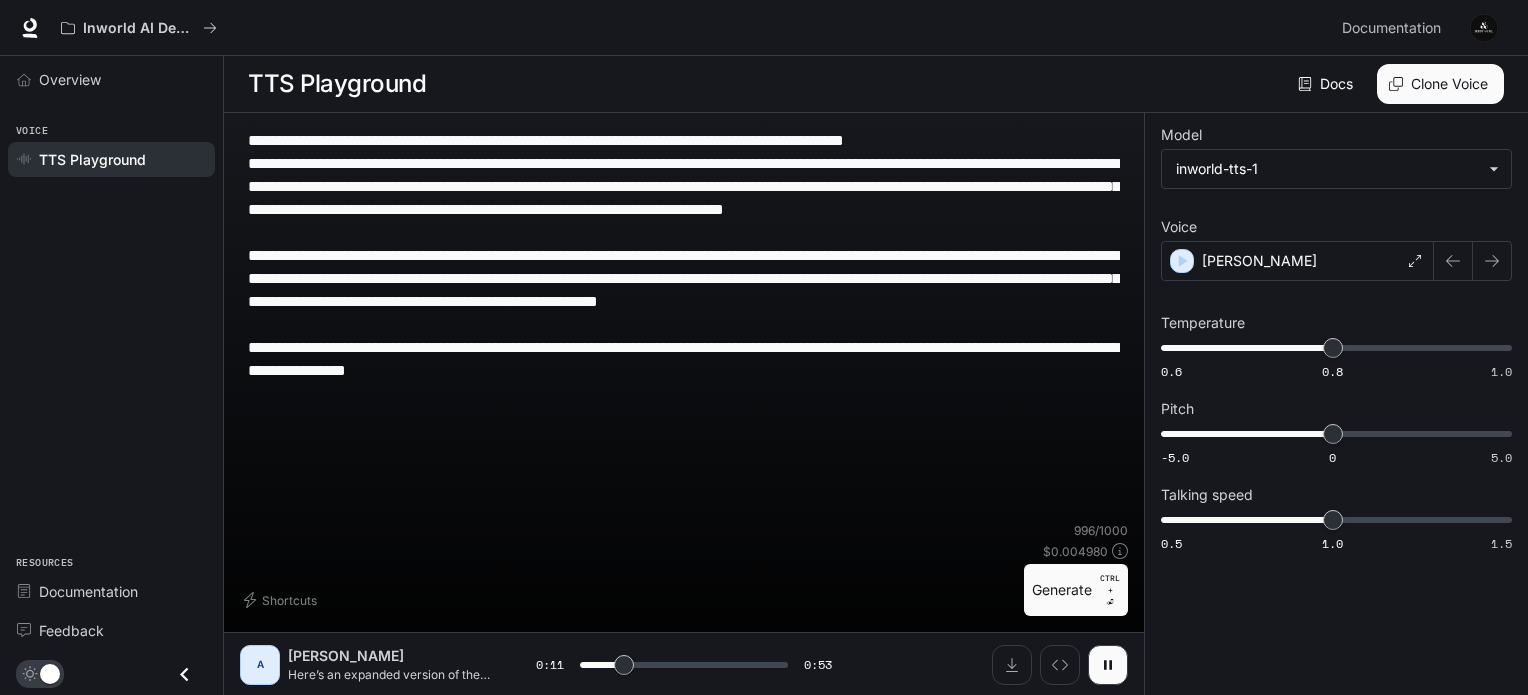 type on "**********" 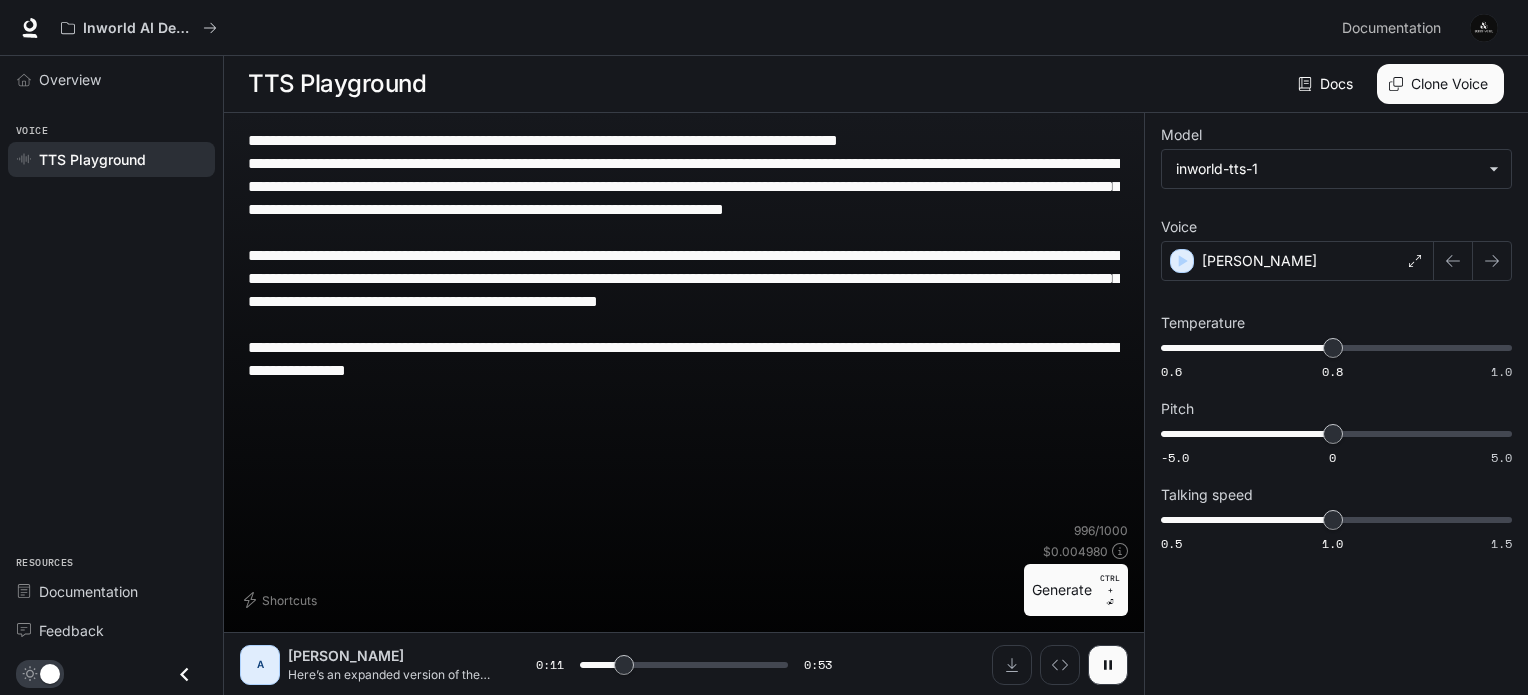 type on "**********" 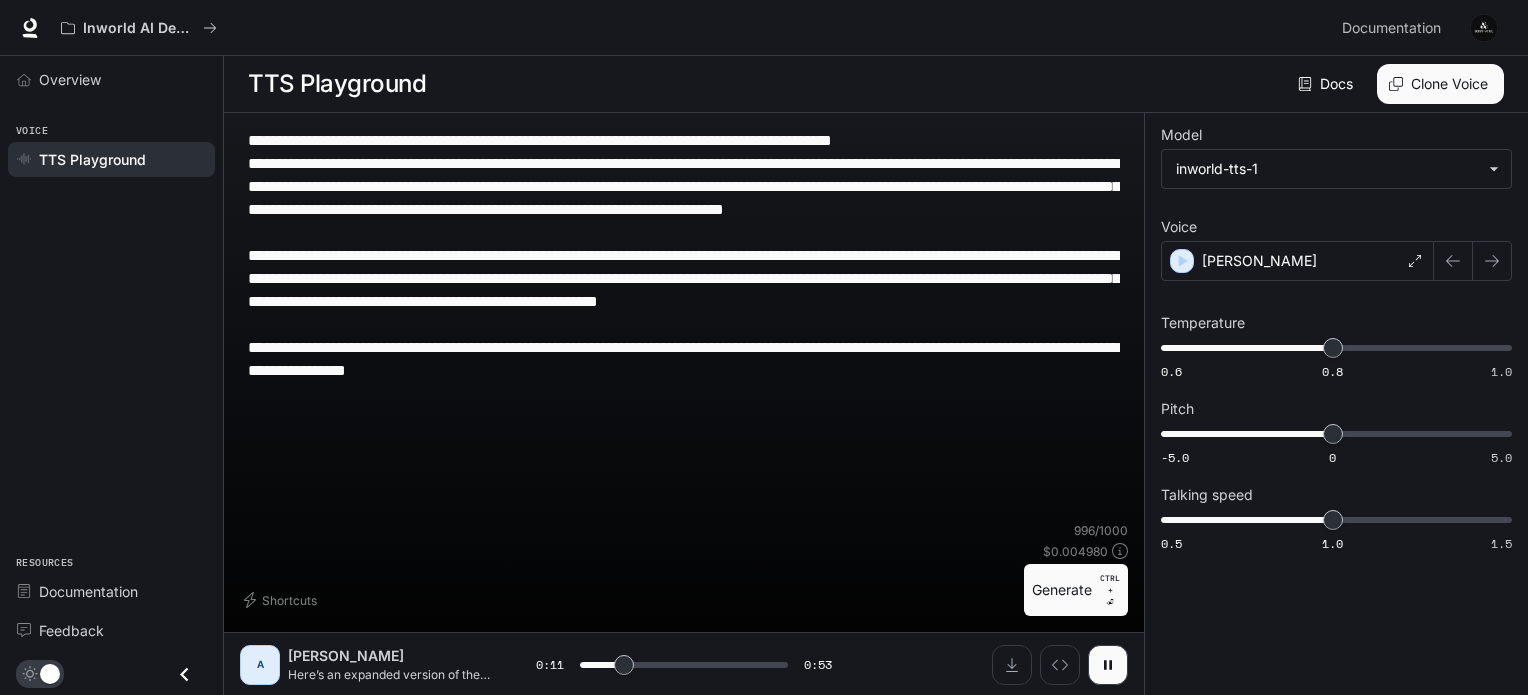type on "**********" 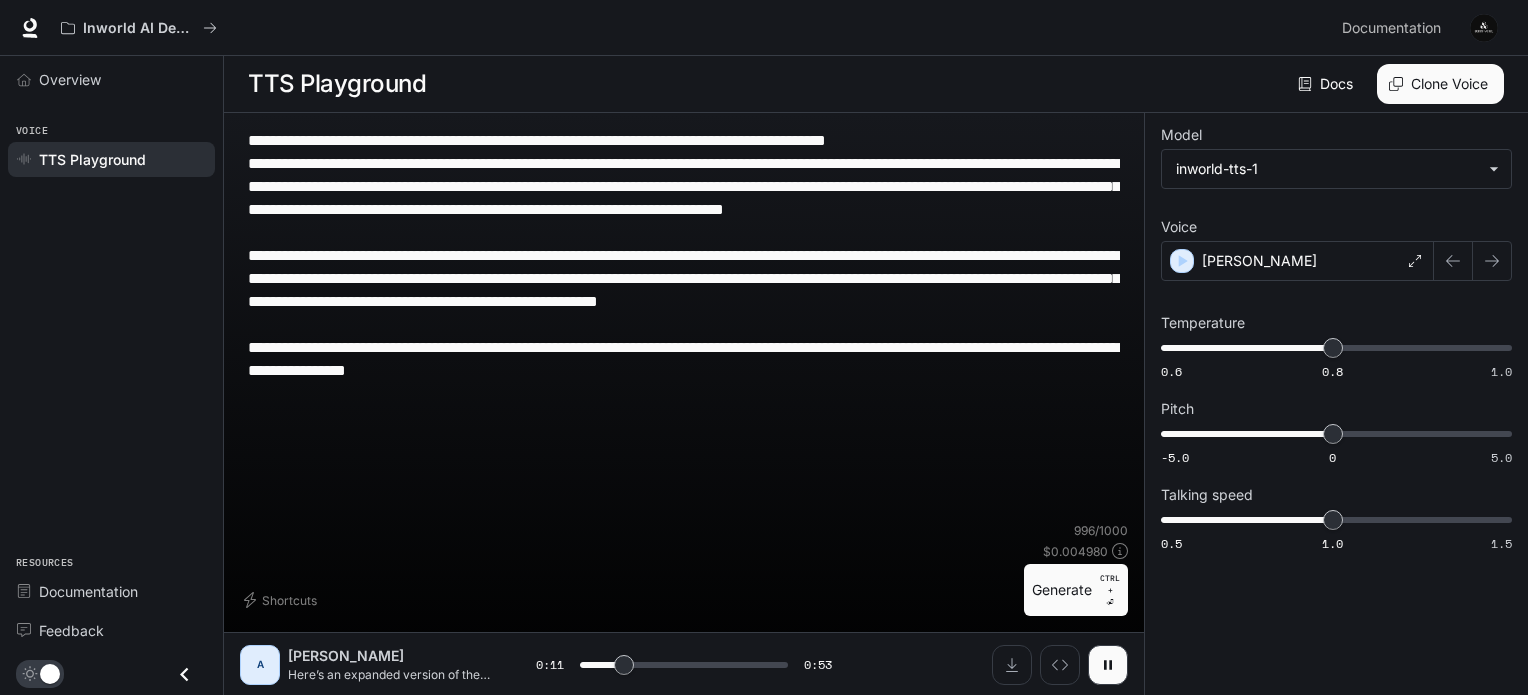 type on "**********" 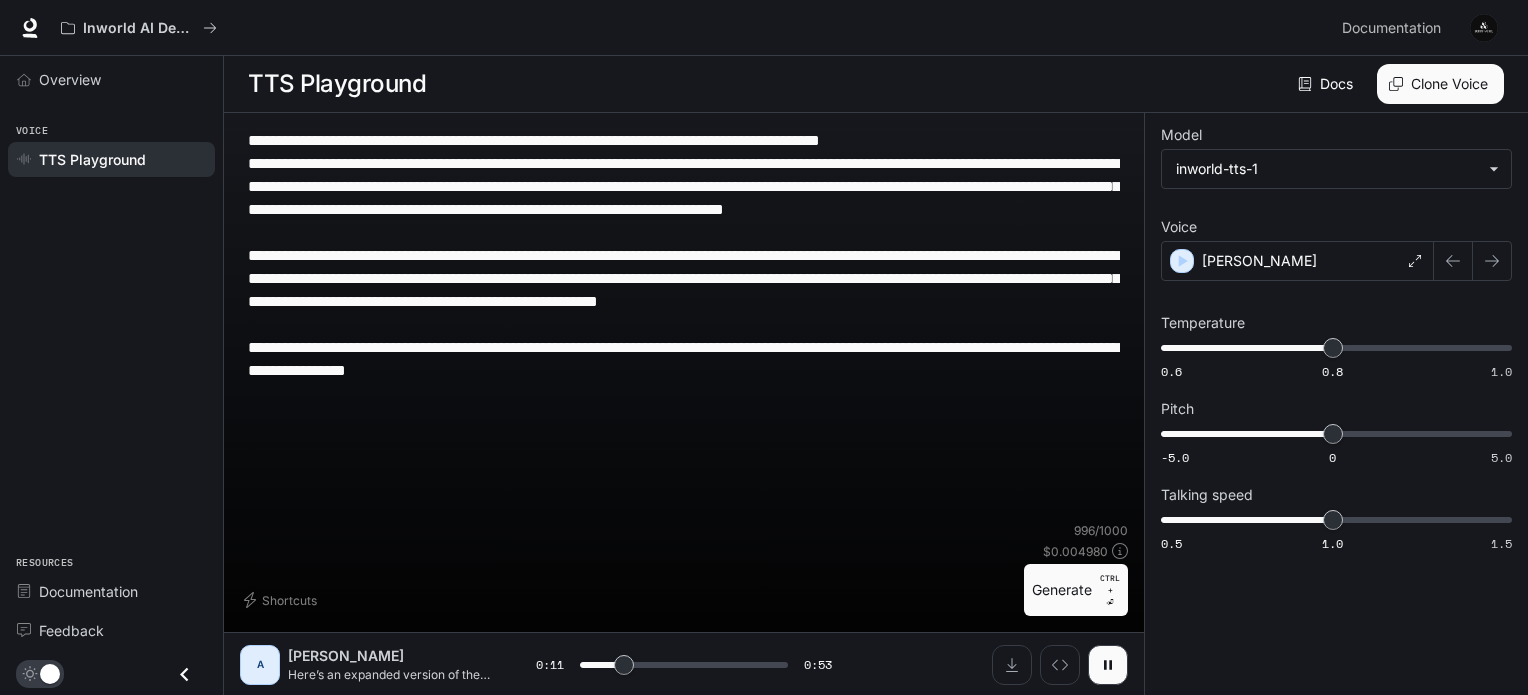 type on "**********" 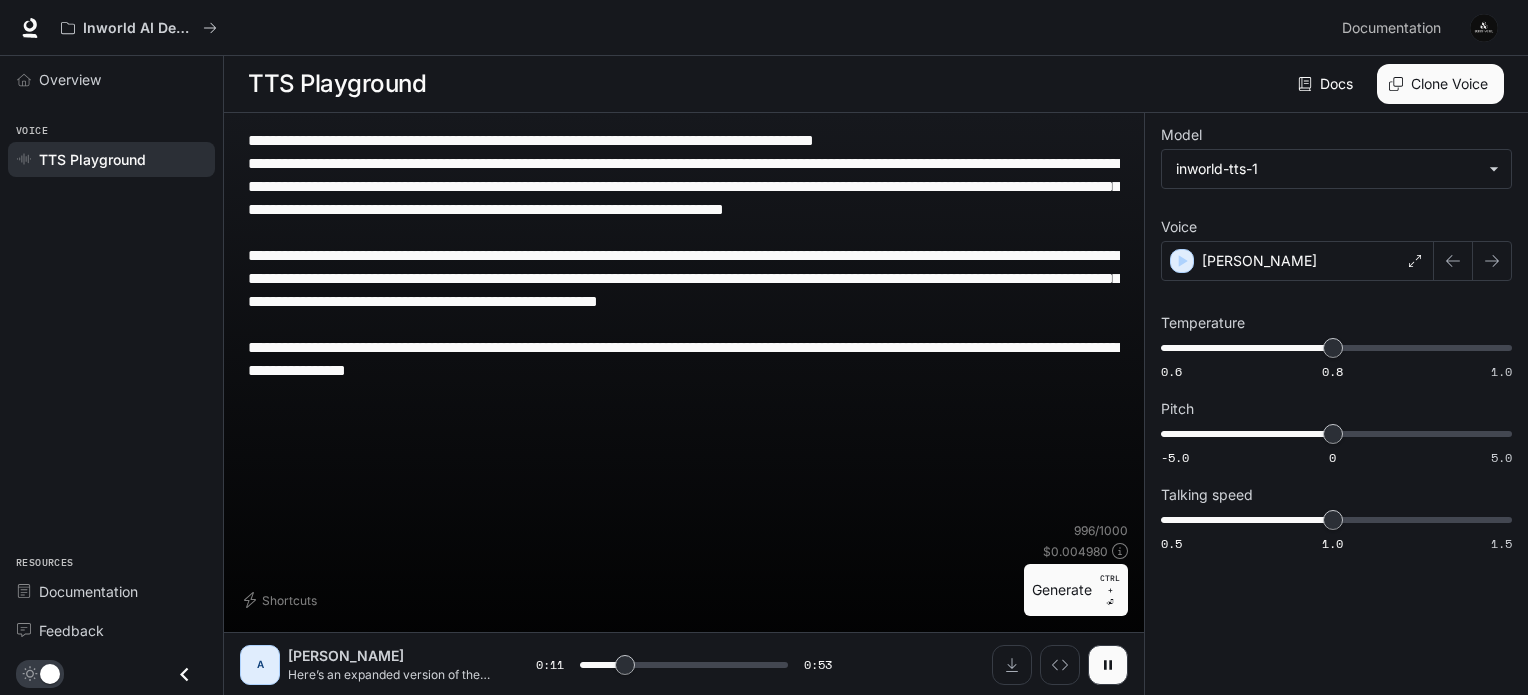 type on "**********" 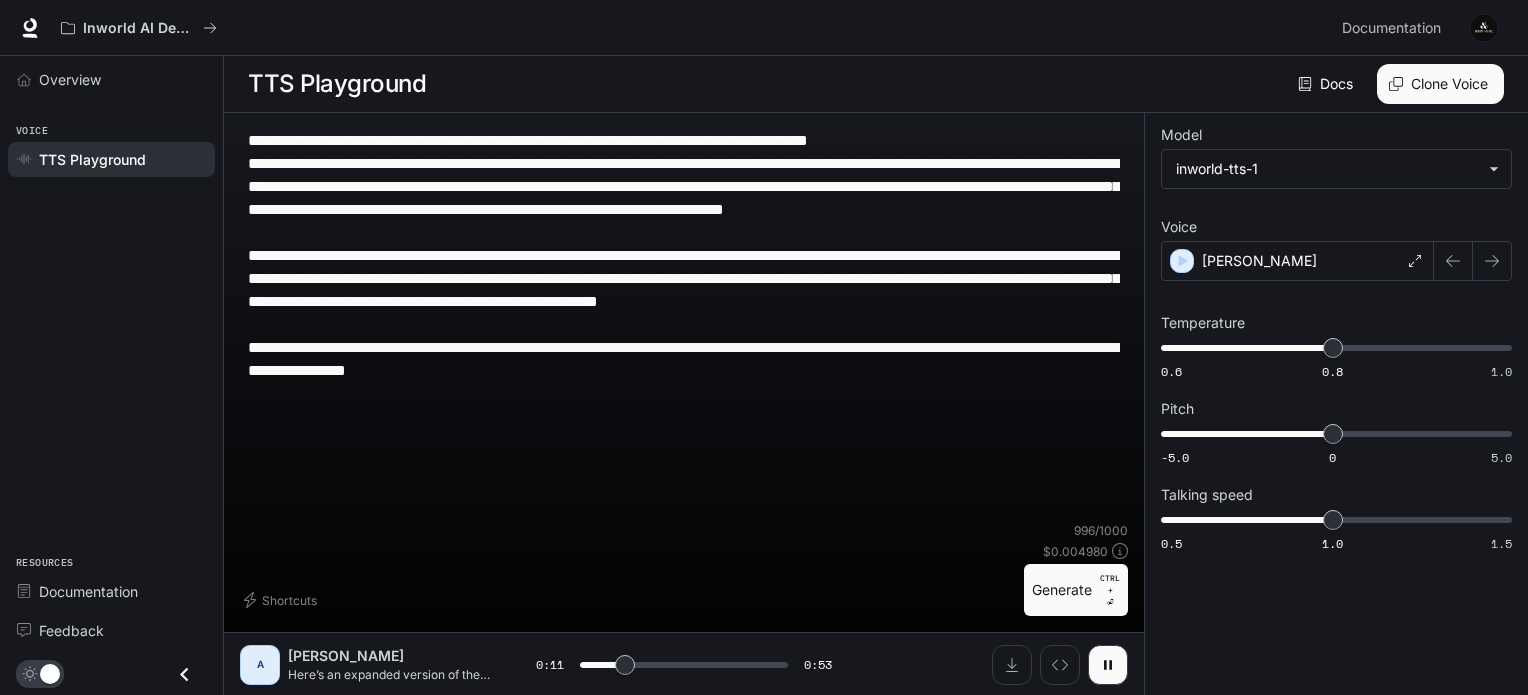 type on "****" 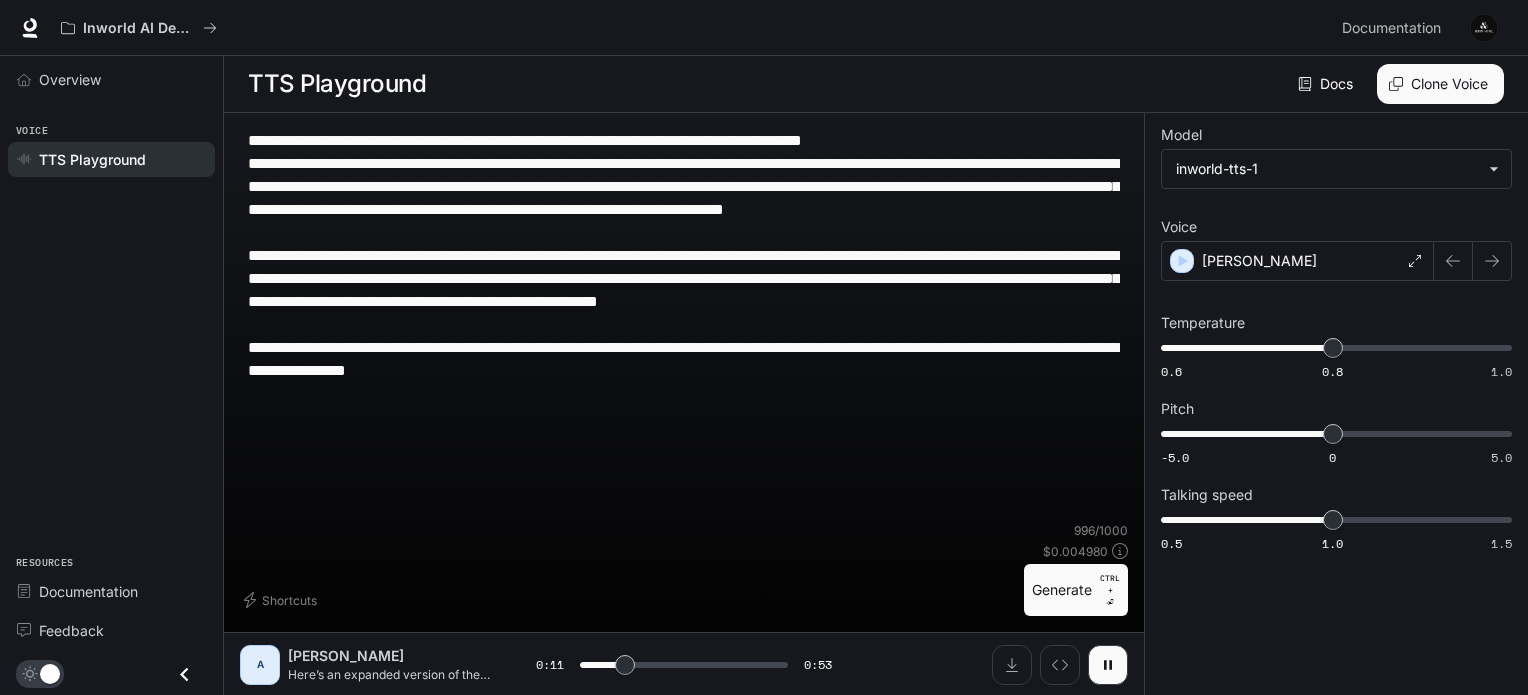 type on "**********" 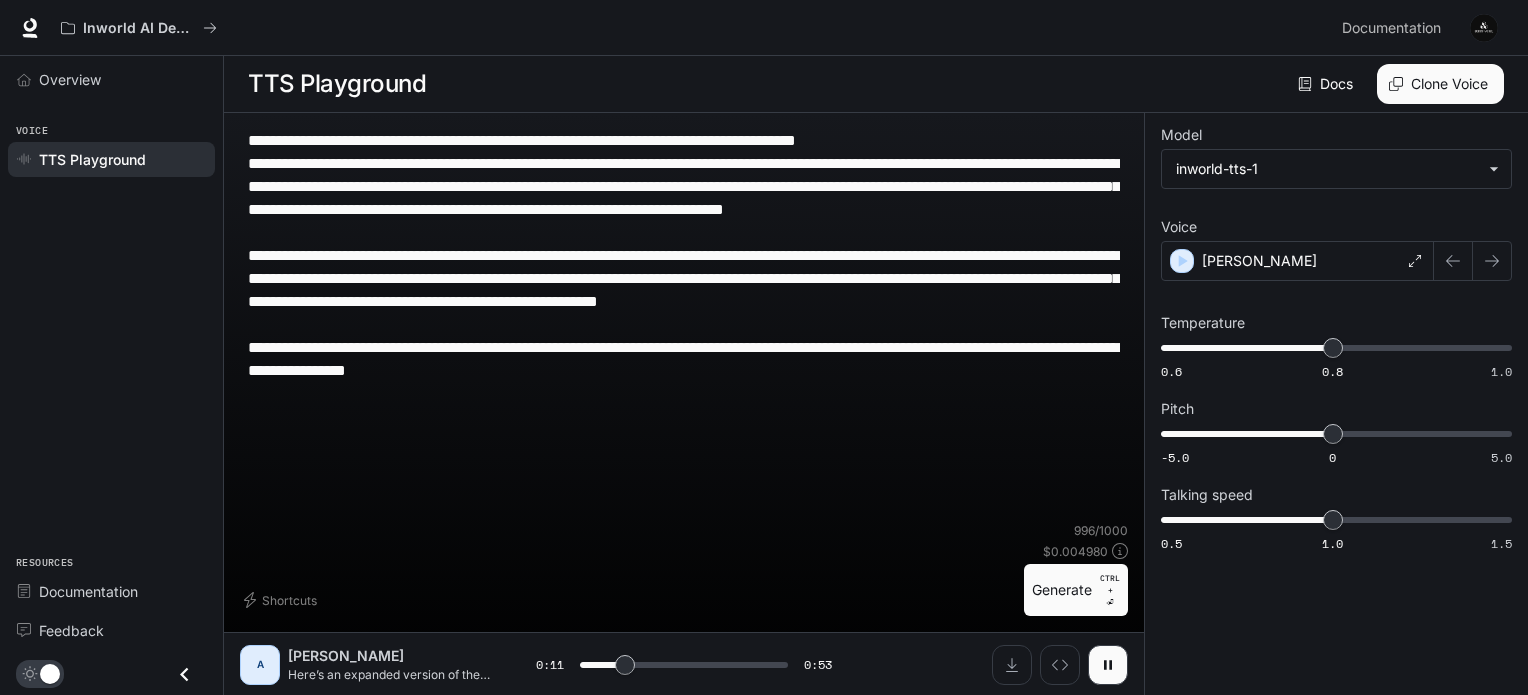 type on "**********" 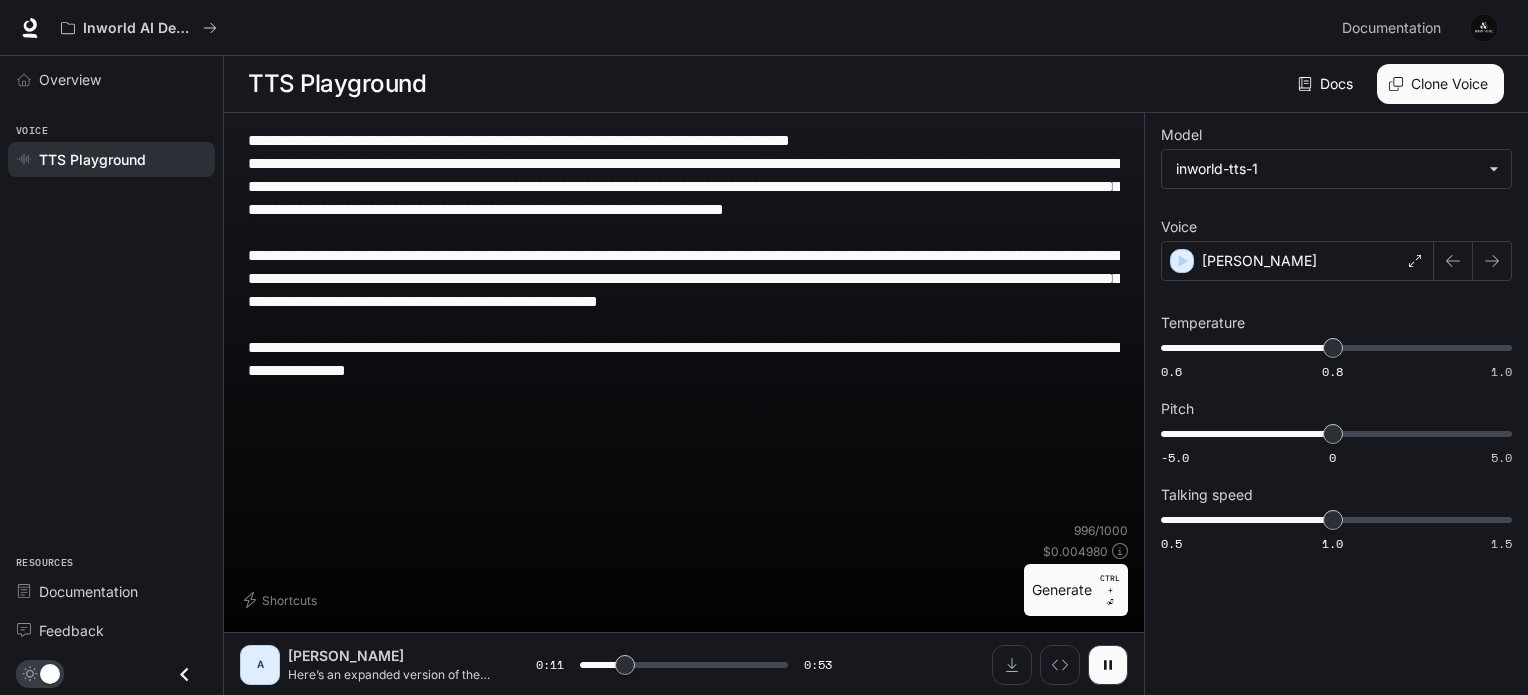 type on "**********" 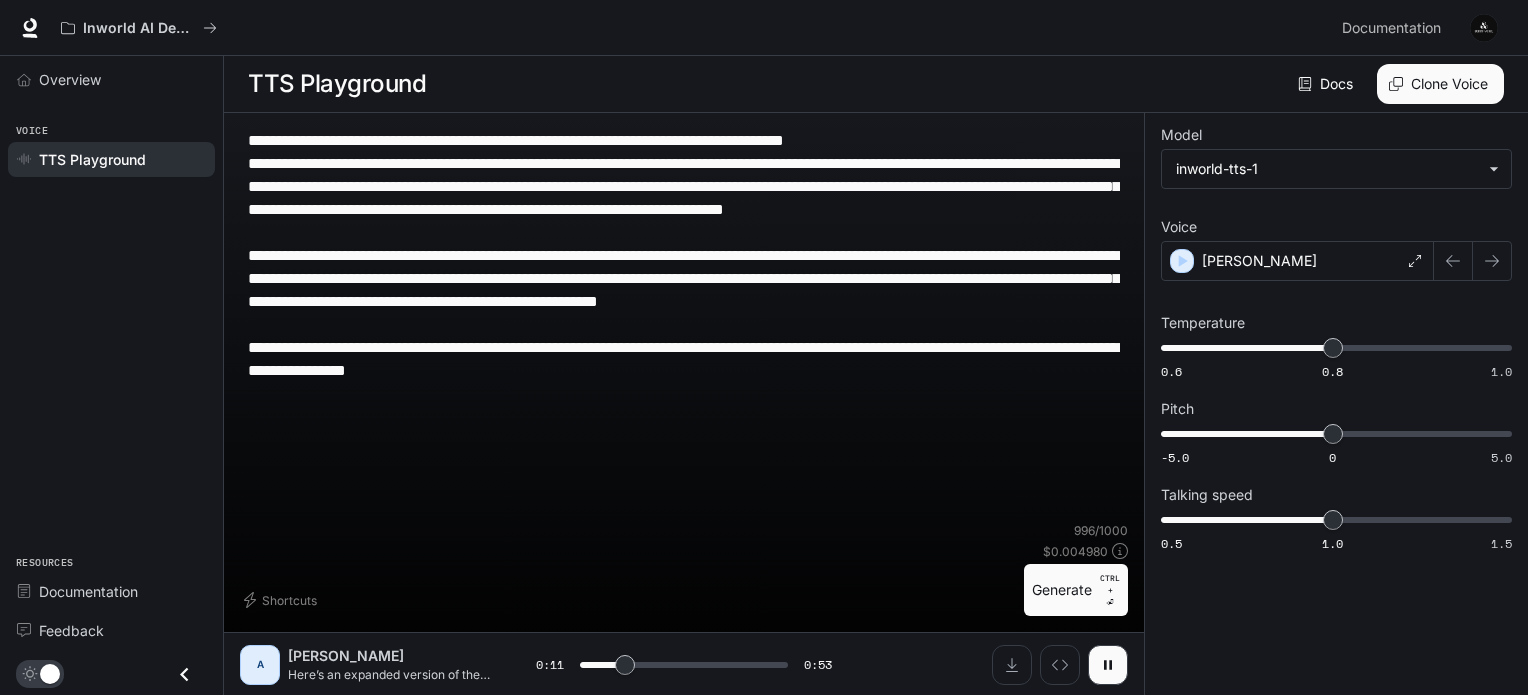 type on "**********" 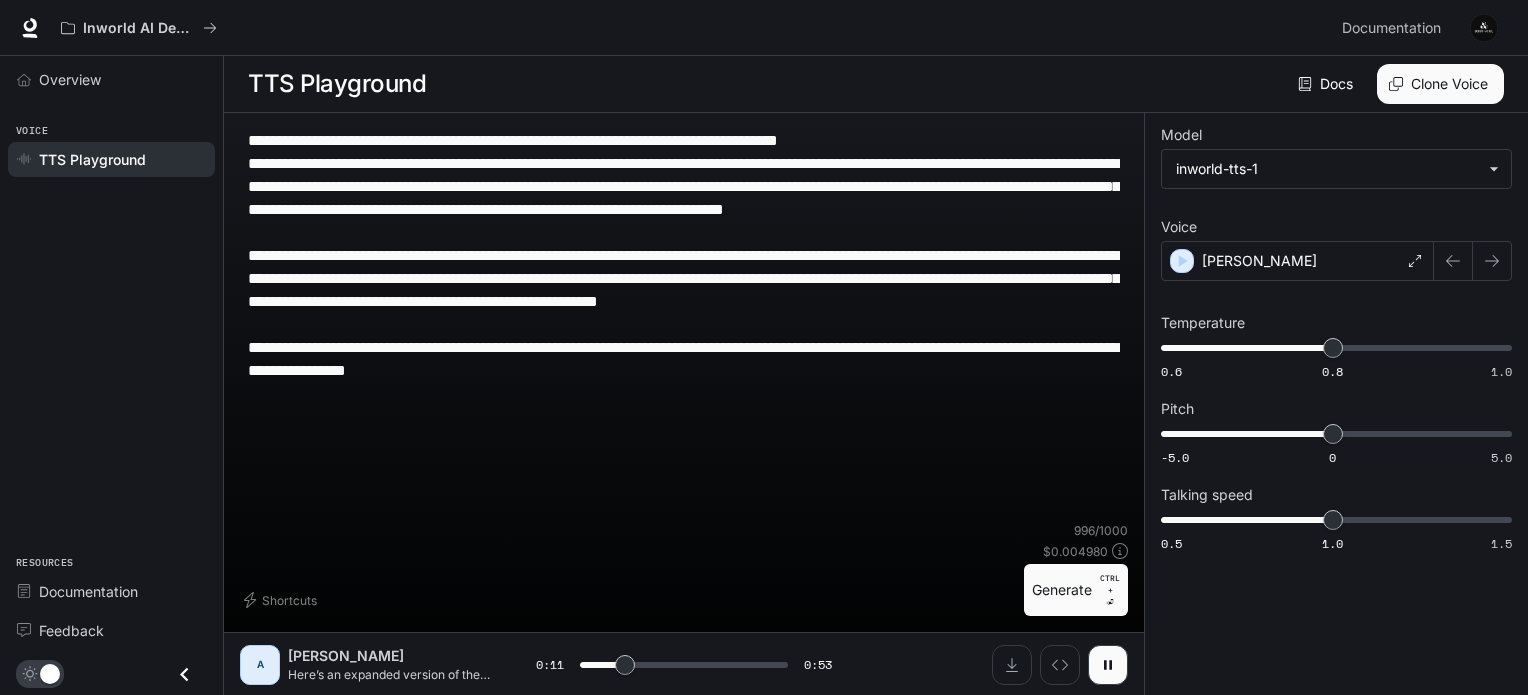 type on "**********" 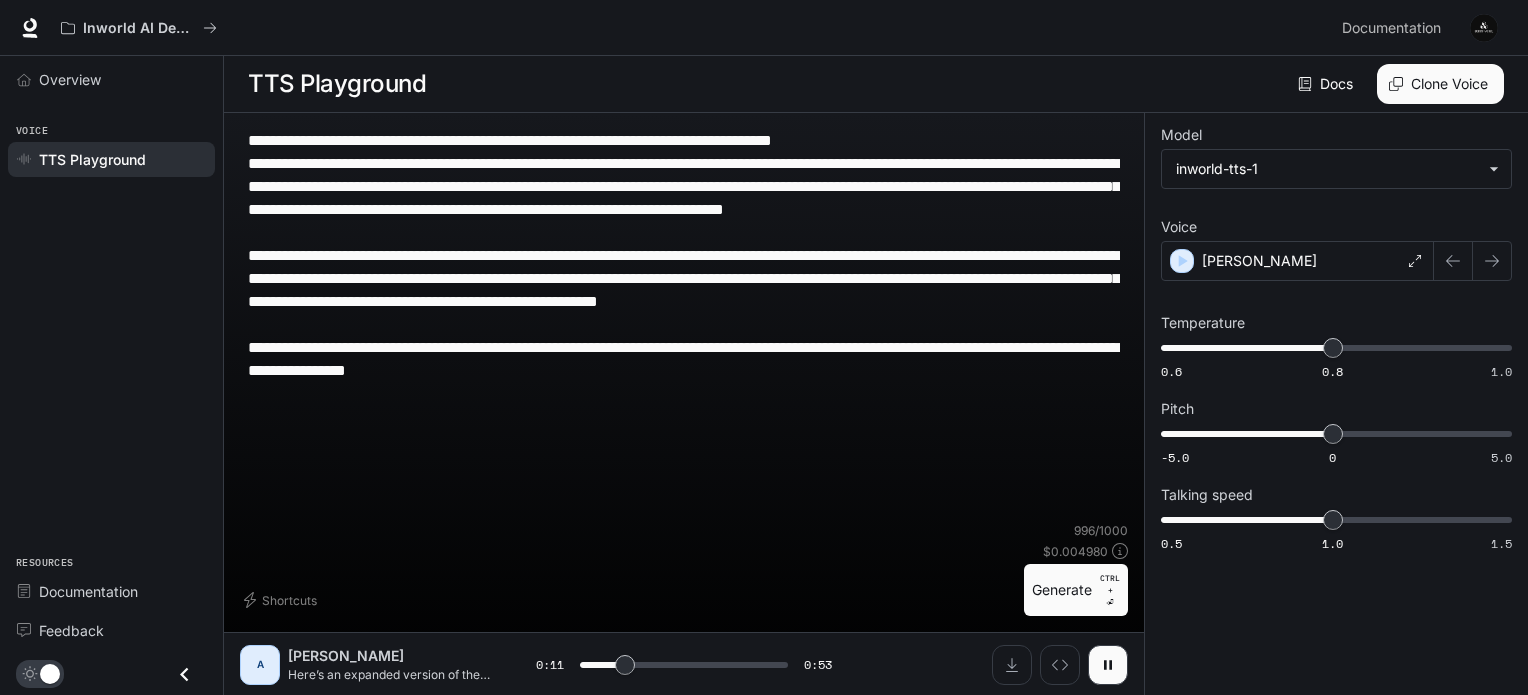 type on "**********" 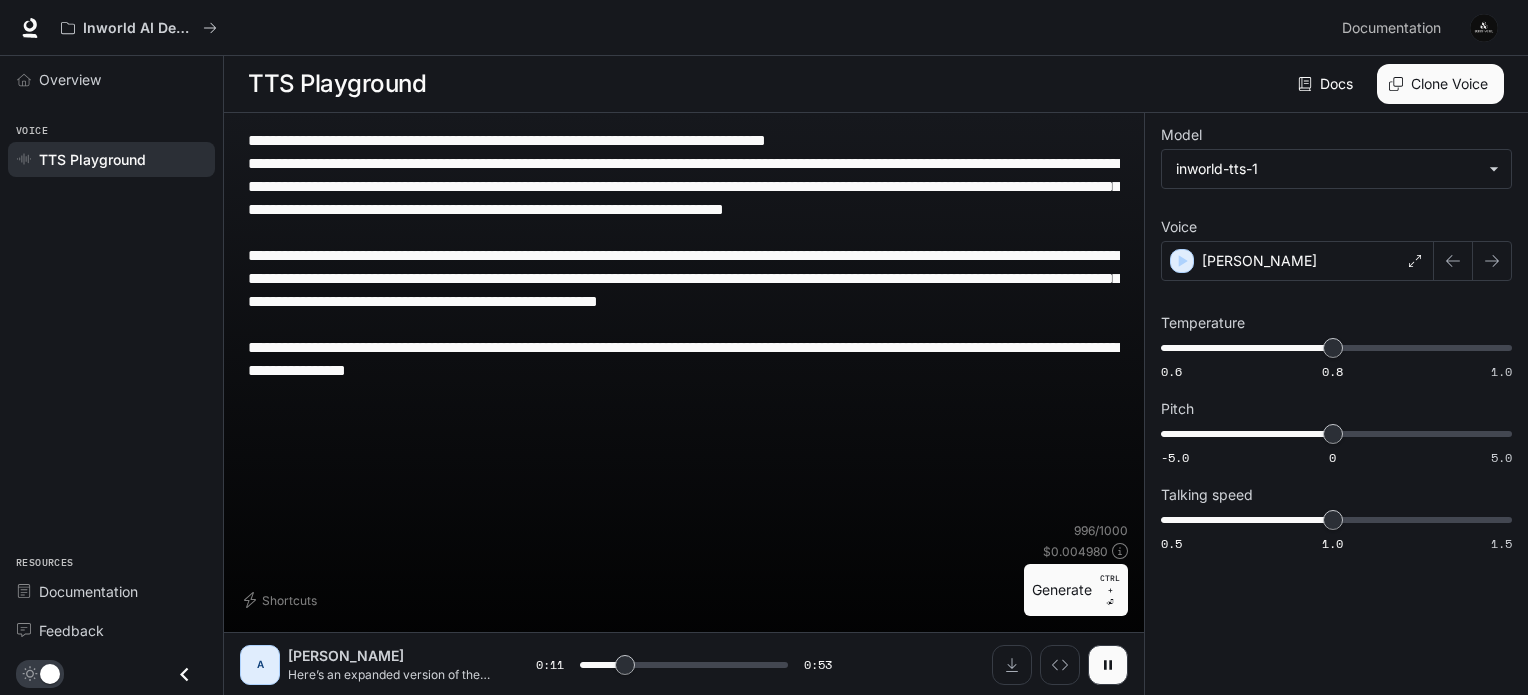 type on "****" 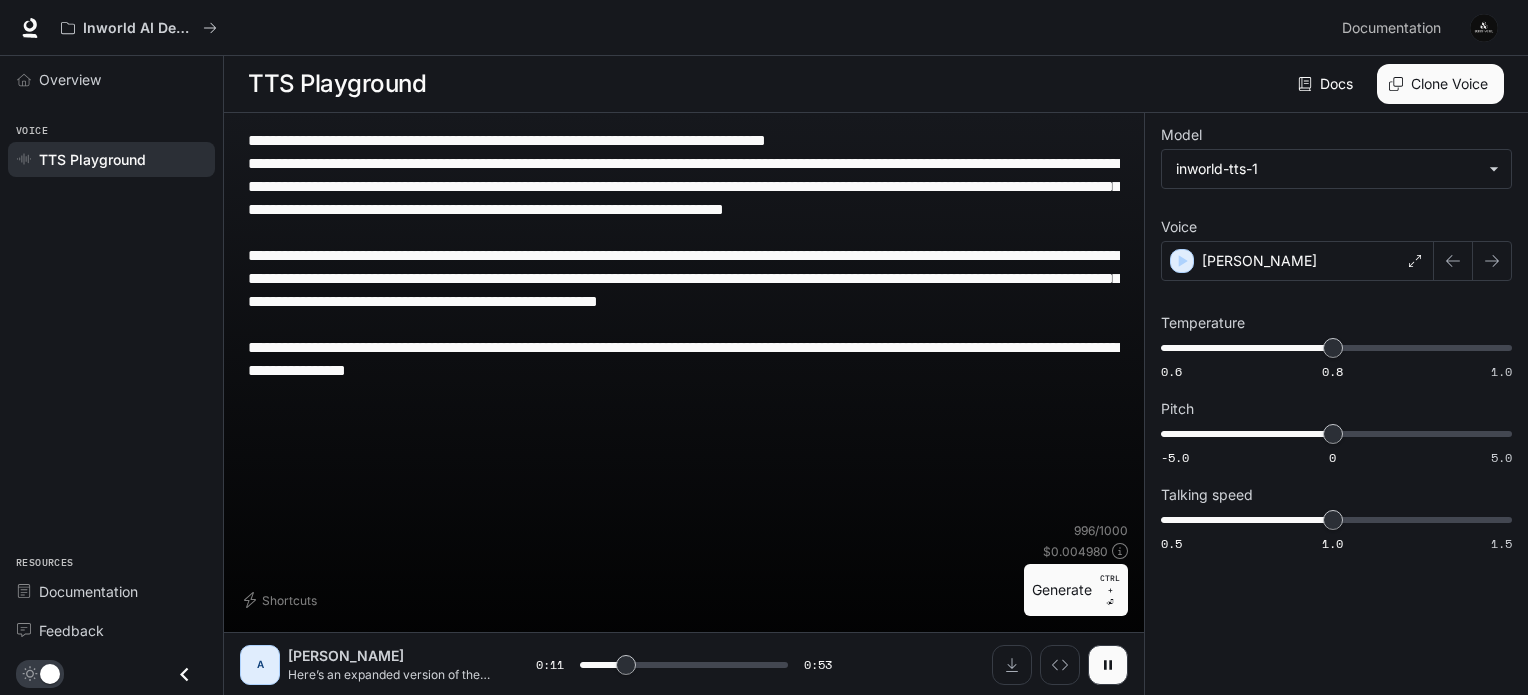 type on "**********" 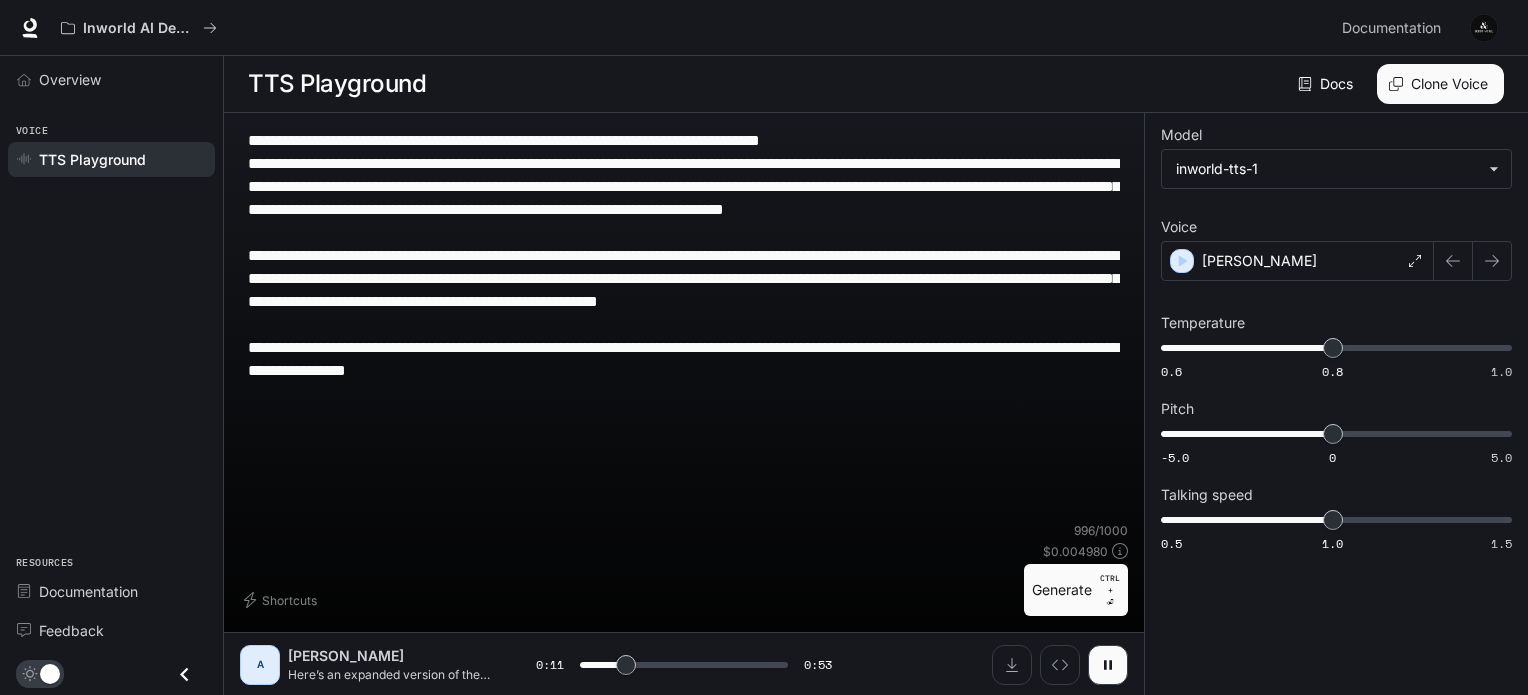 type on "****" 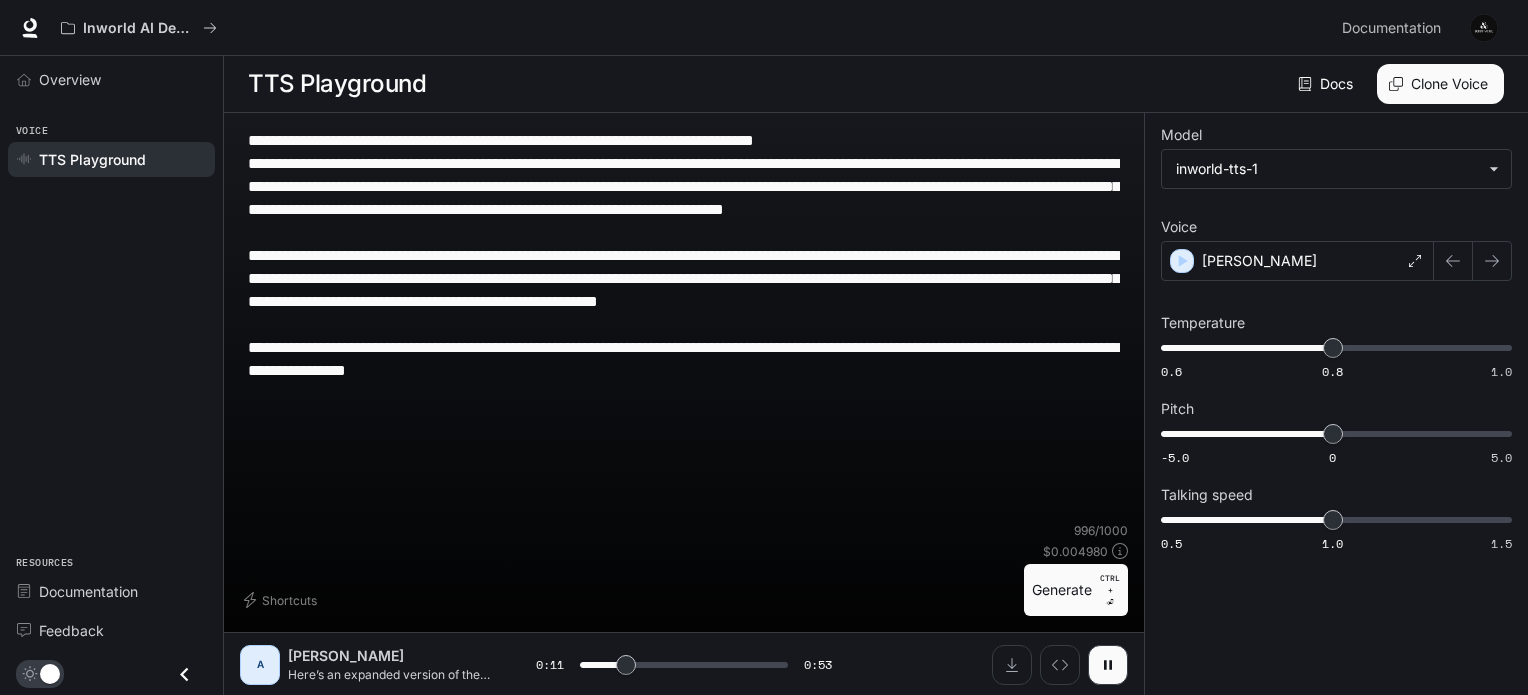 type on "**********" 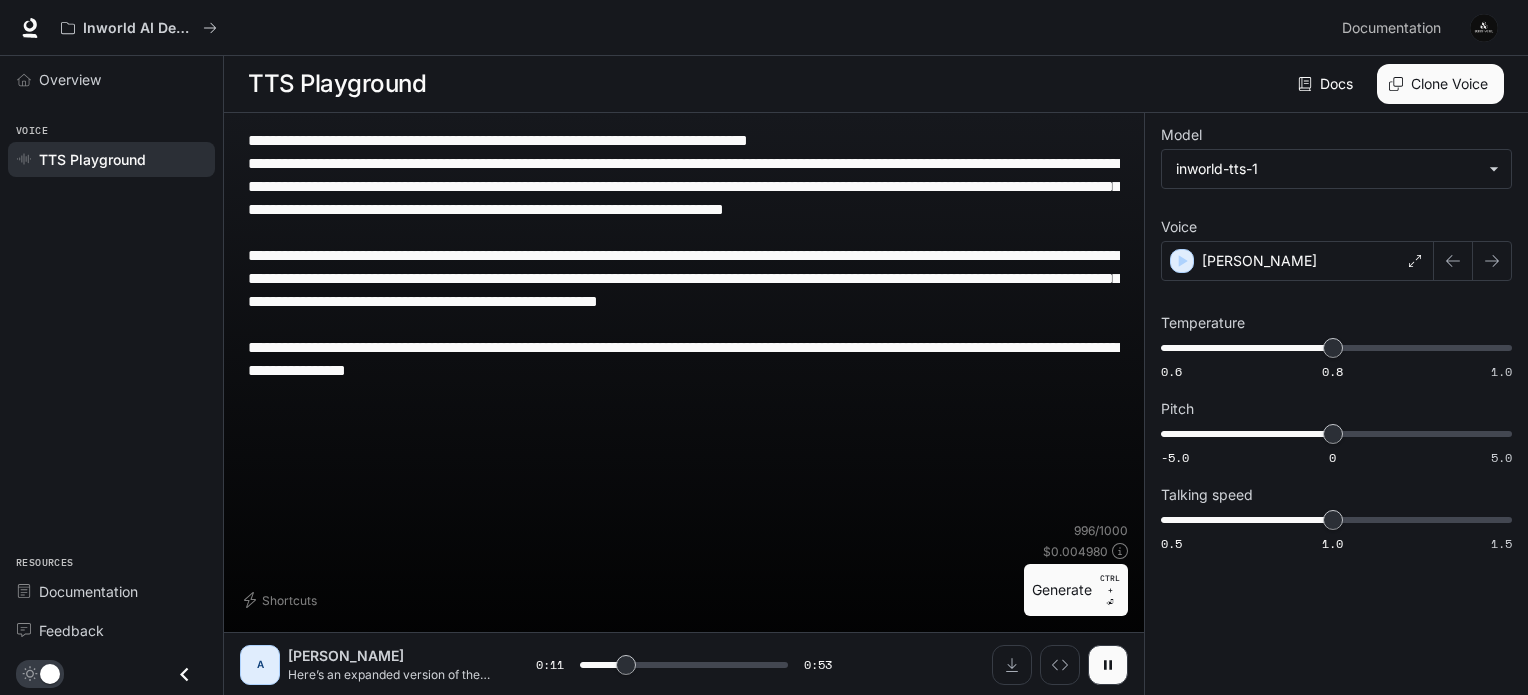 type on "**********" 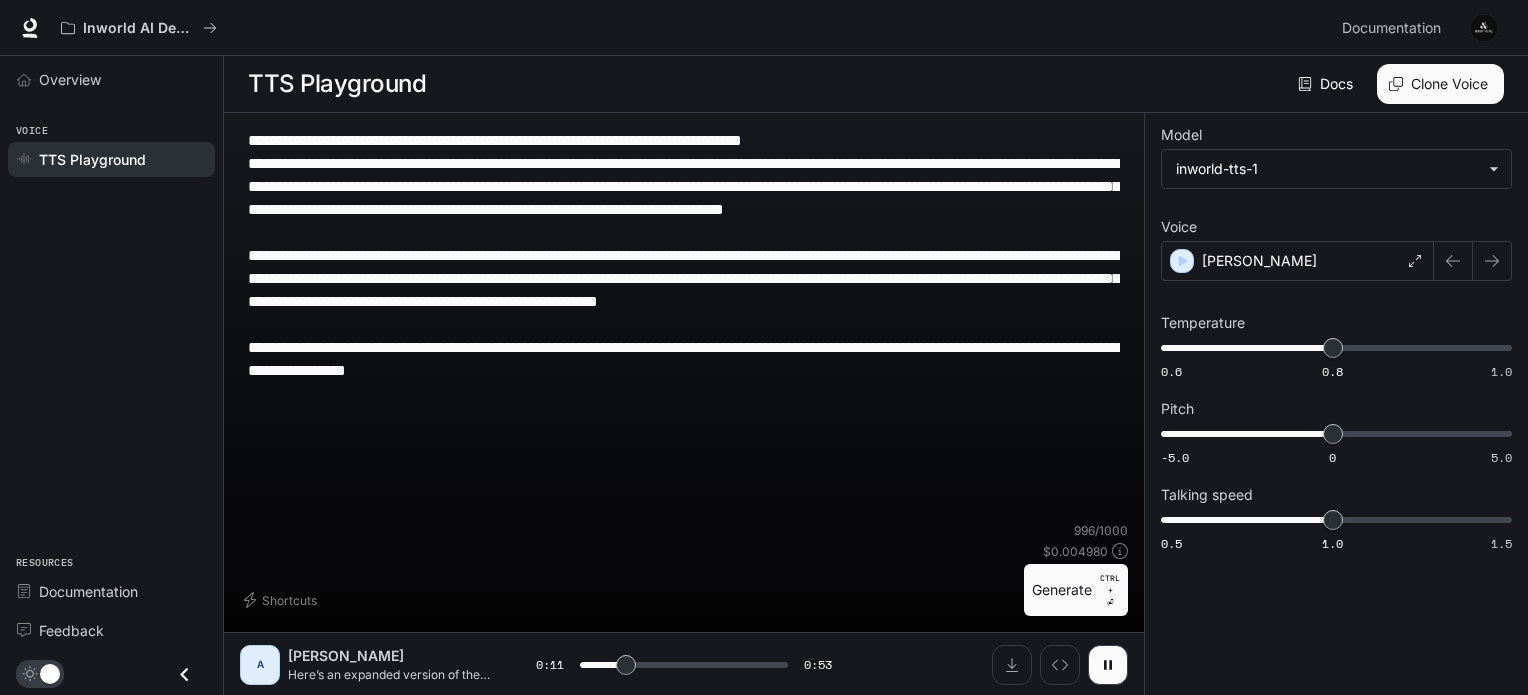 type on "**********" 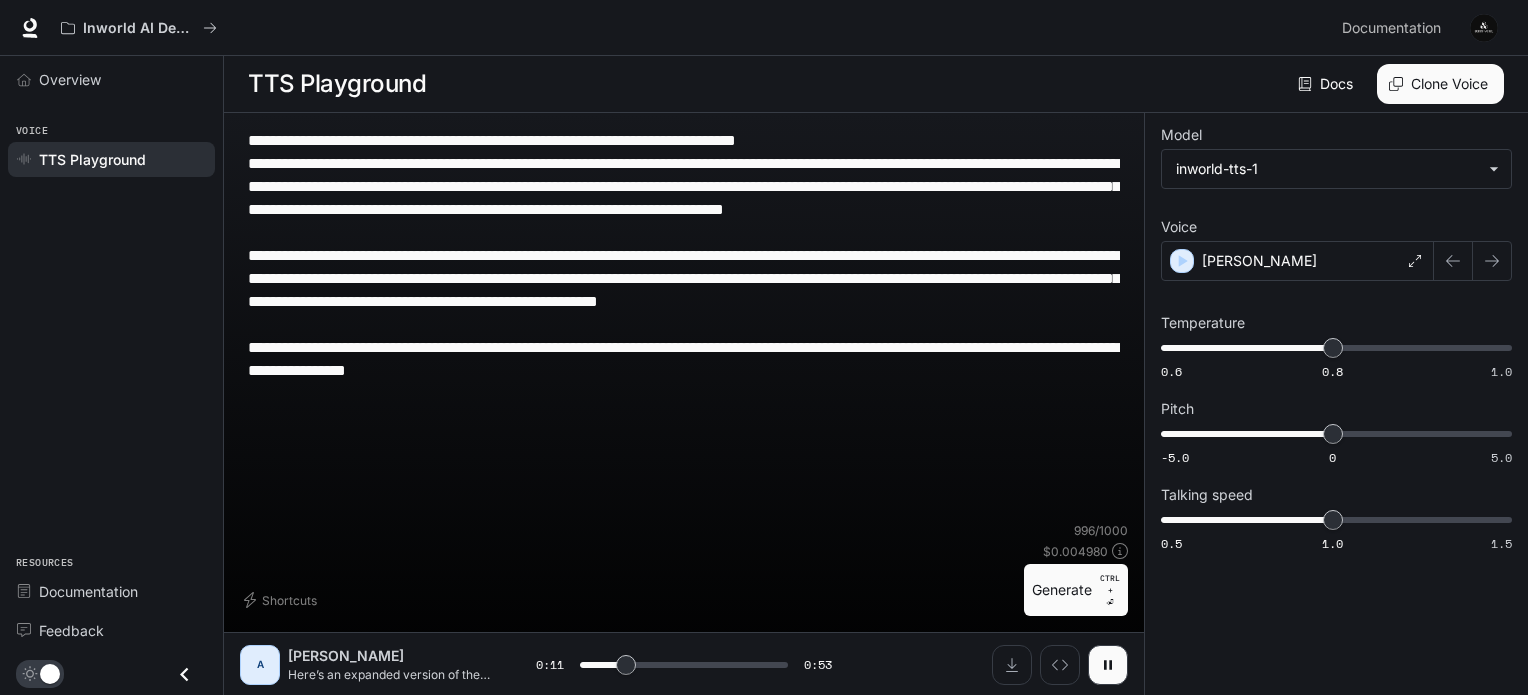 type on "**********" 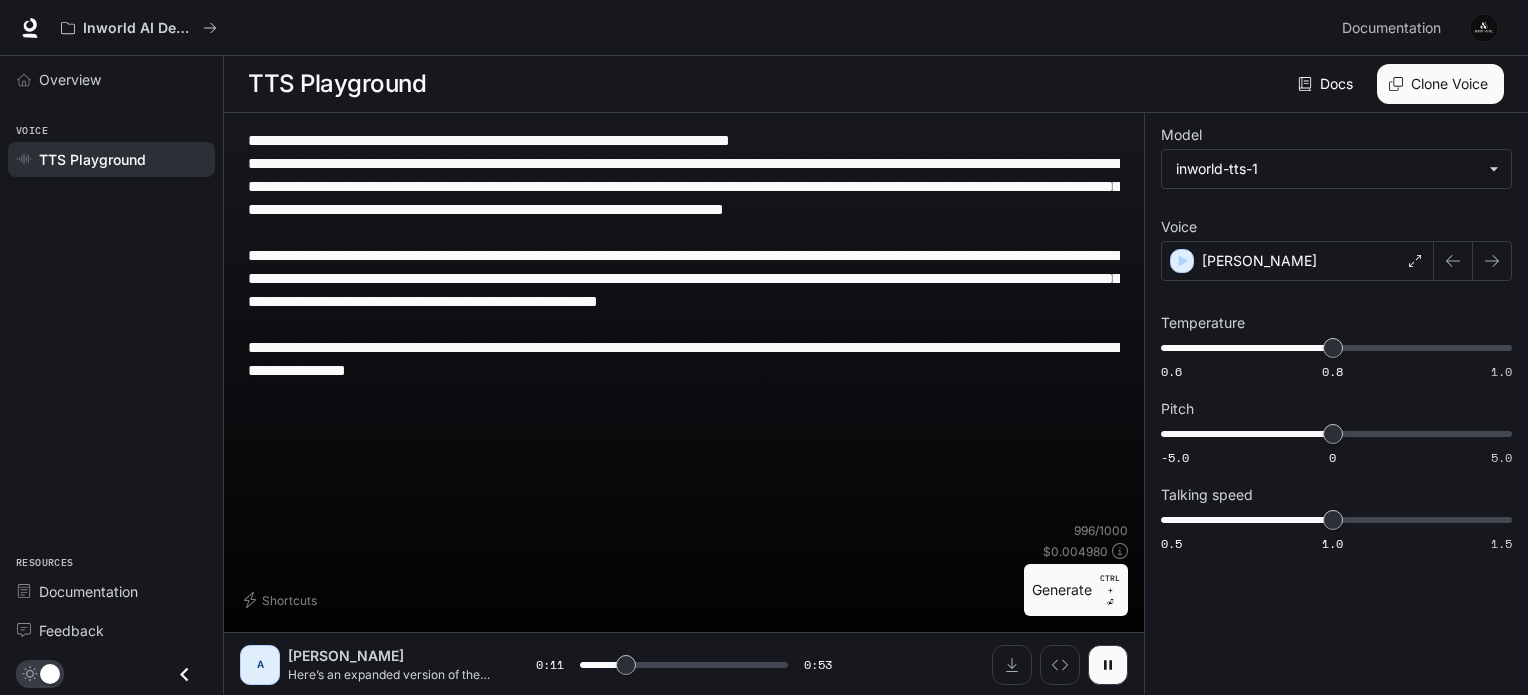 type on "**********" 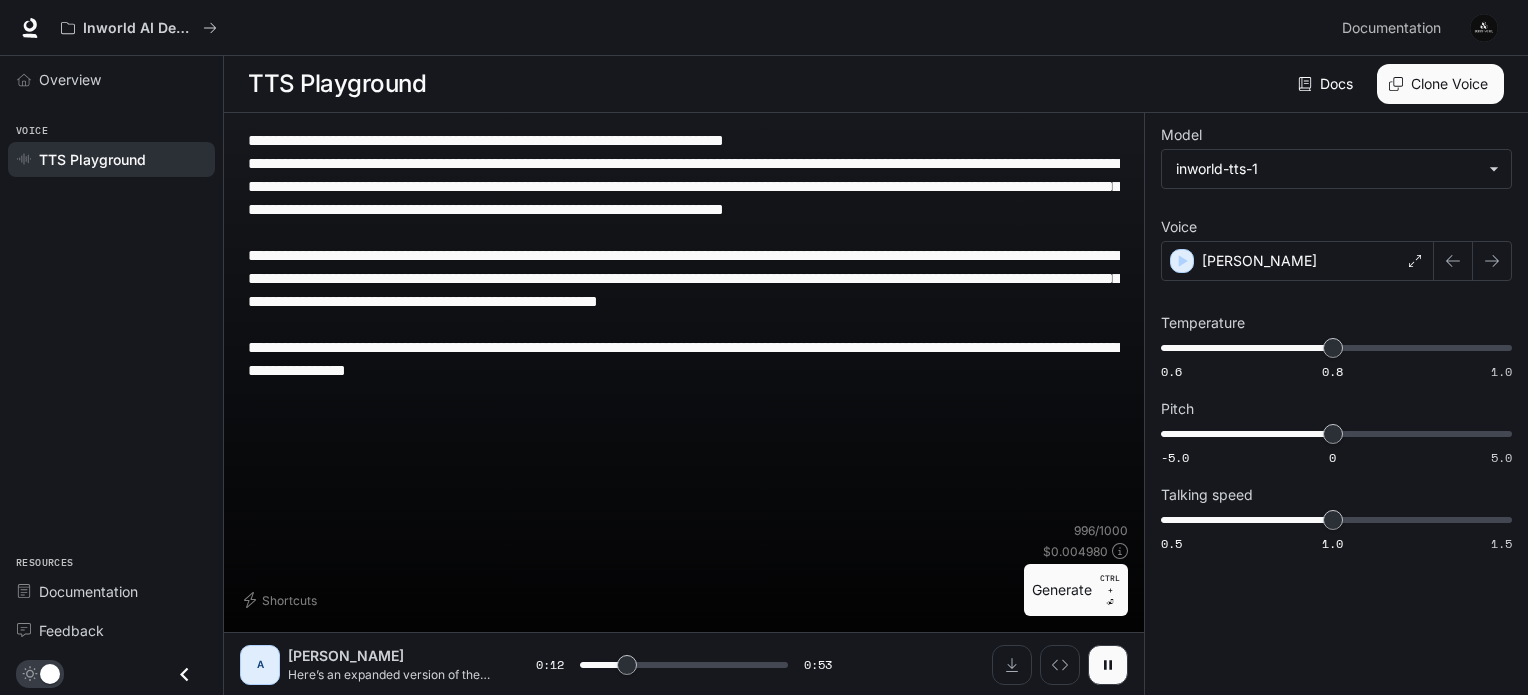 type on "**********" 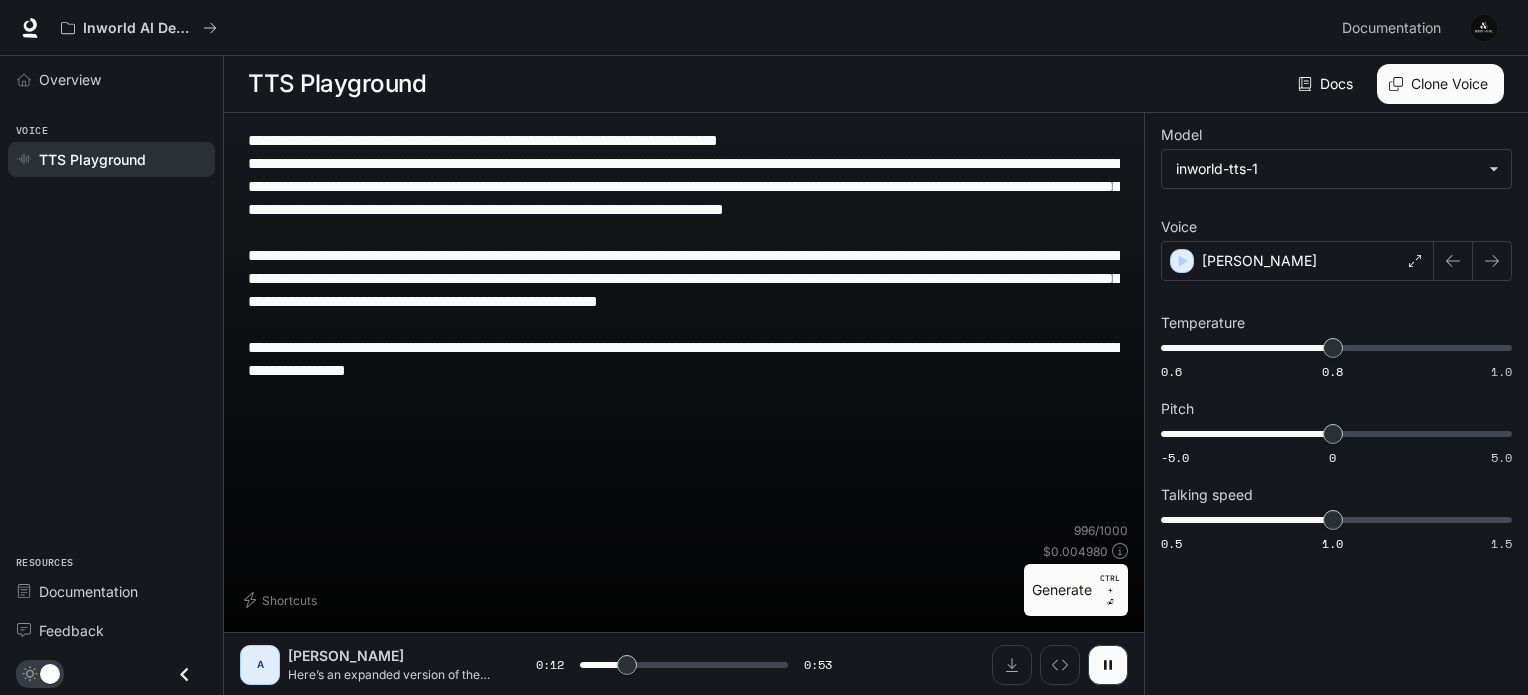 type on "**********" 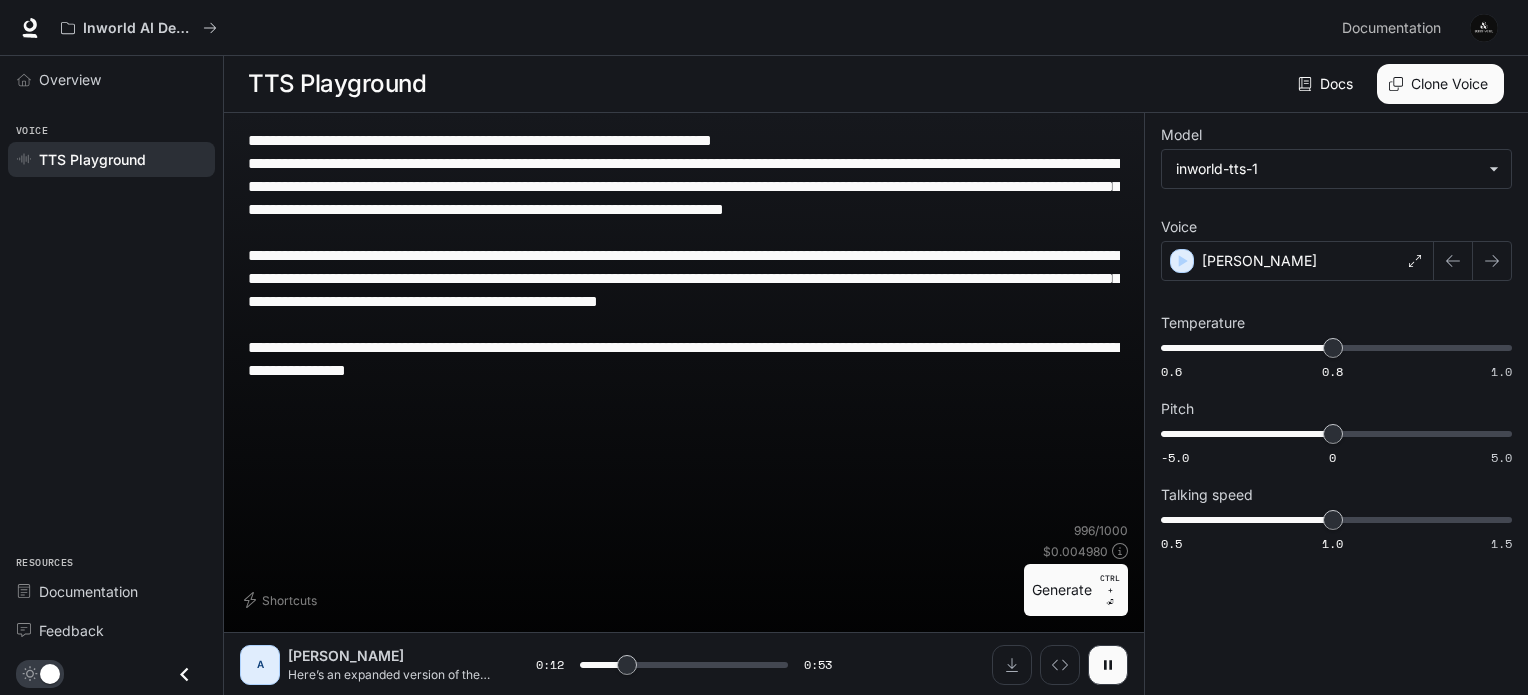 type on "****" 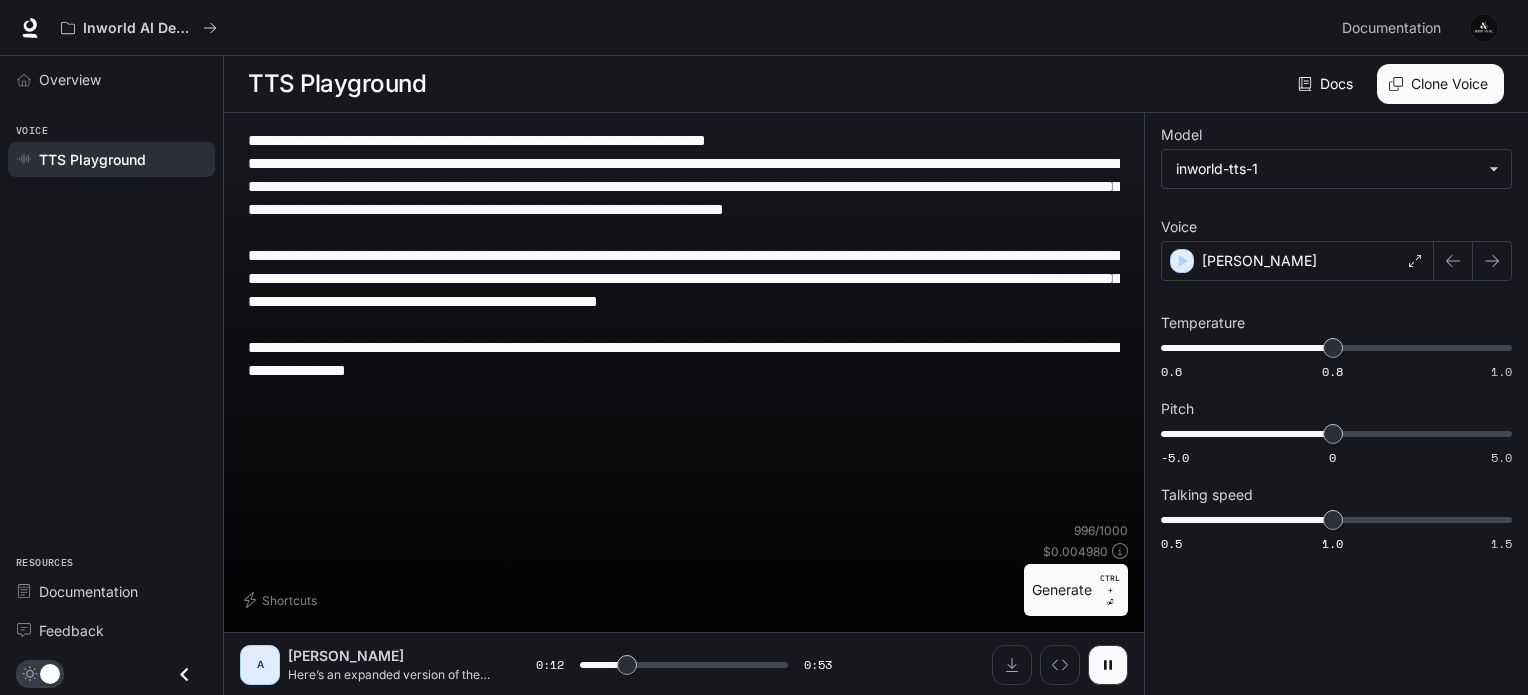 type on "**********" 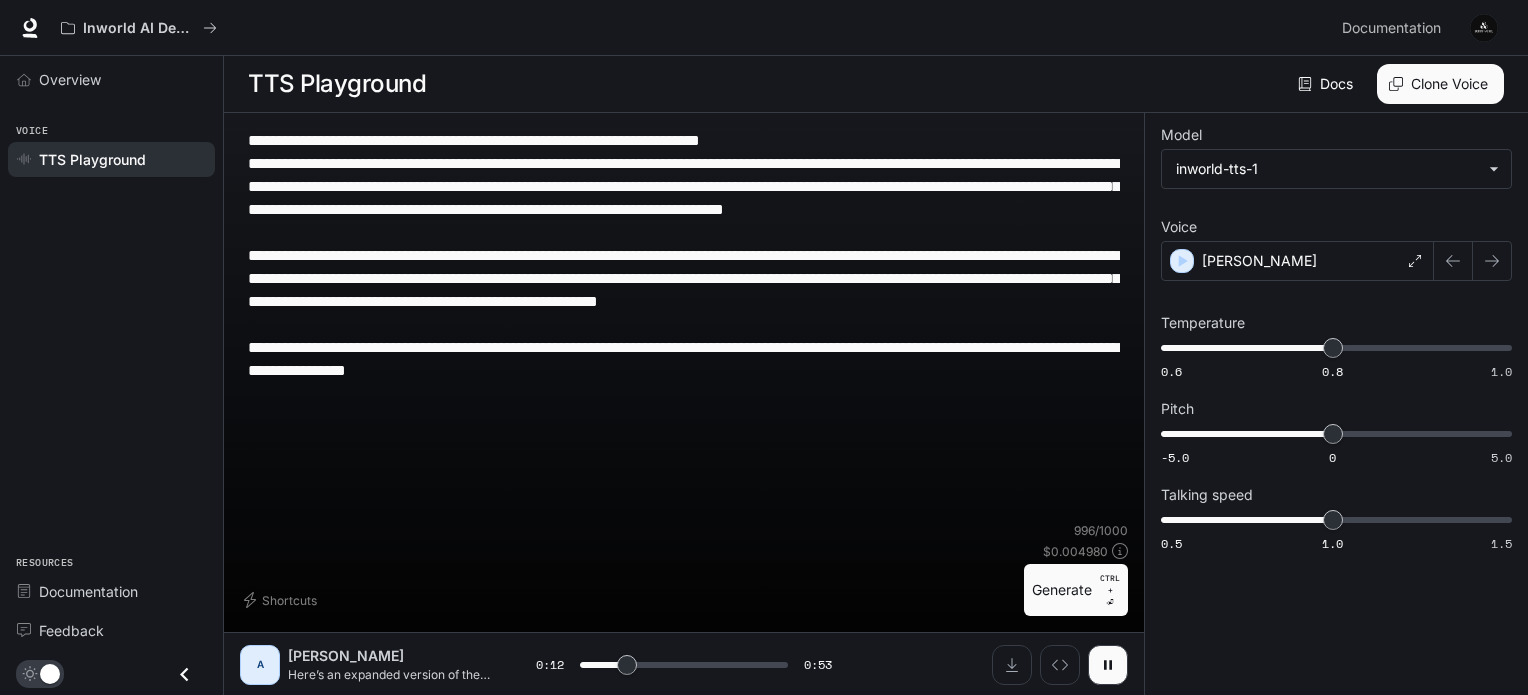 type on "**********" 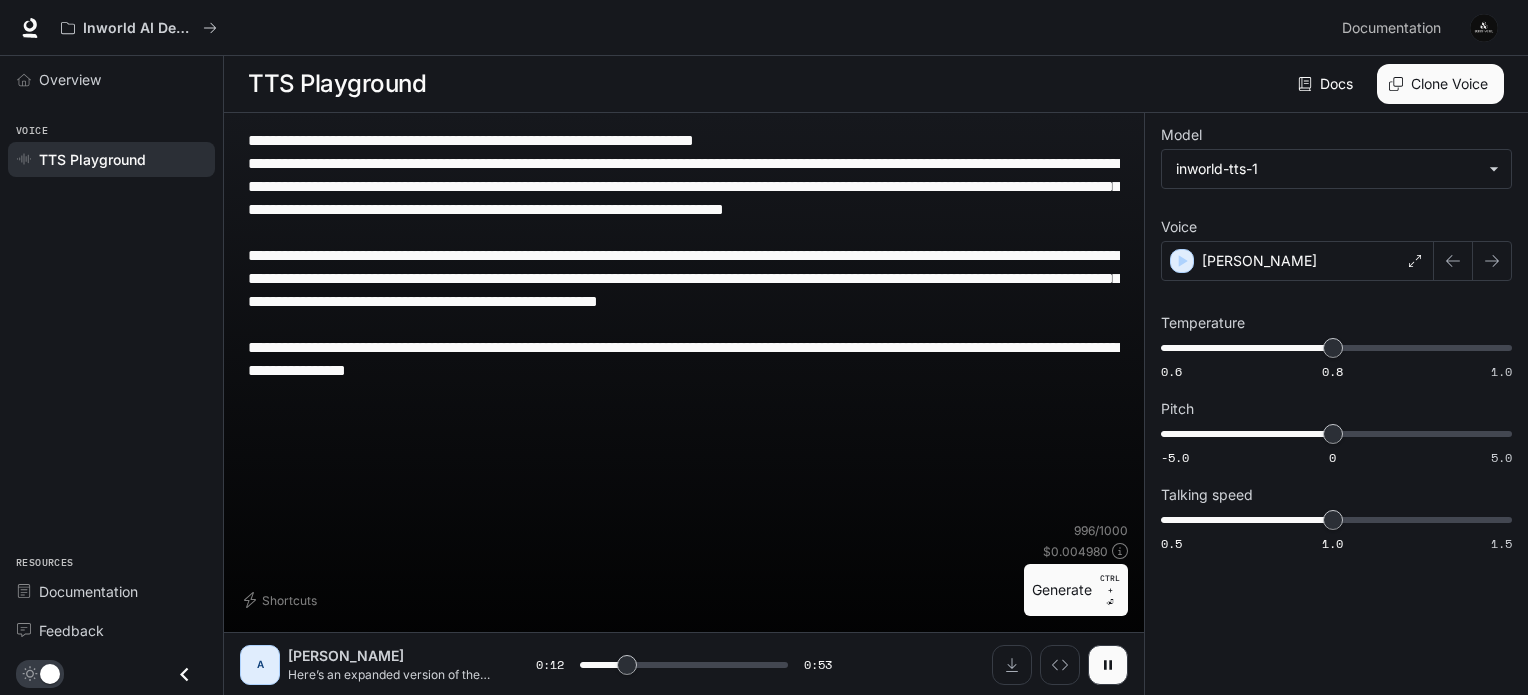 type on "**********" 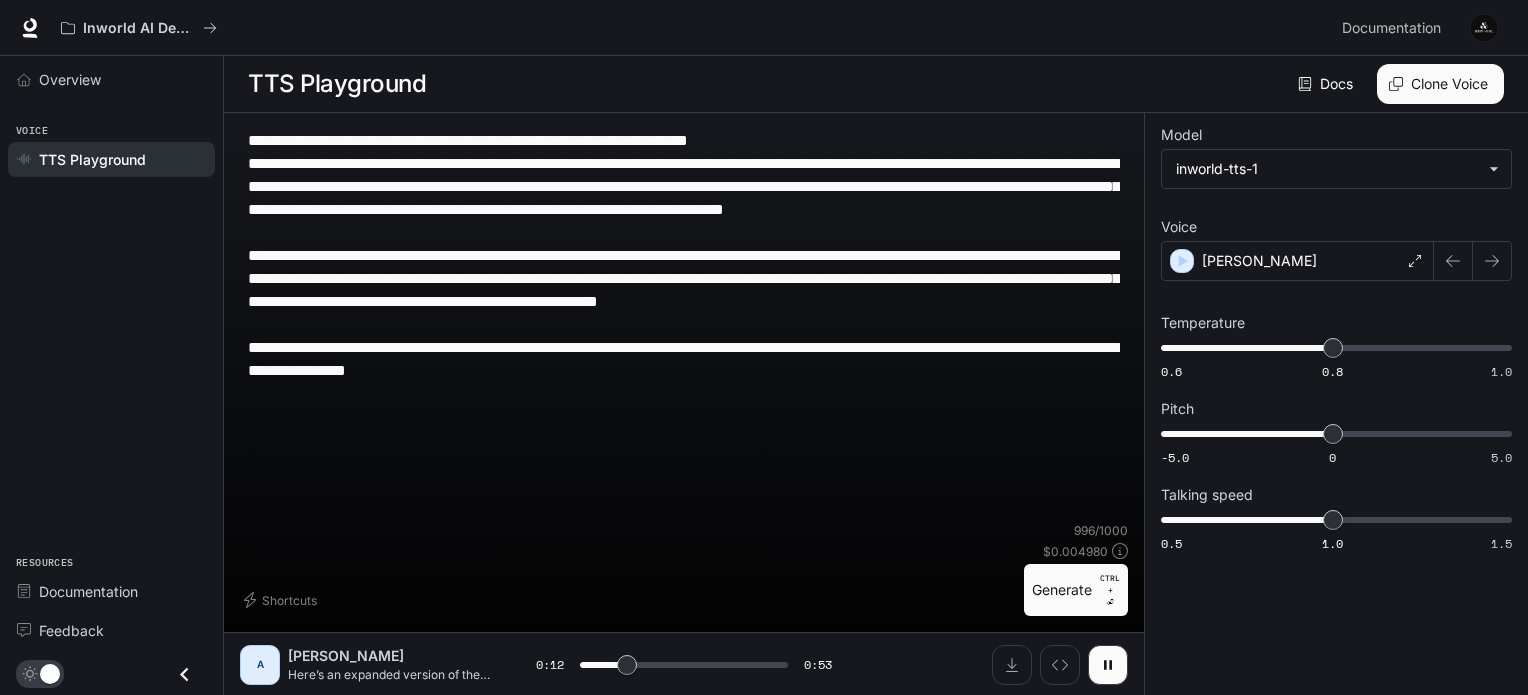 type on "**********" 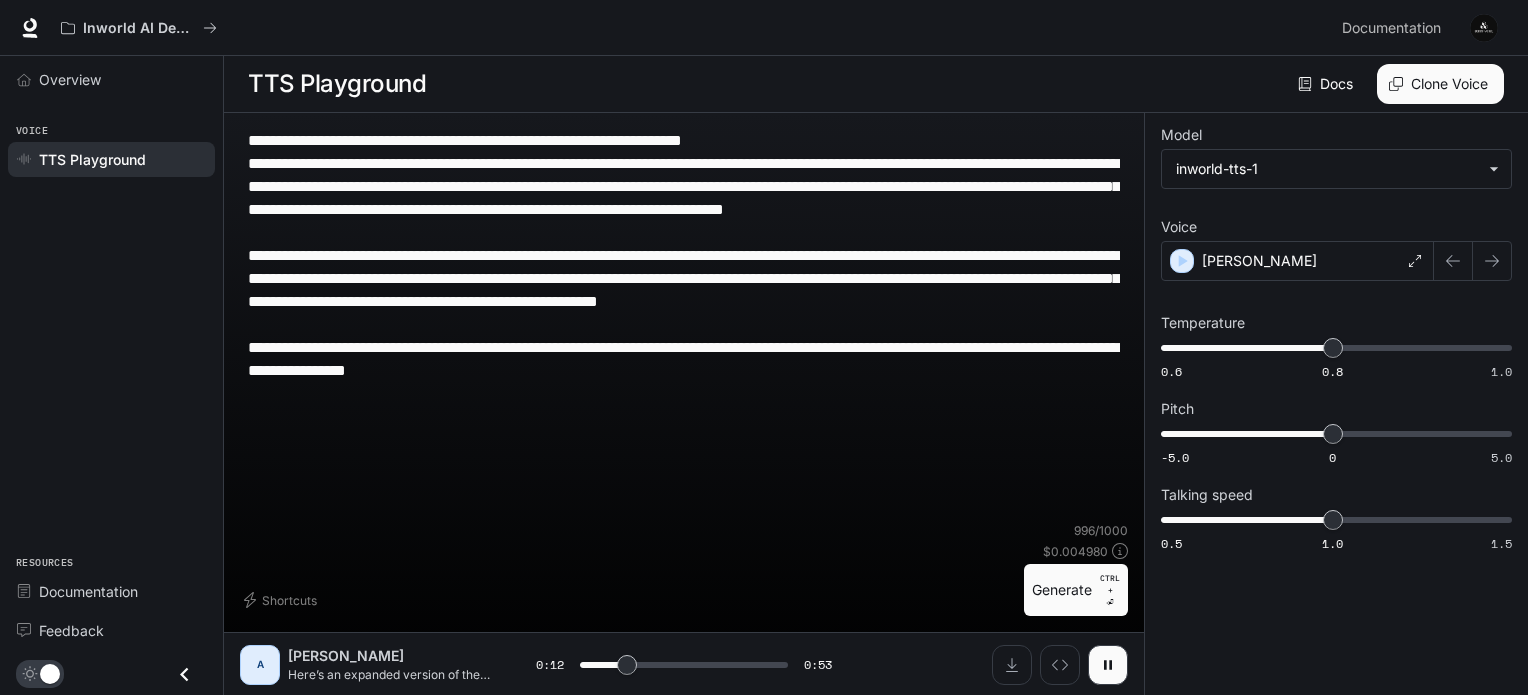type on "**********" 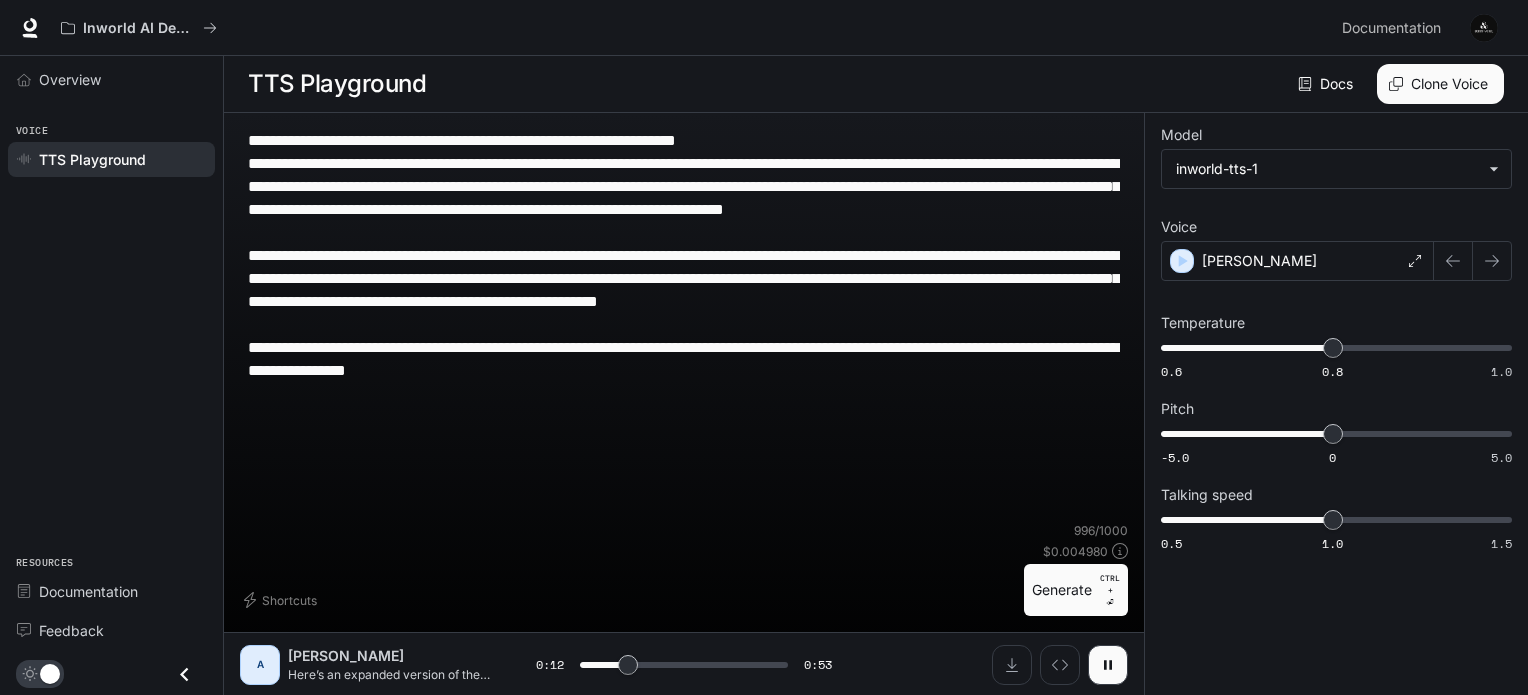 type on "**********" 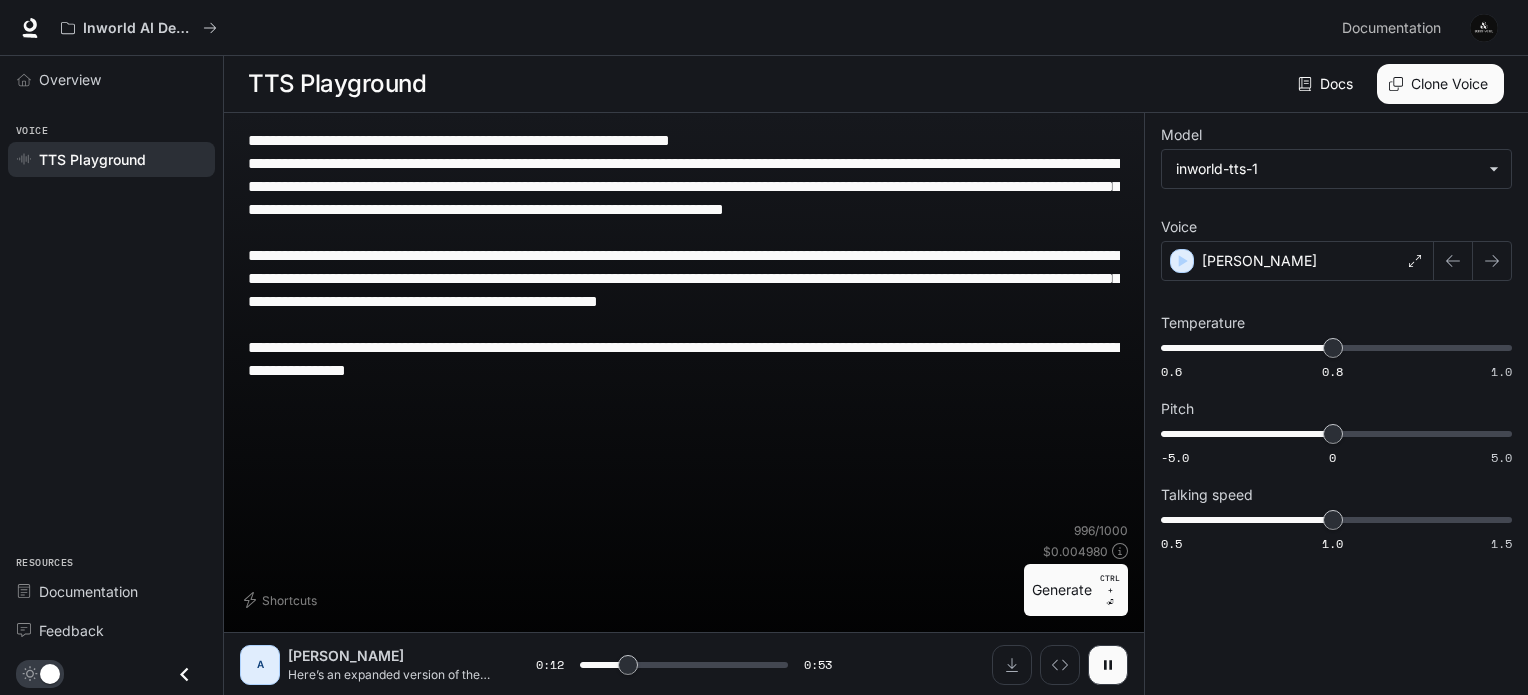 type on "**********" 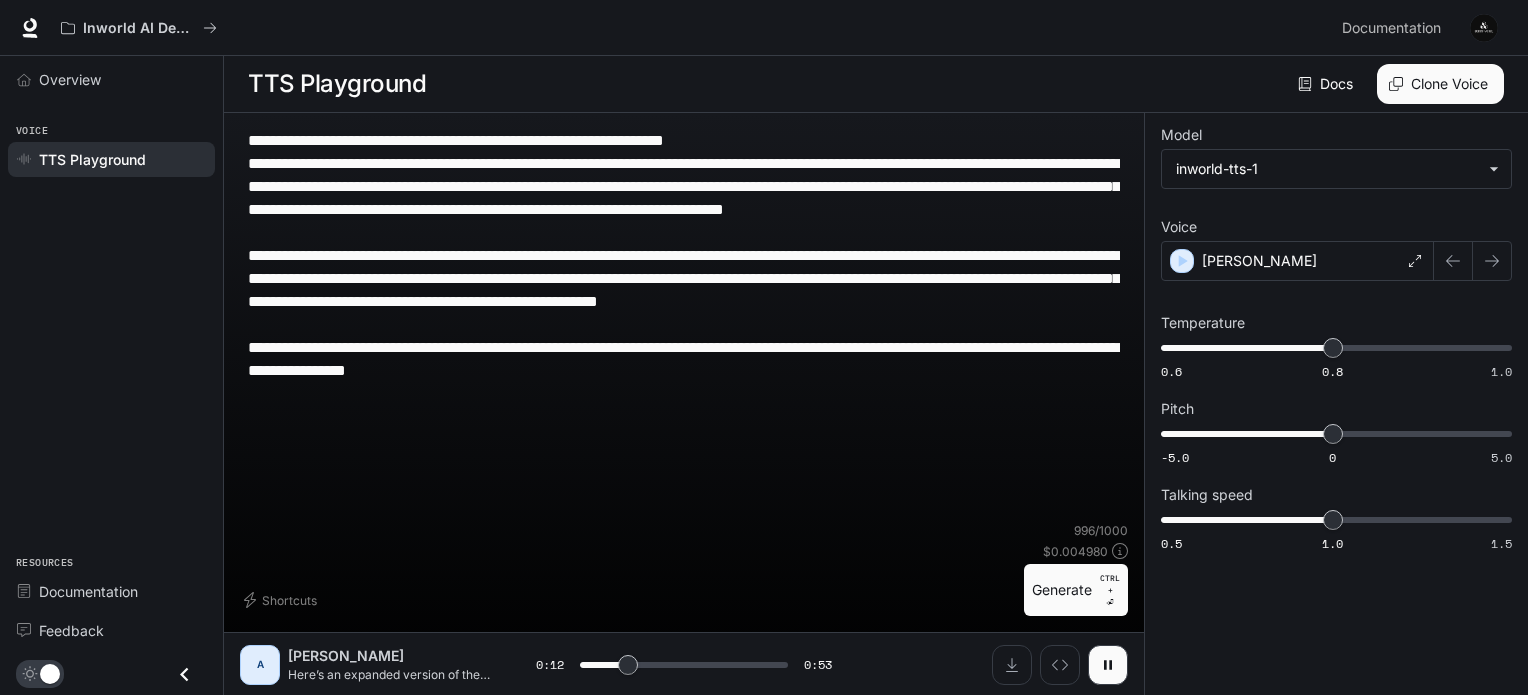 type on "****" 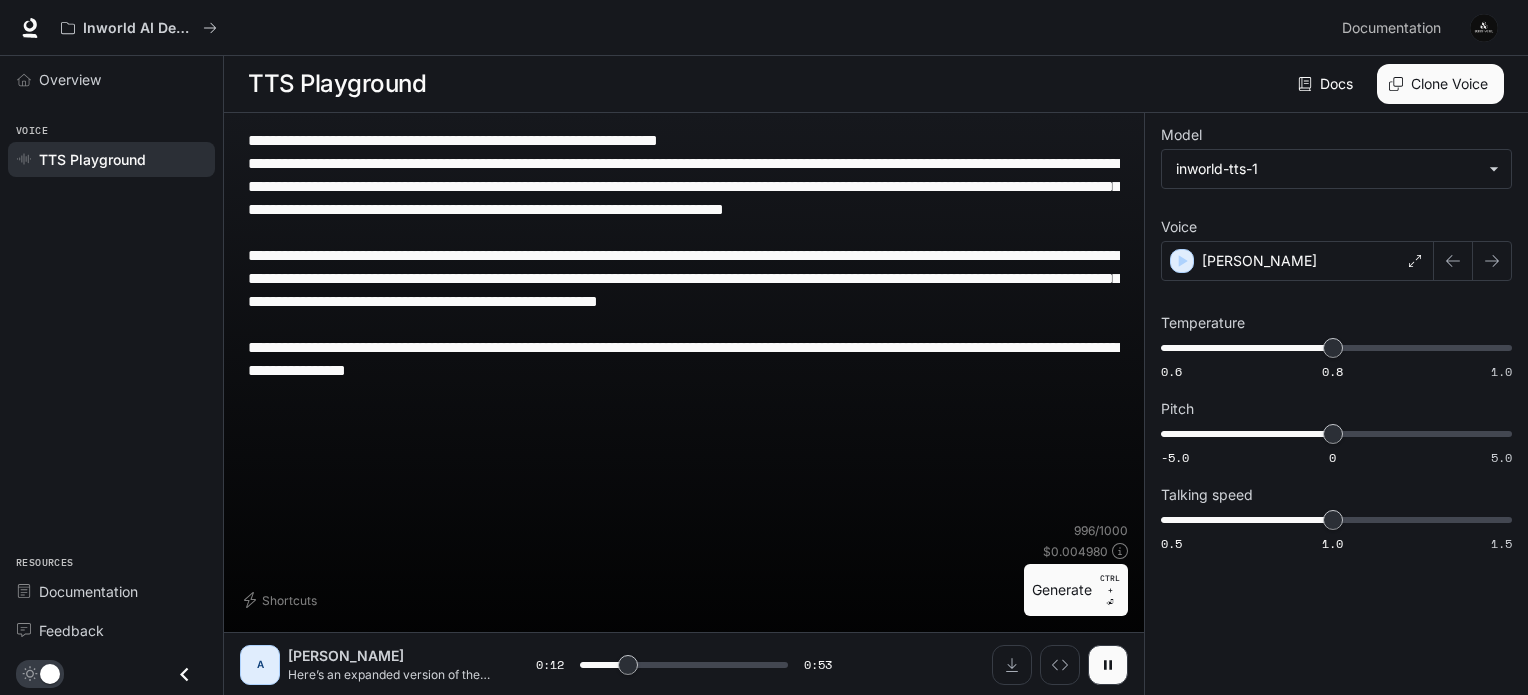 type on "**********" 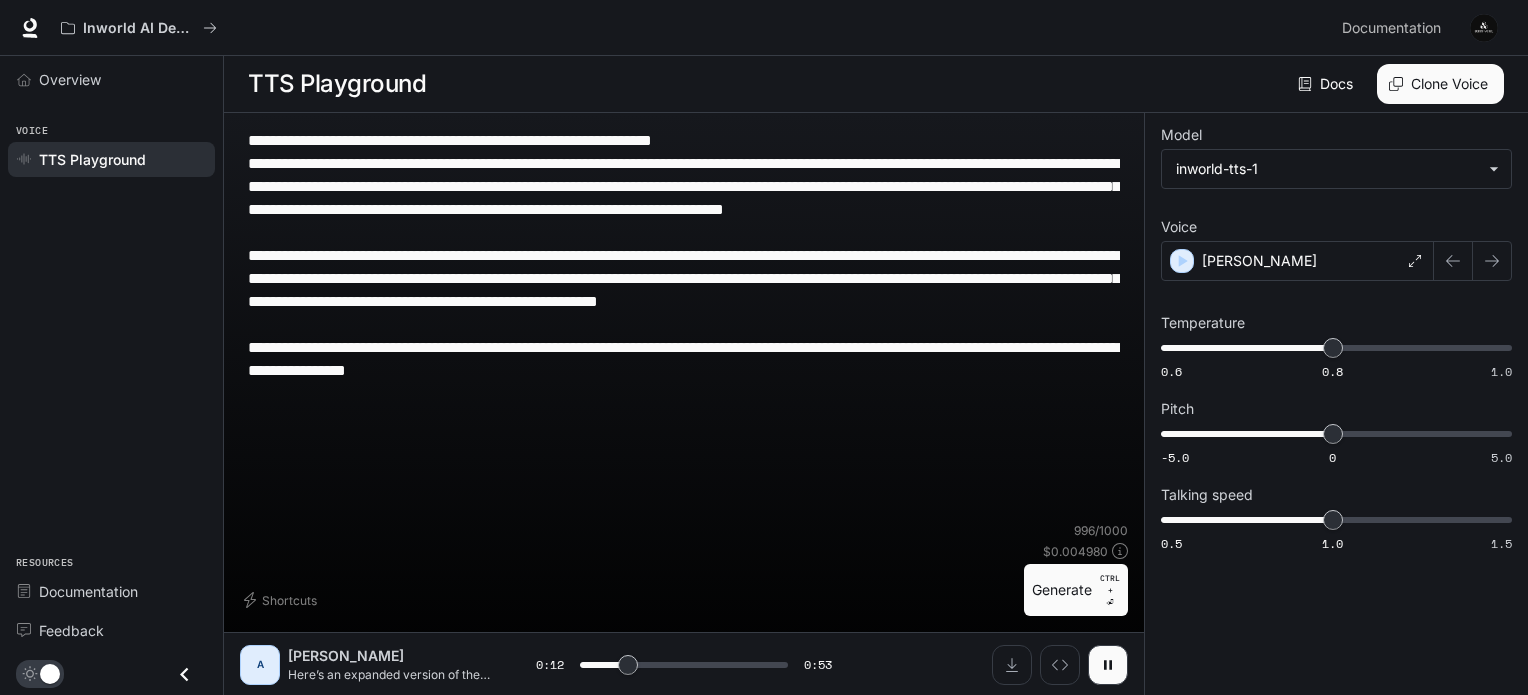 type on "**********" 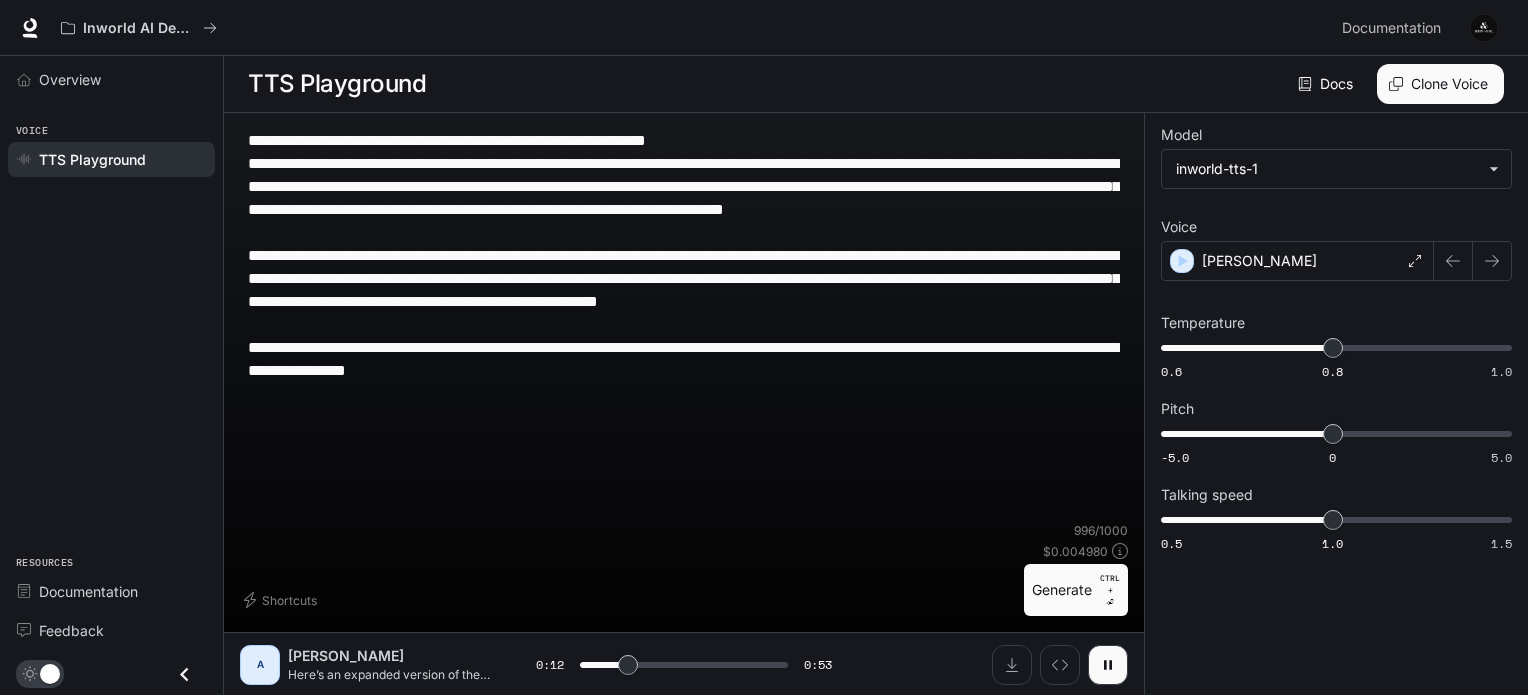 type on "**********" 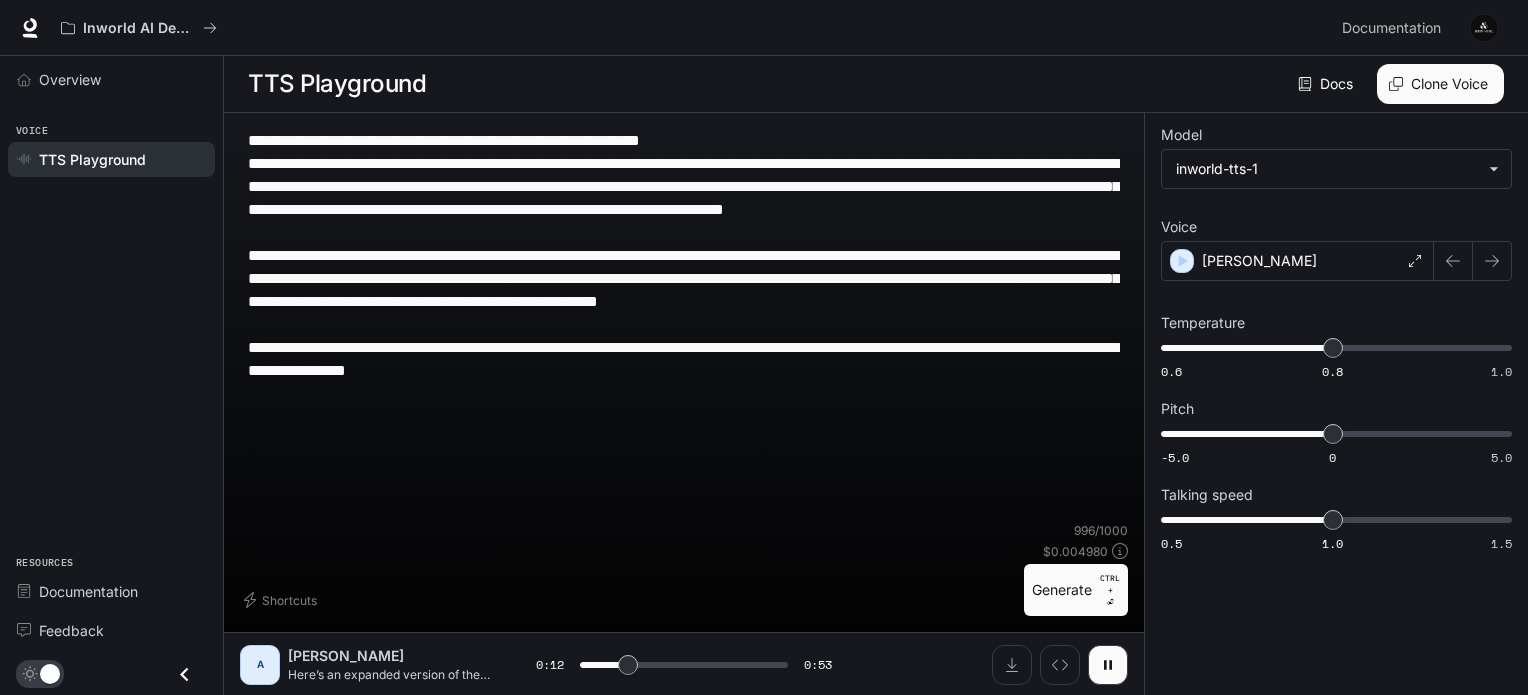 type on "**********" 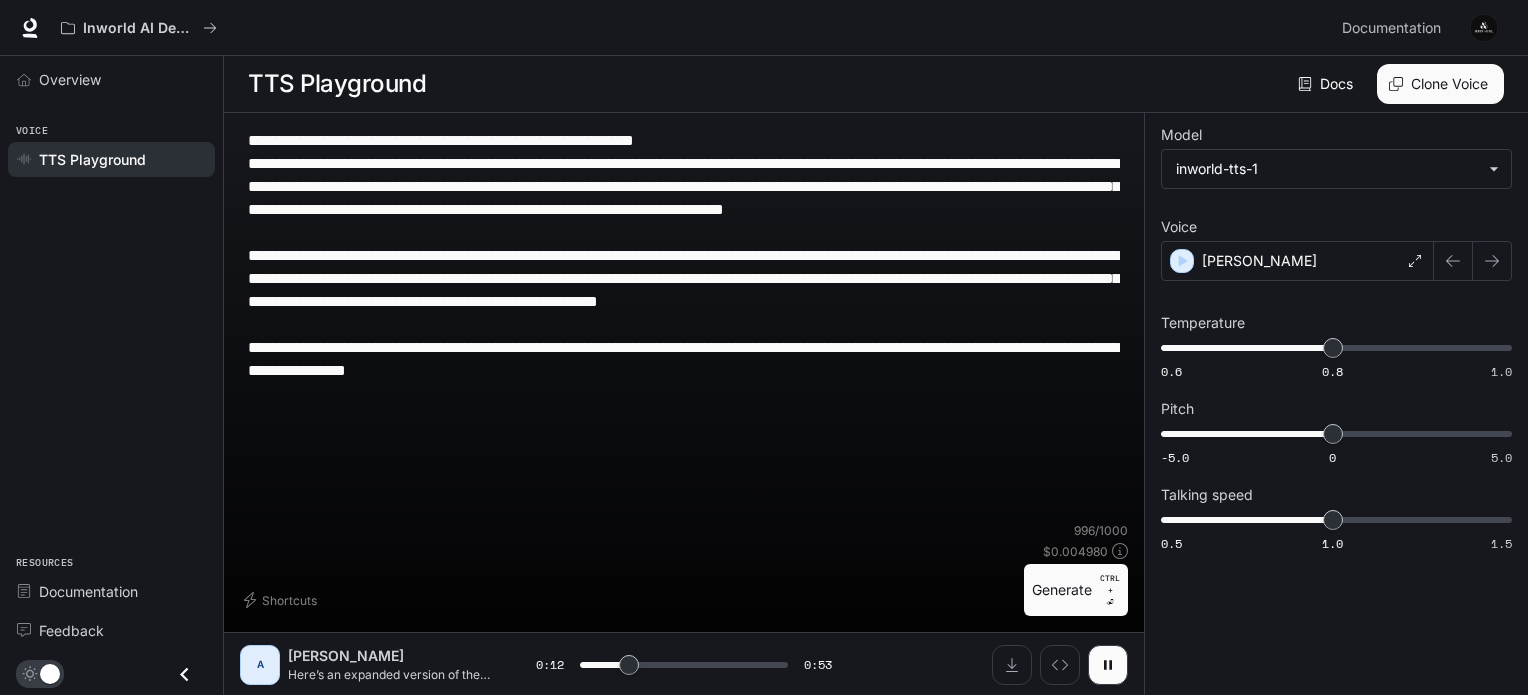 type on "**********" 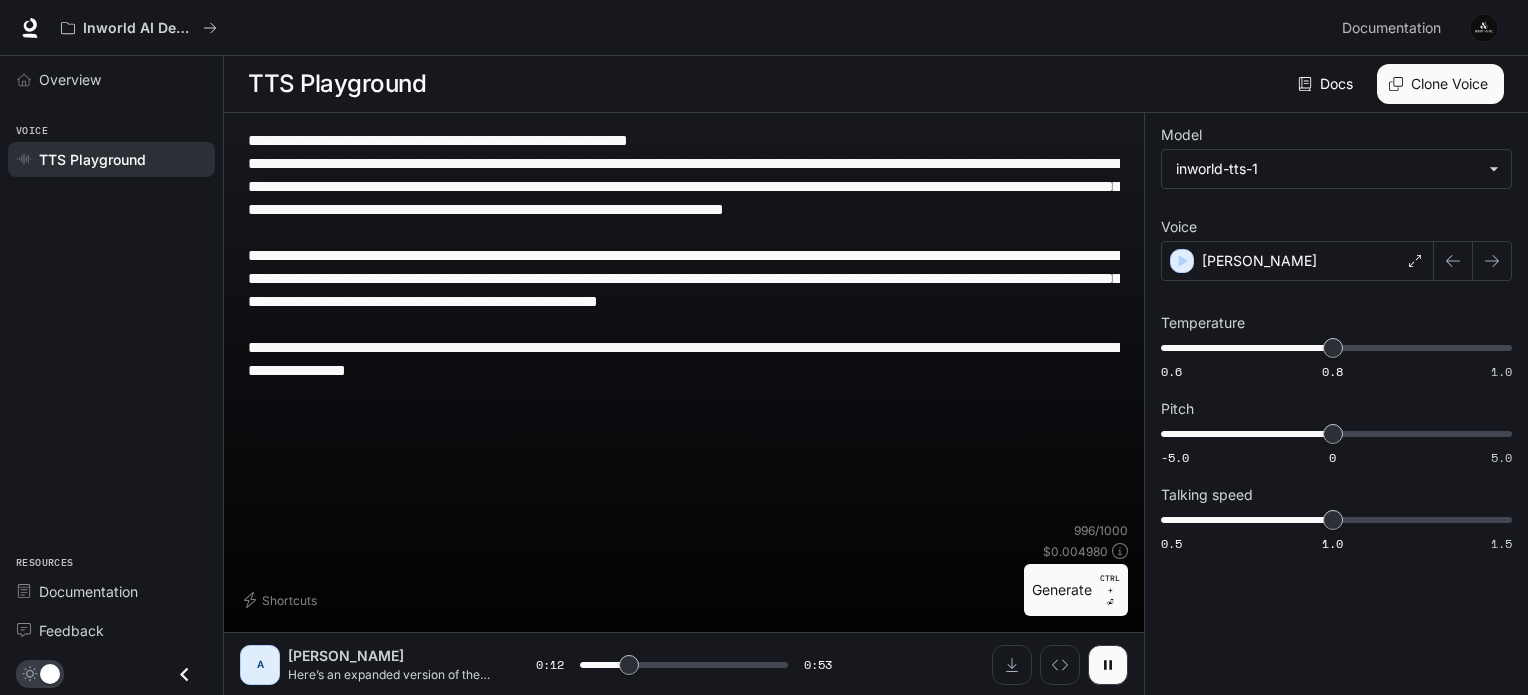 type on "**********" 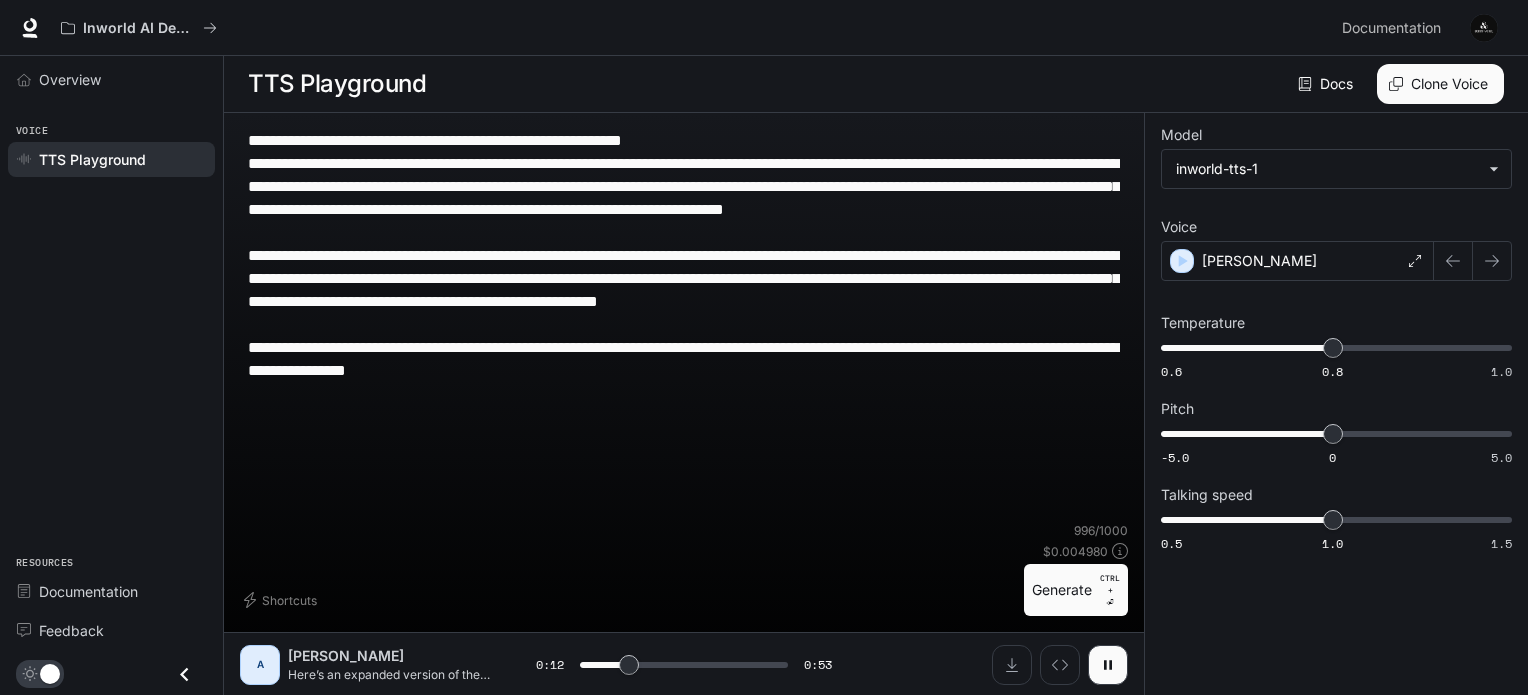 type on "**********" 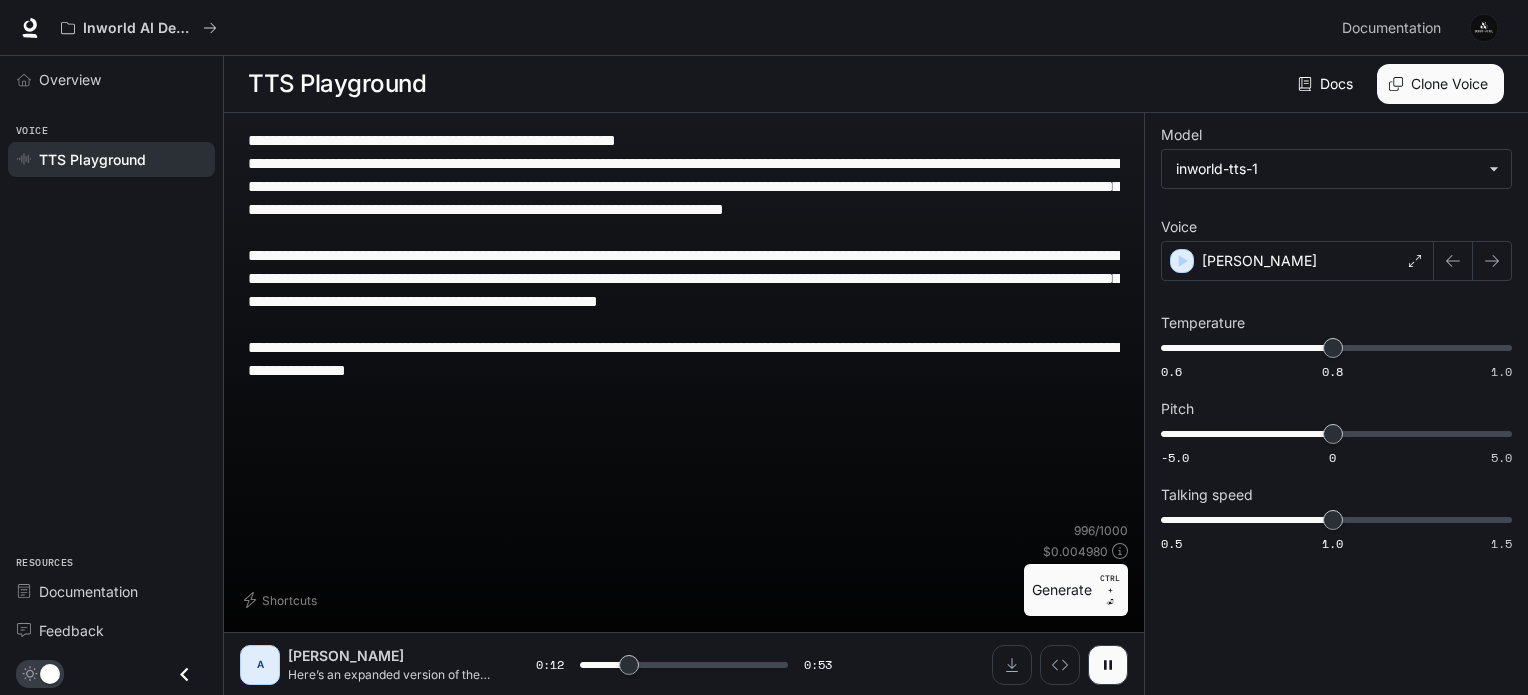 type on "**" 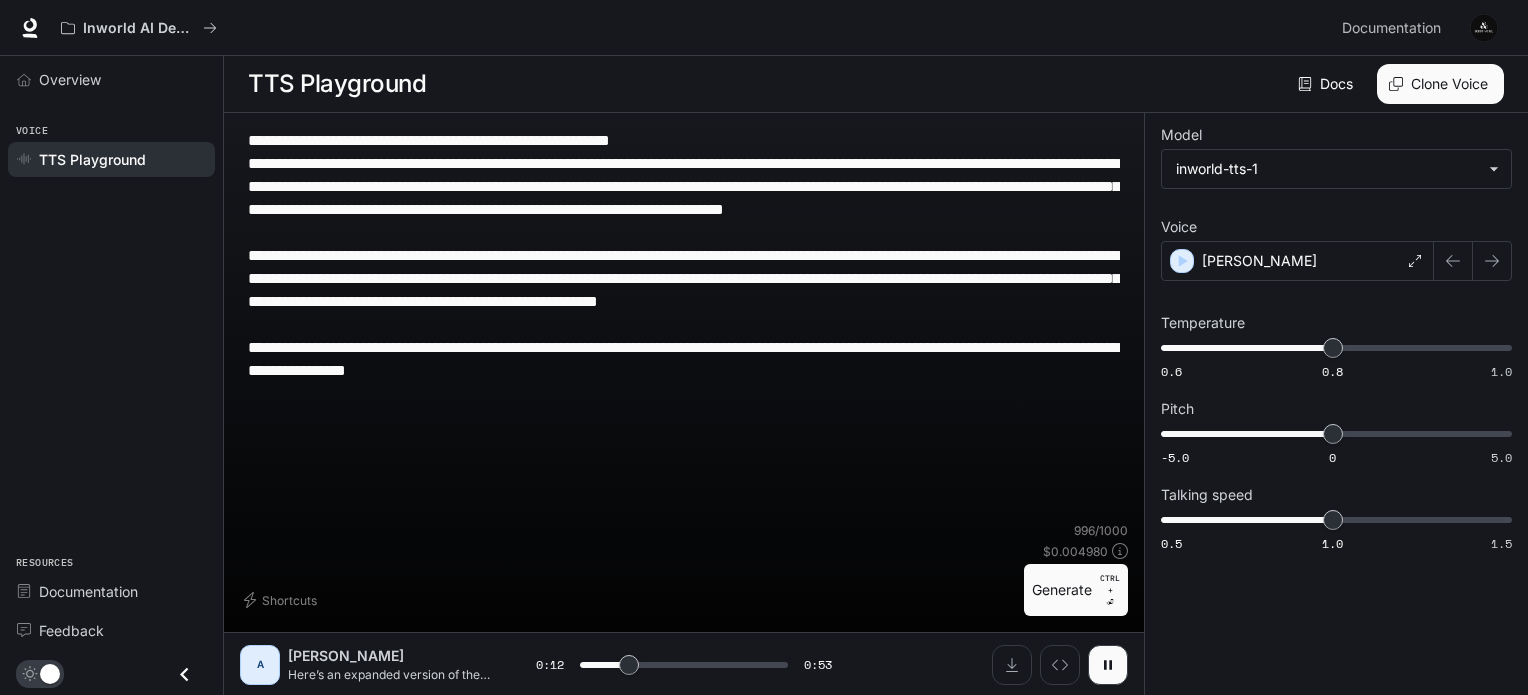 type on "**********" 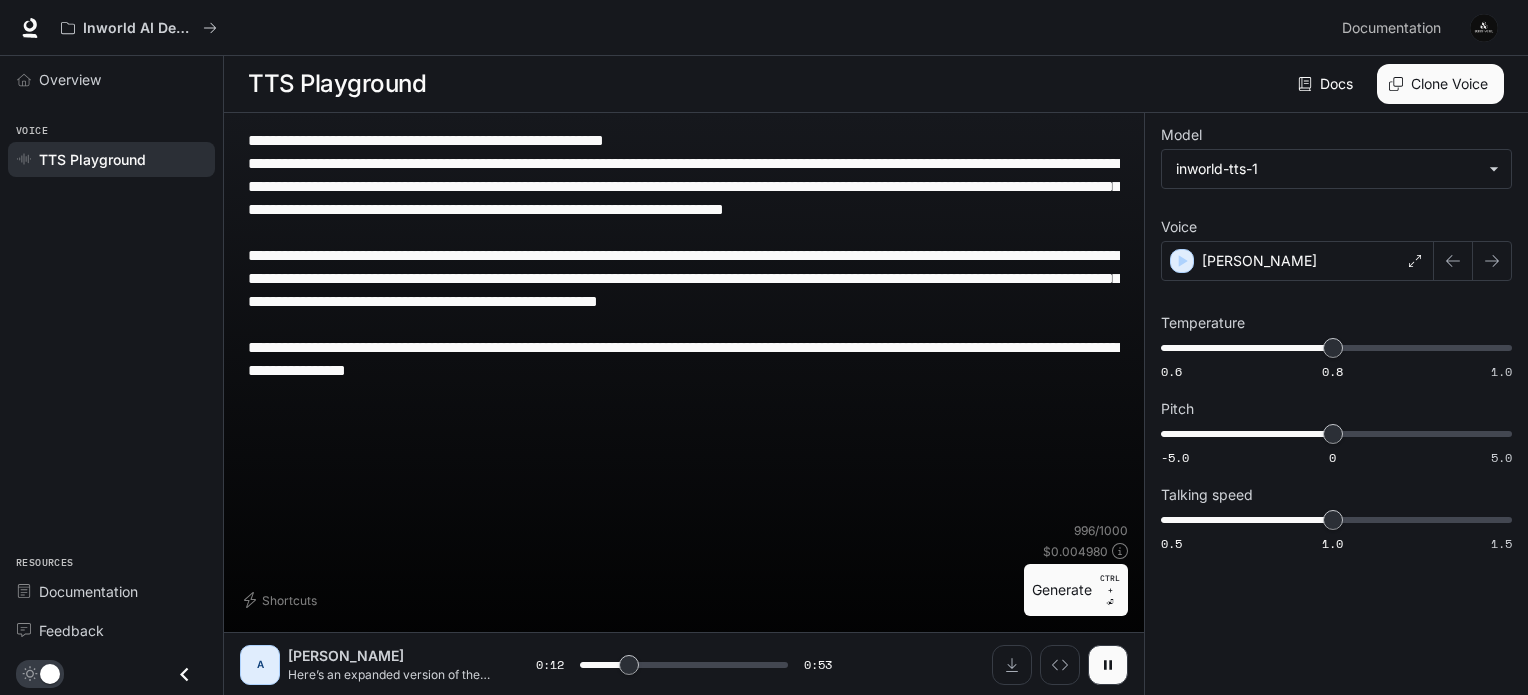 type on "**********" 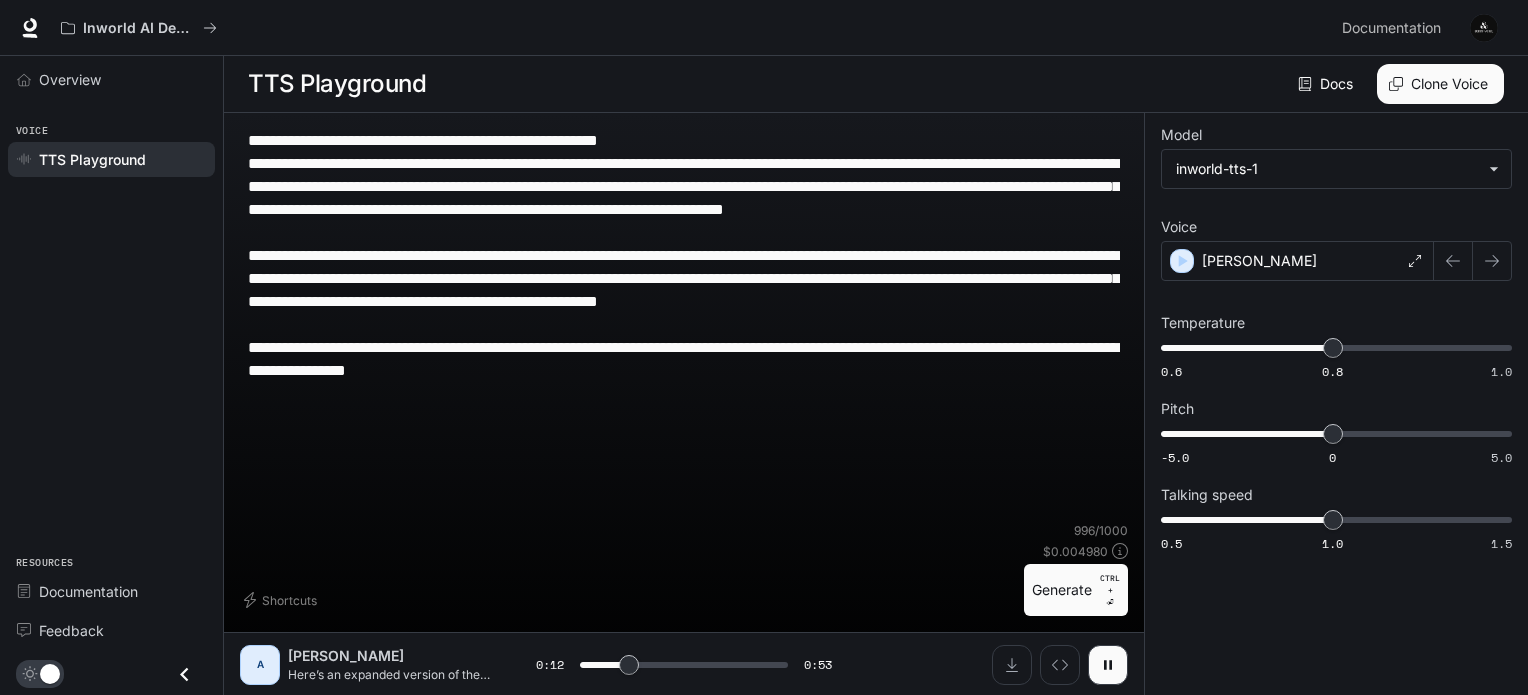 type on "**********" 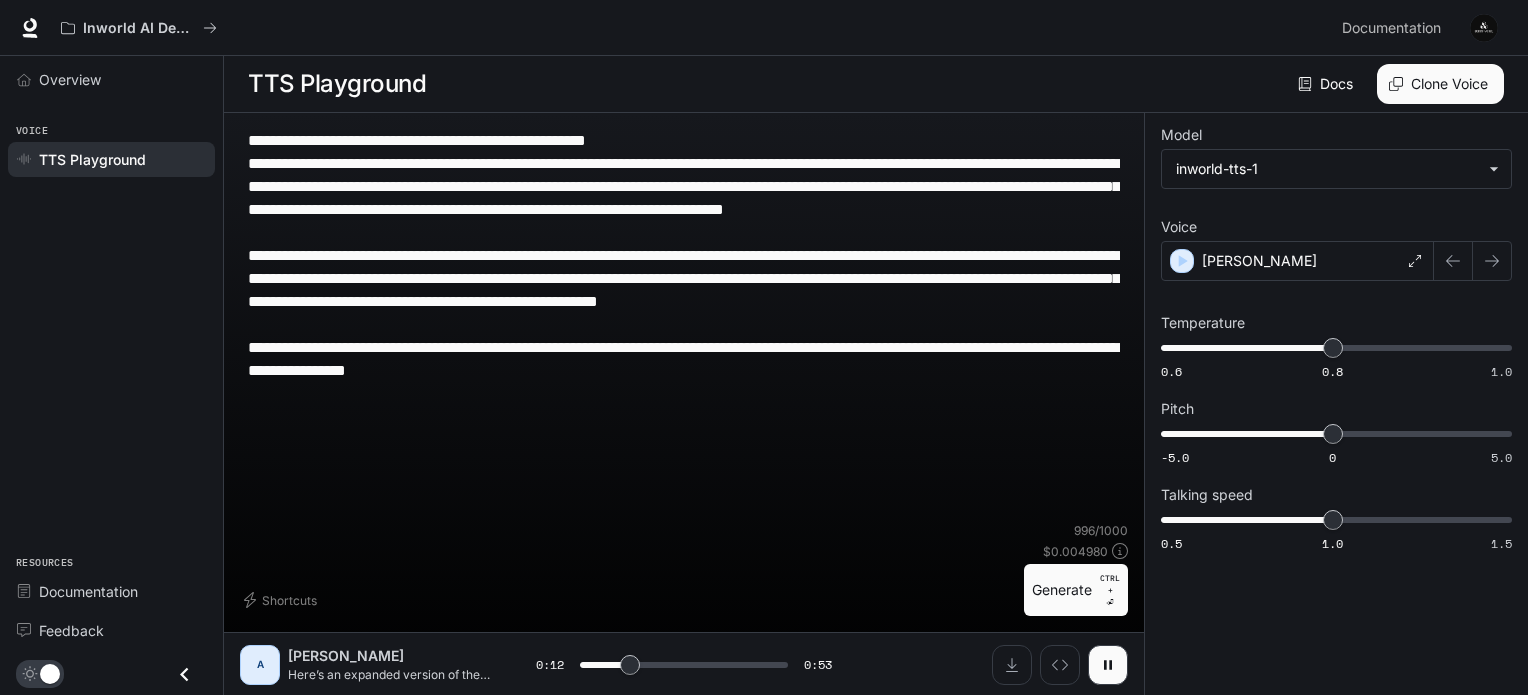 type on "**********" 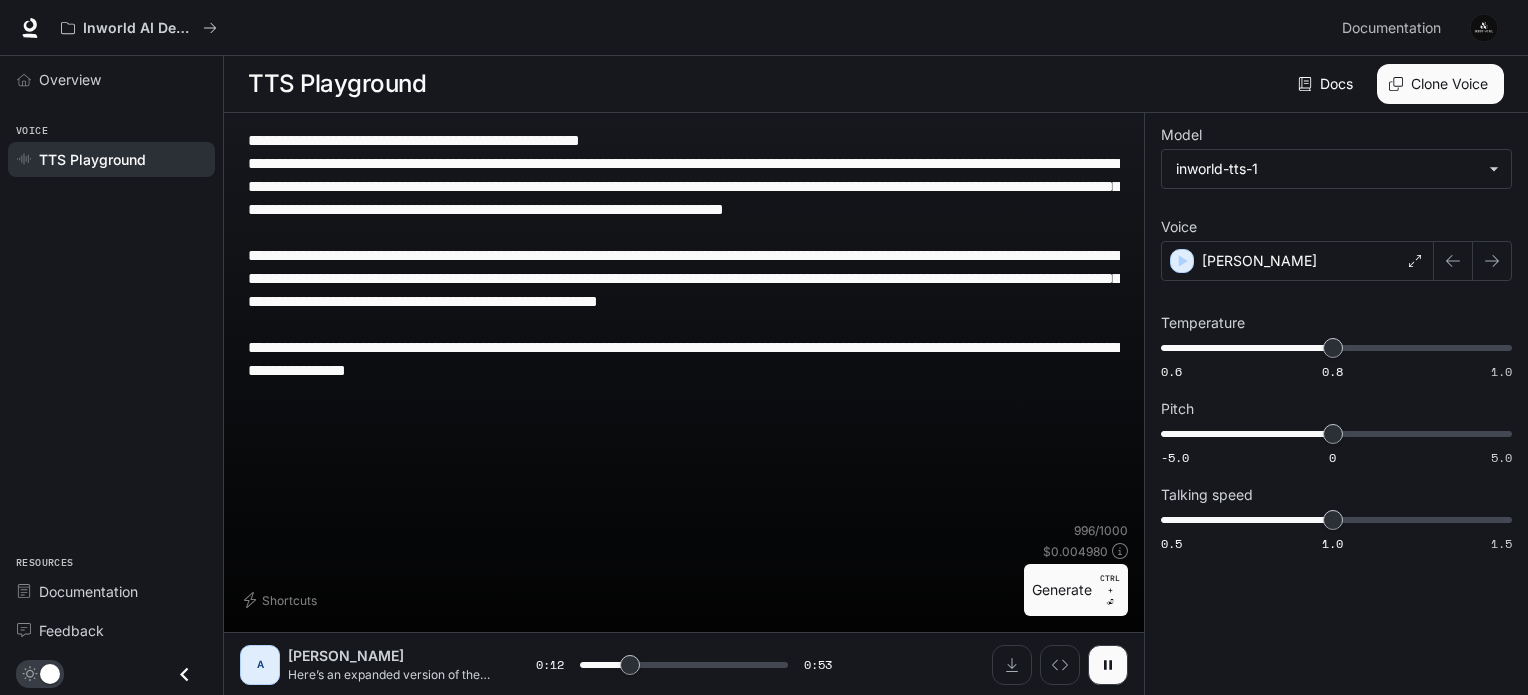 type on "**********" 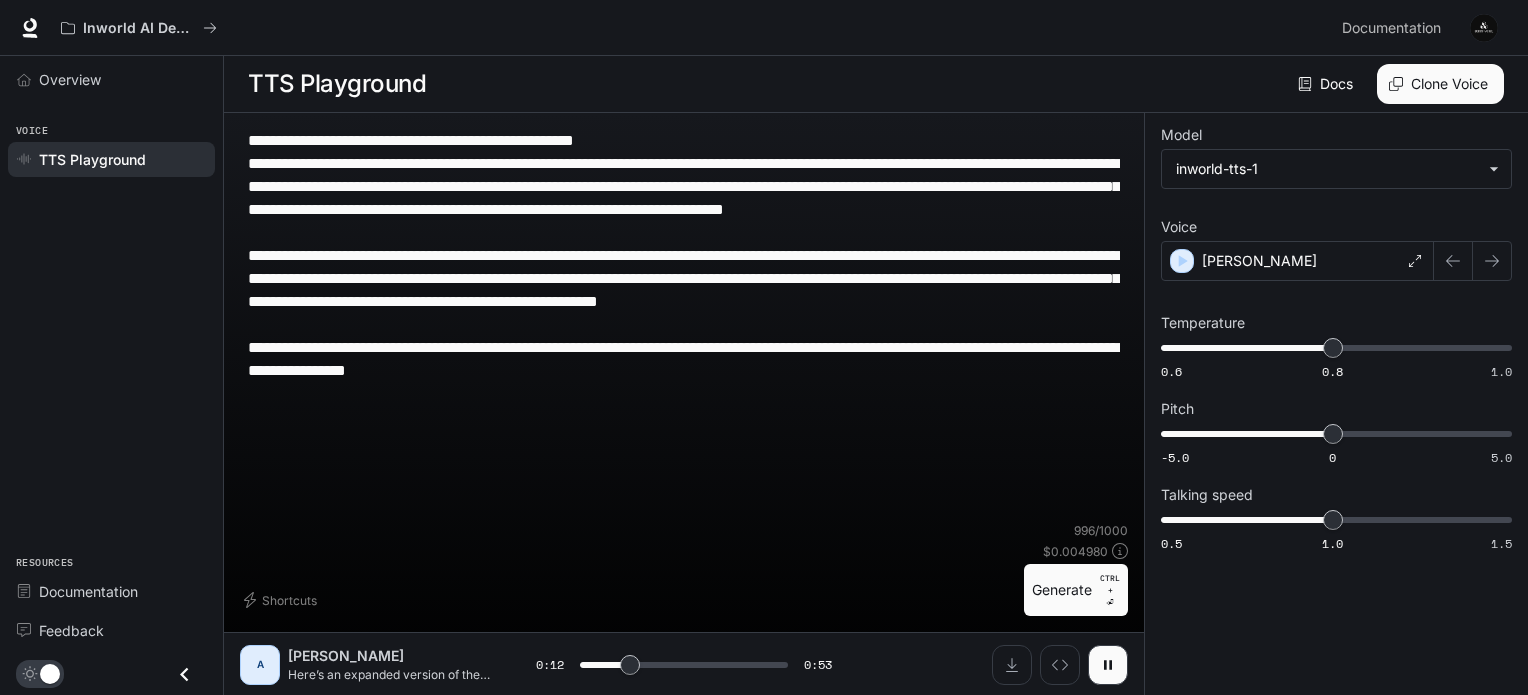 type on "****" 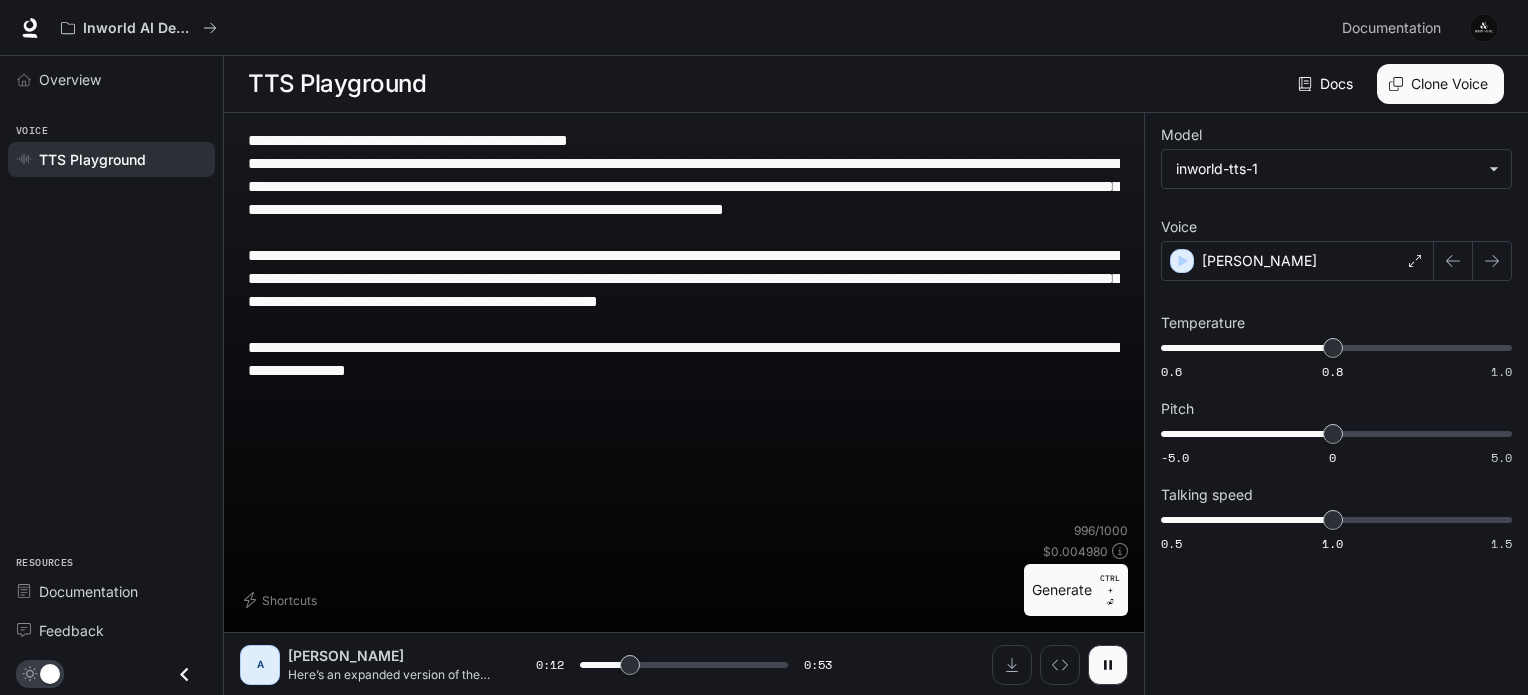 type on "**********" 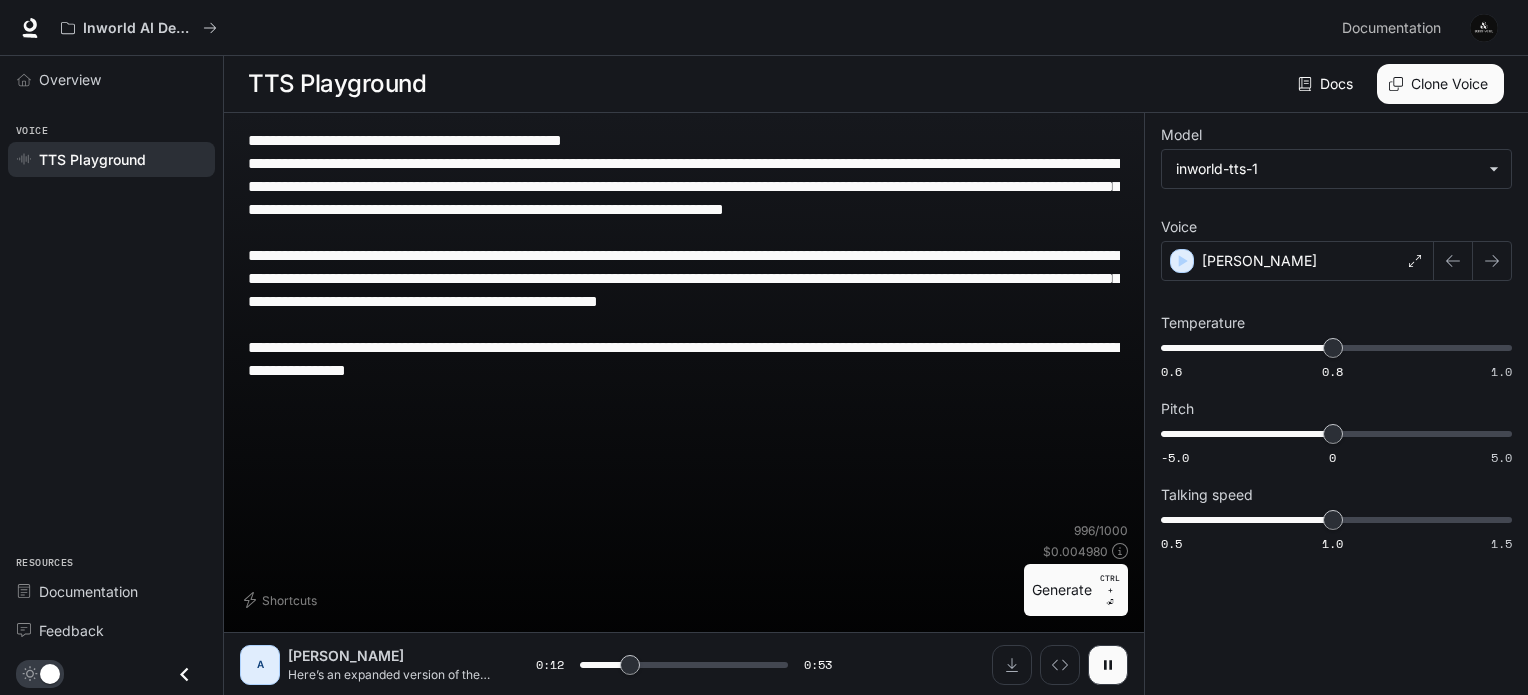 type on "**********" 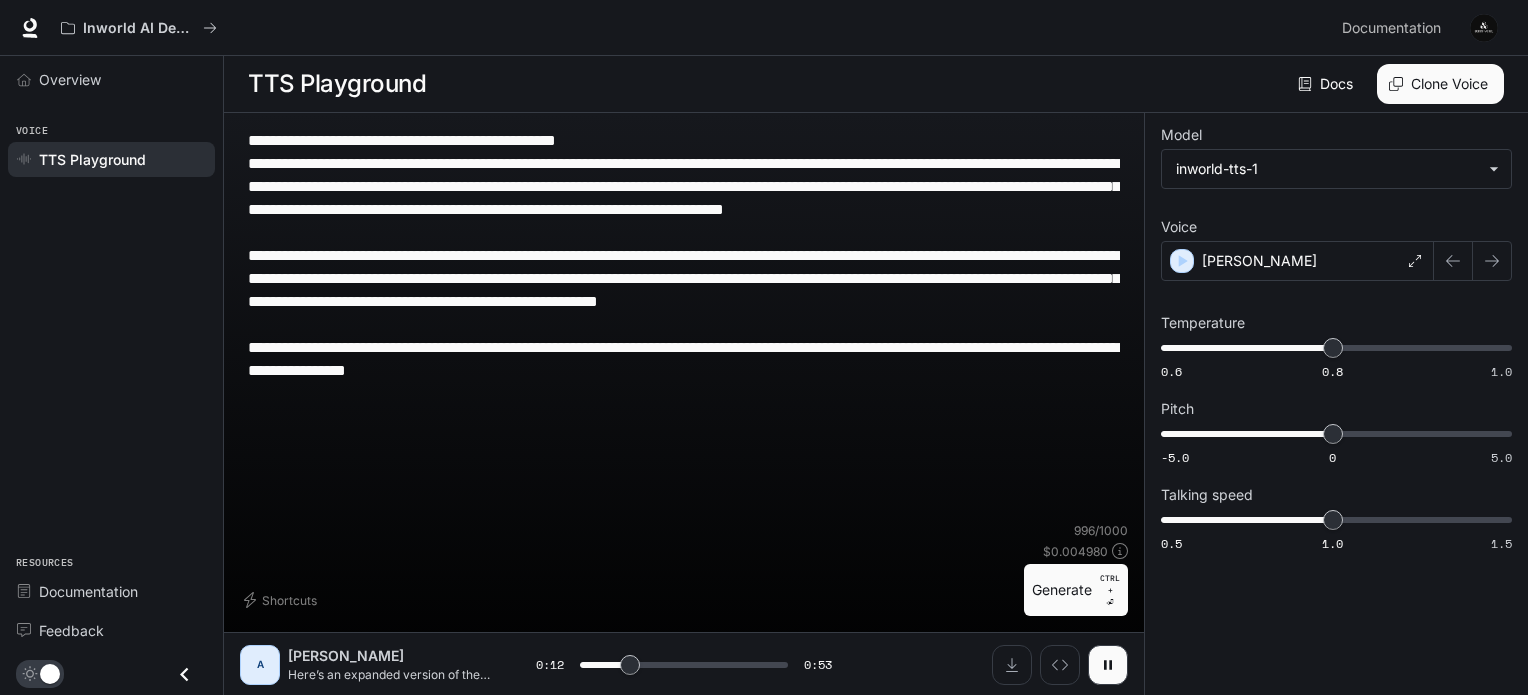 type on "**********" 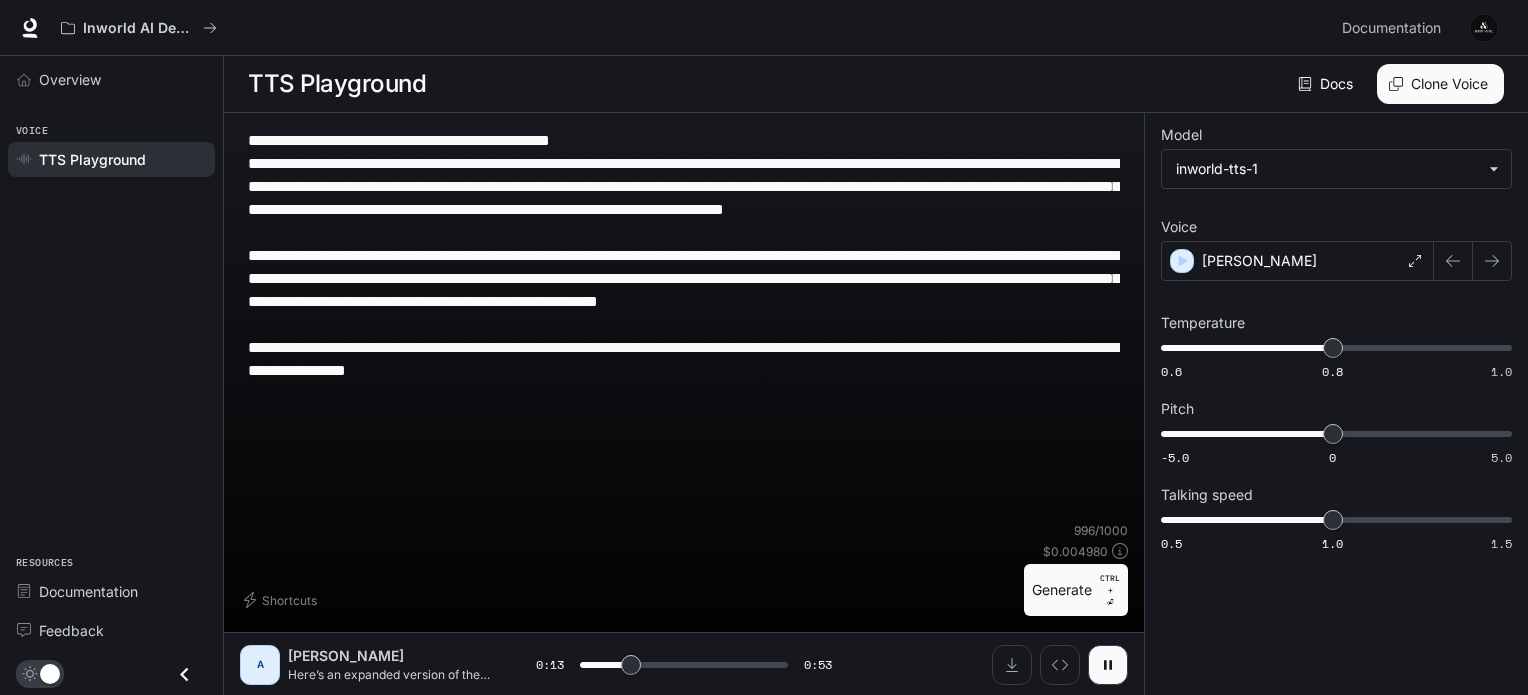 type on "**********" 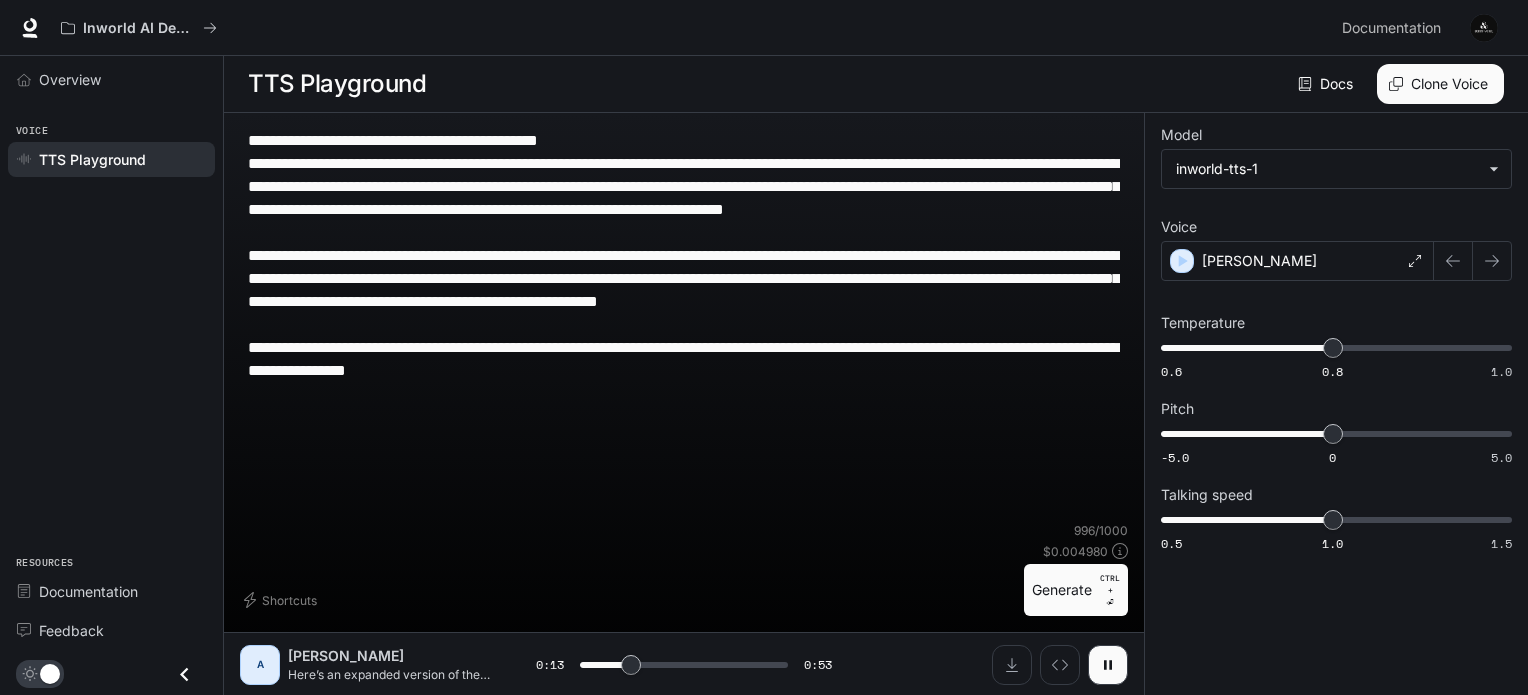 type on "**********" 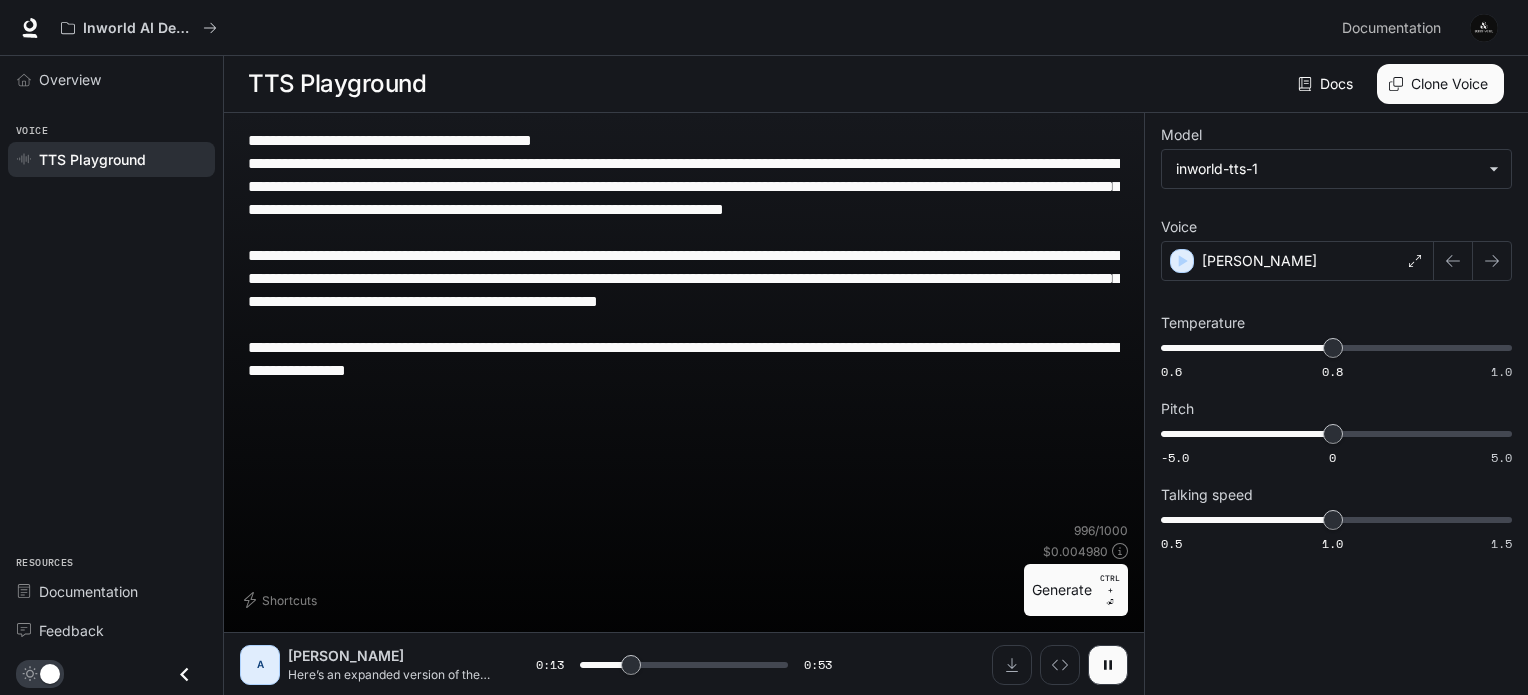 type on "**********" 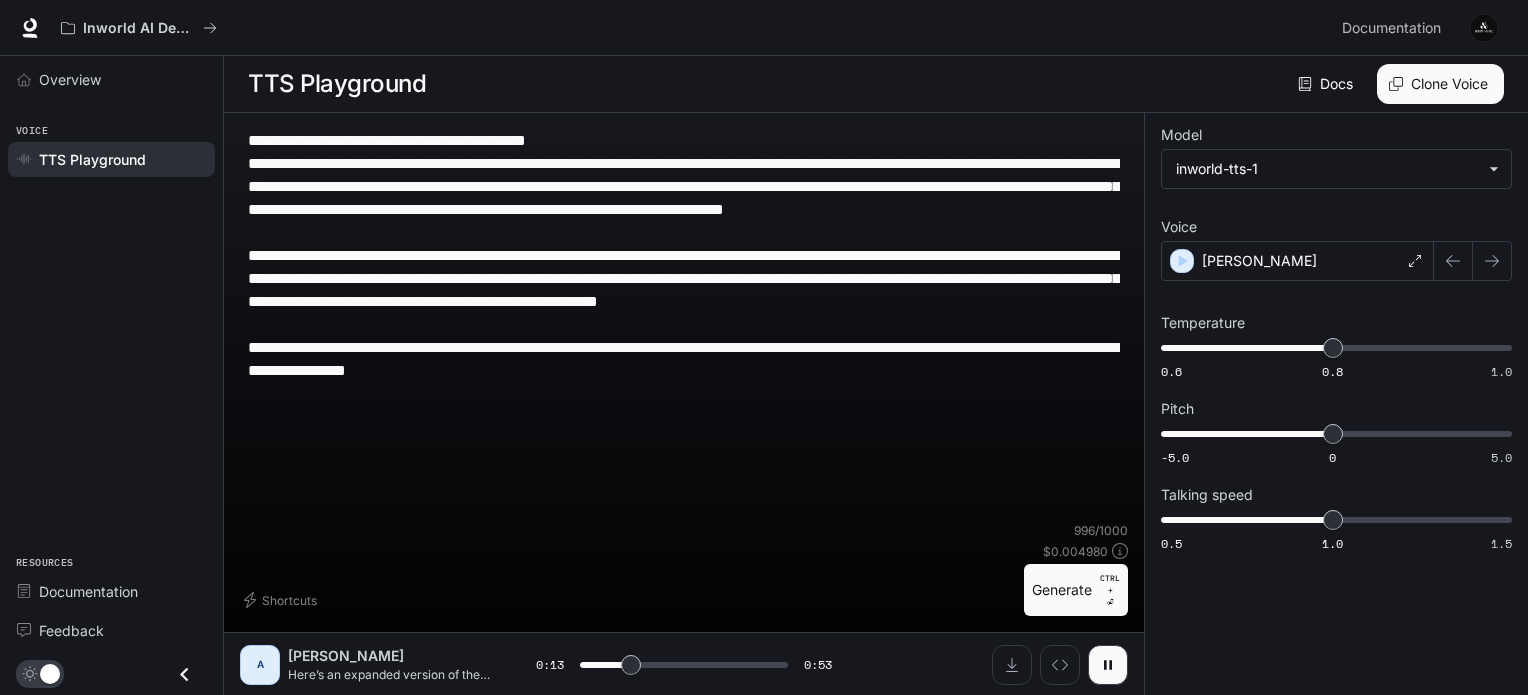 type on "****" 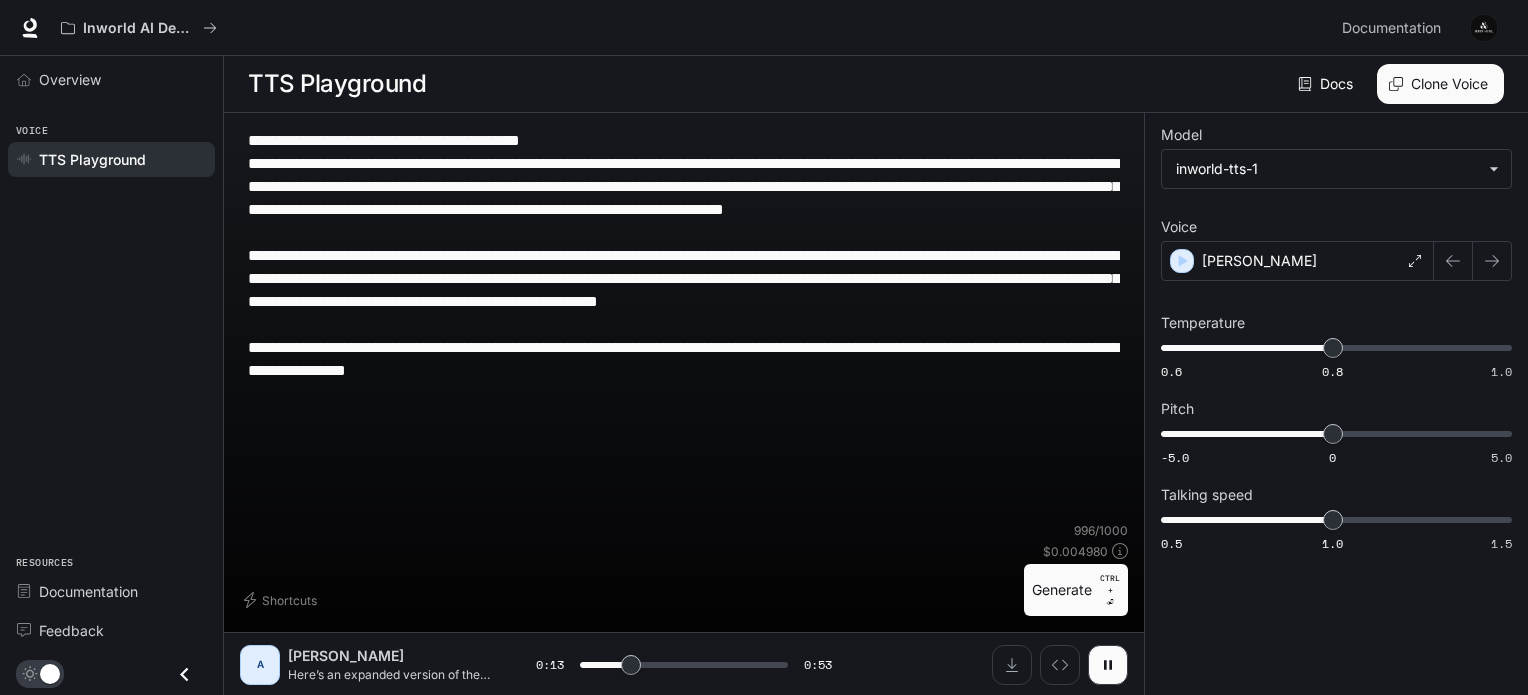 type on "**********" 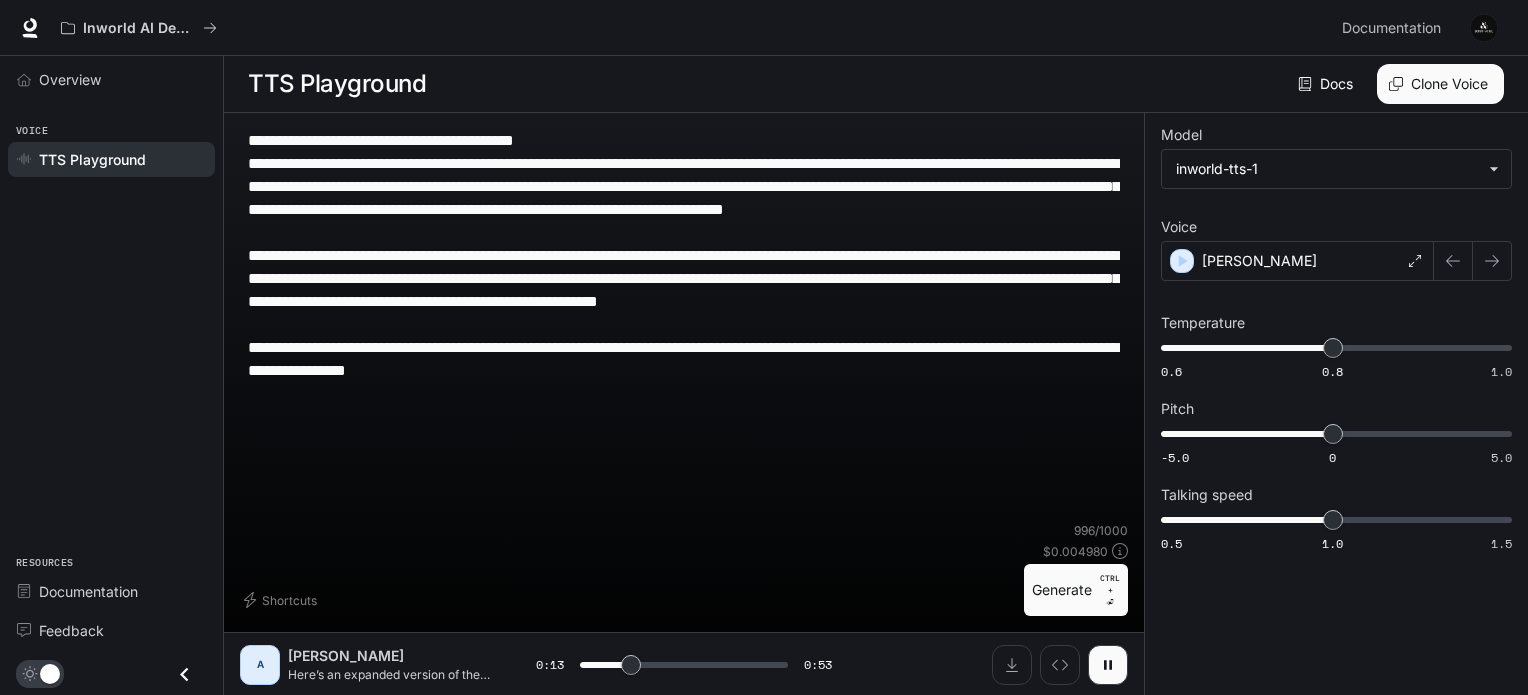 type on "**********" 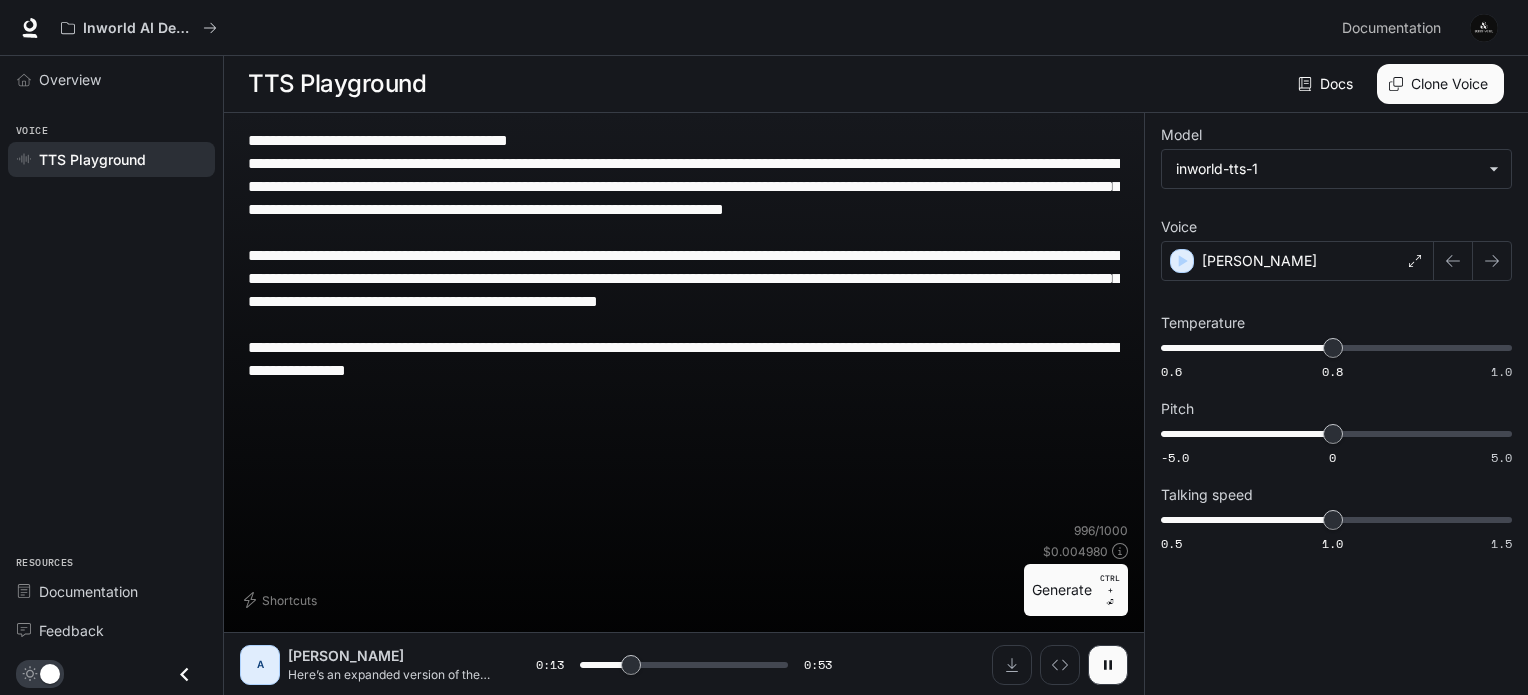 type on "**********" 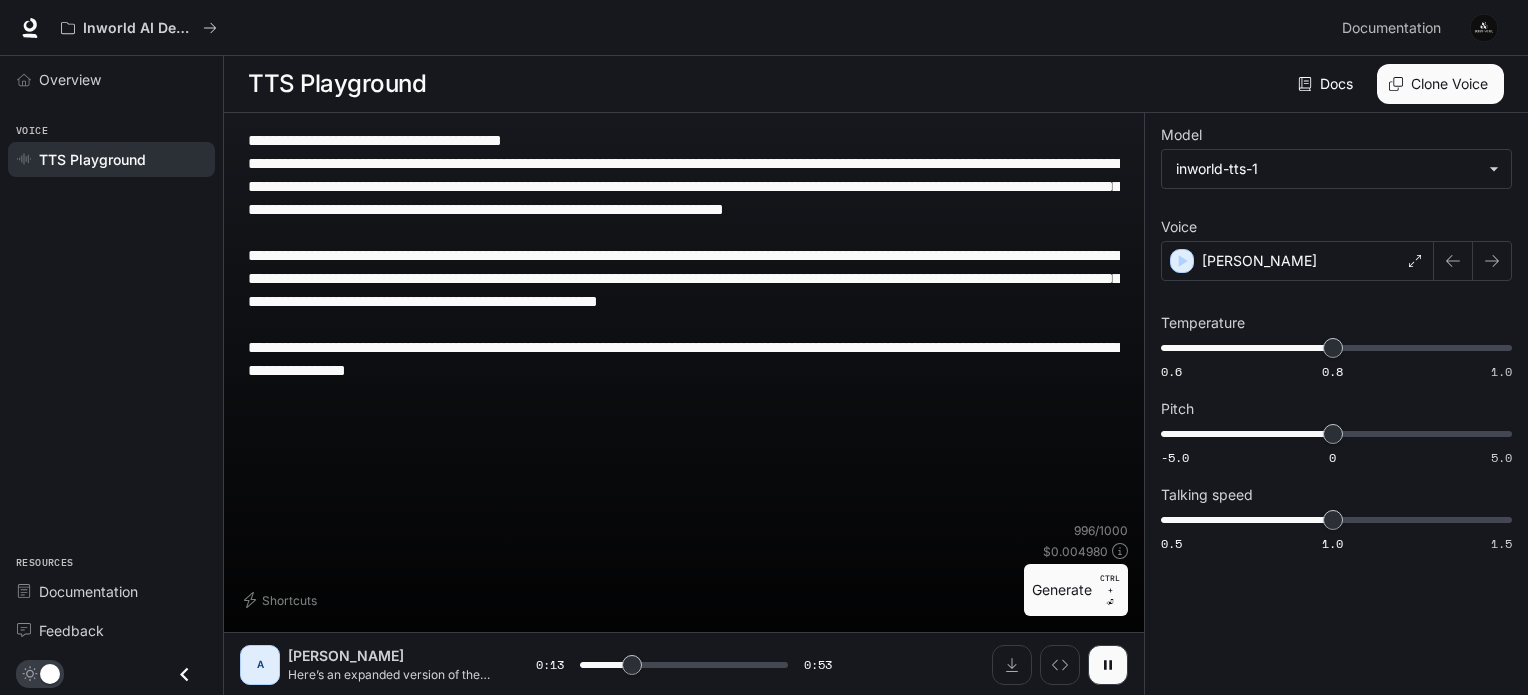 type on "**********" 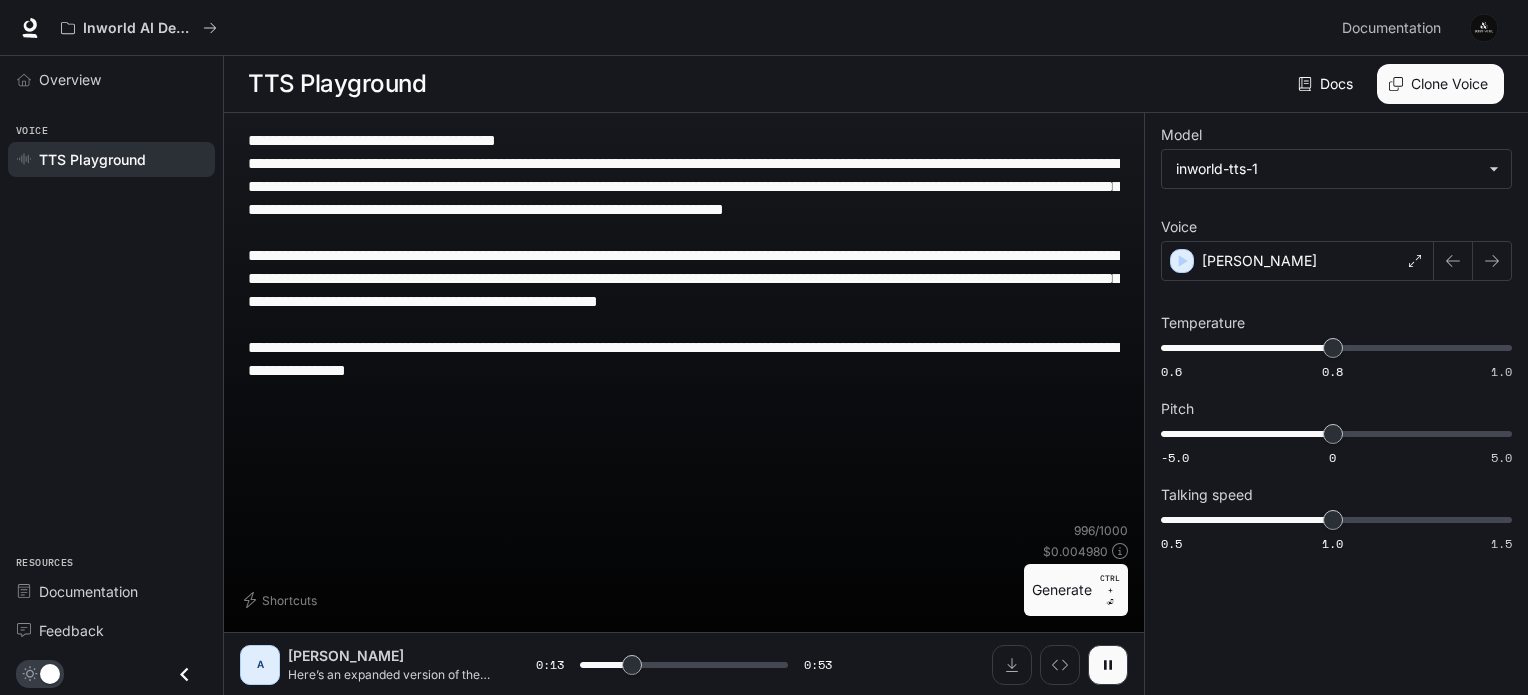 type on "**********" 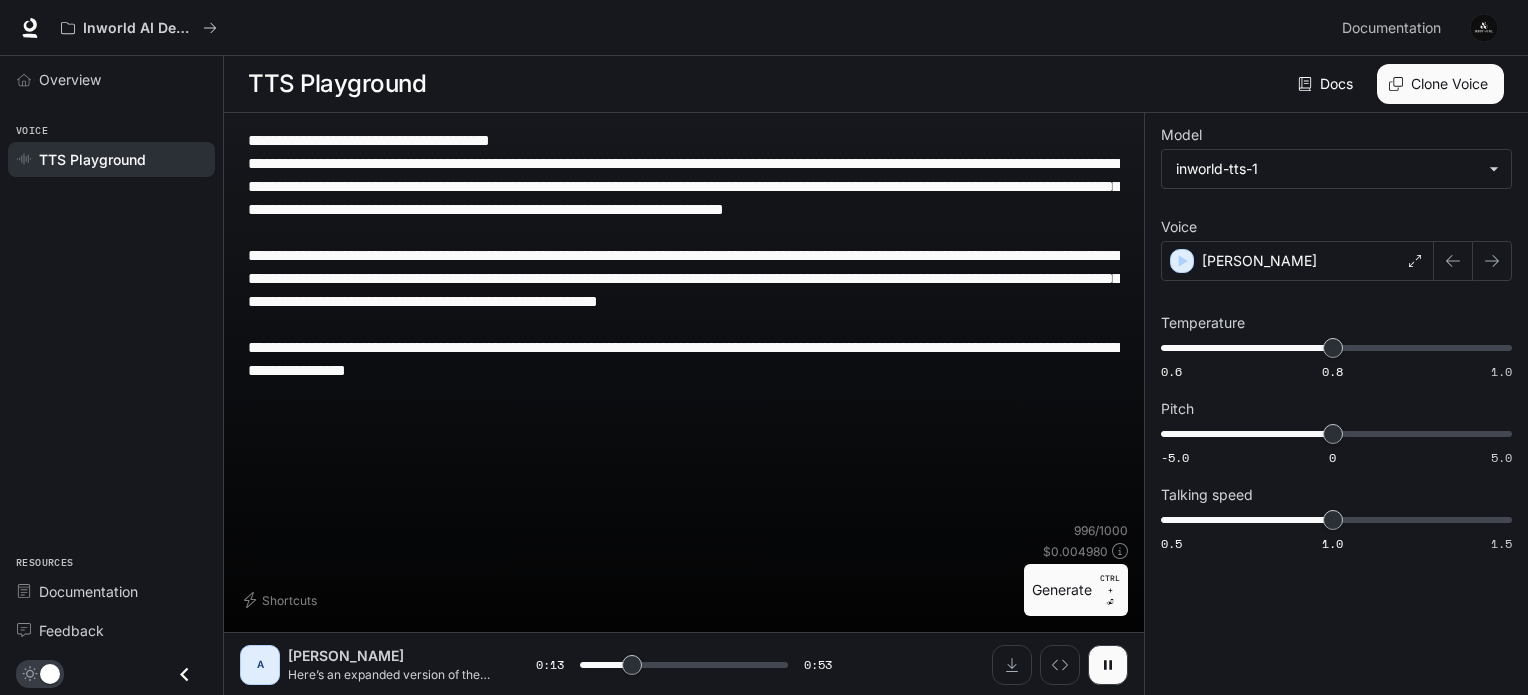 type on "**********" 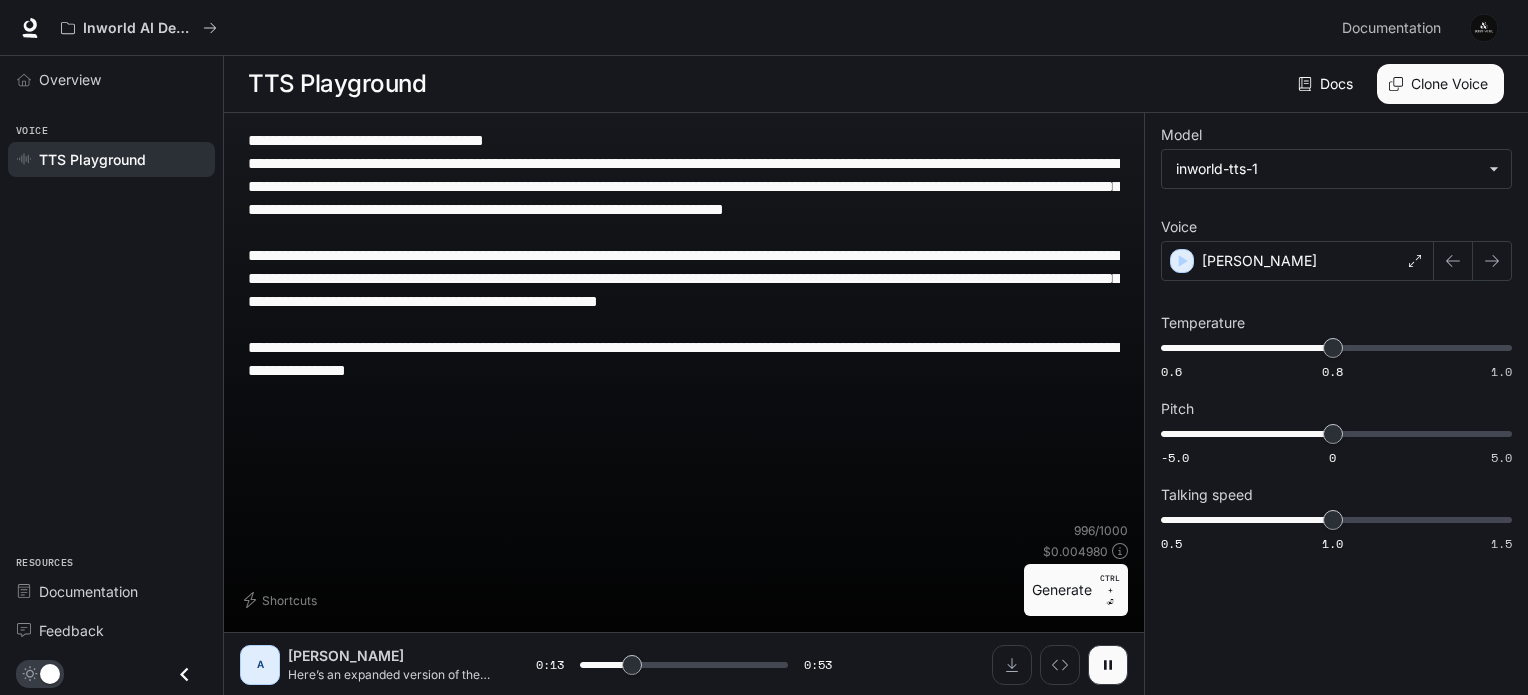 type on "****" 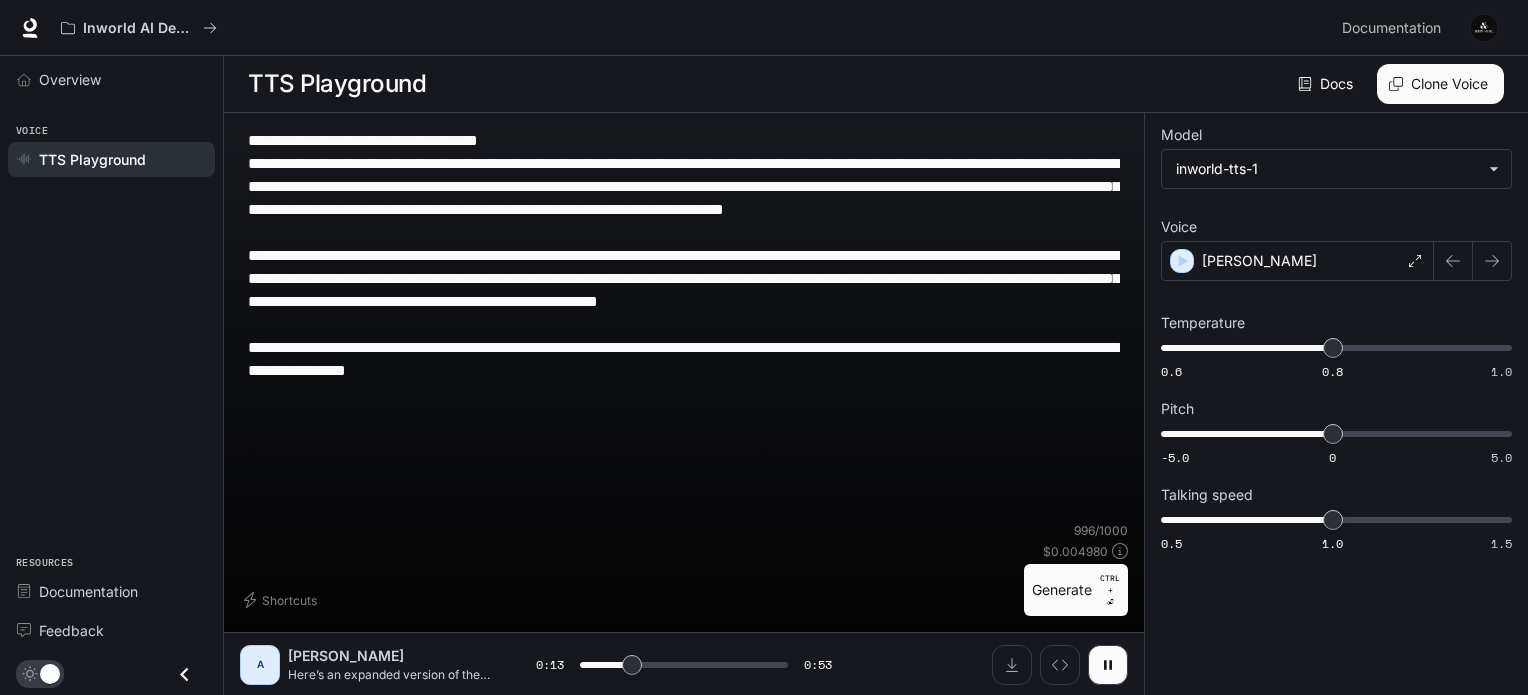type on "****" 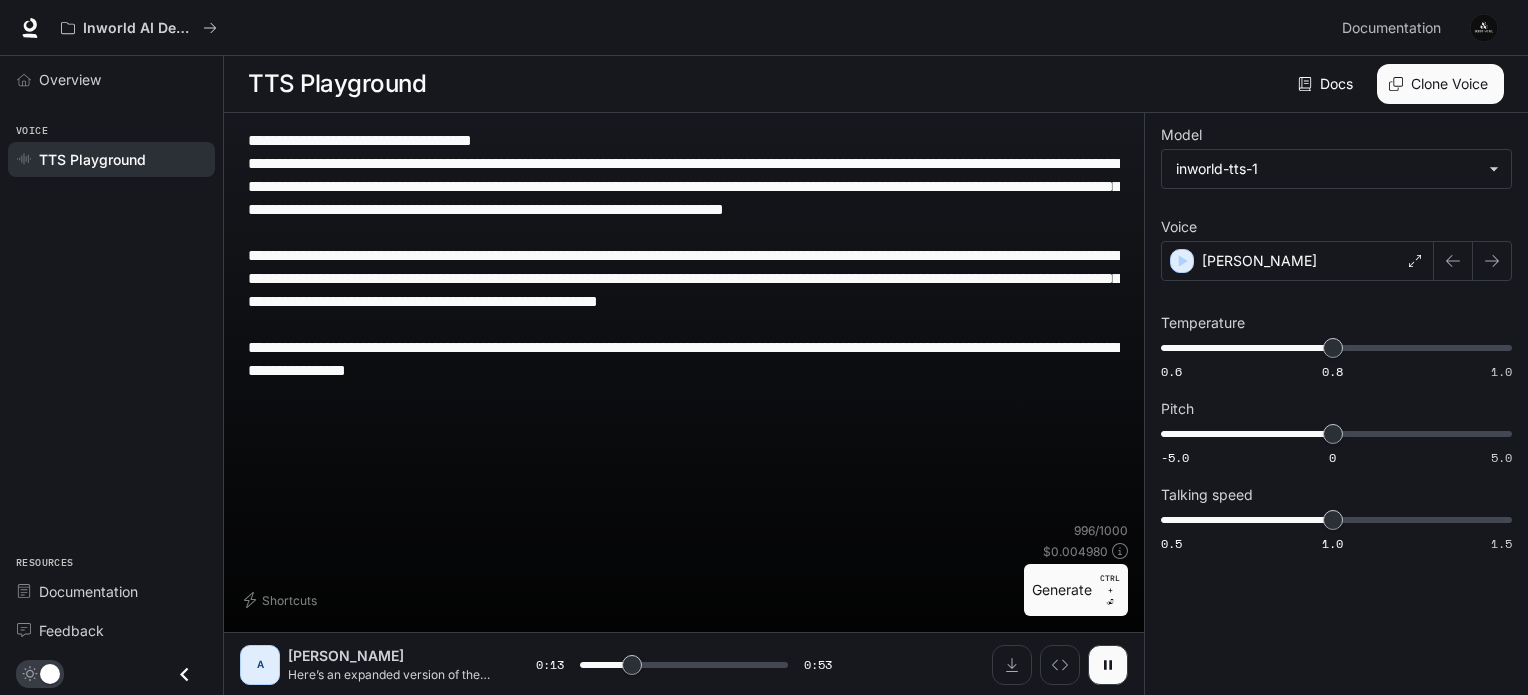 type on "**********" 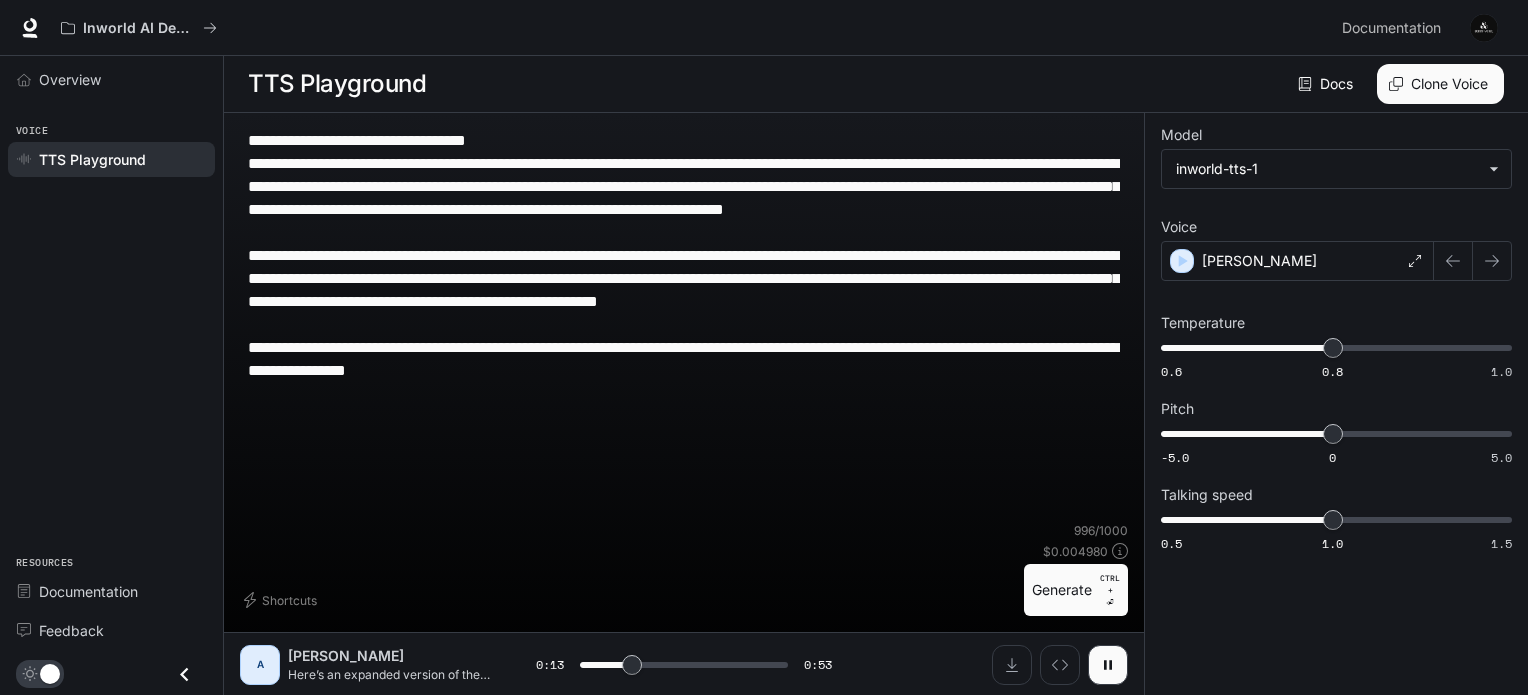 type on "**********" 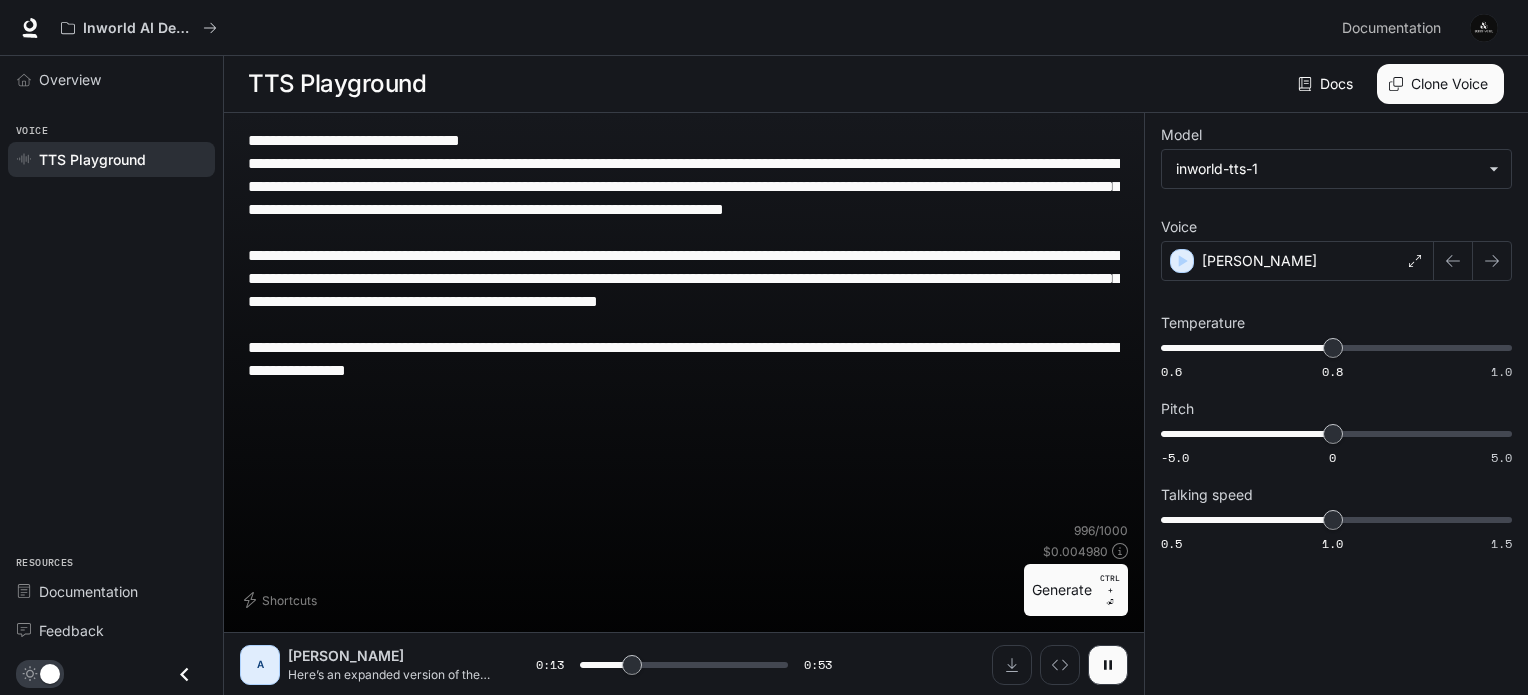 type on "**********" 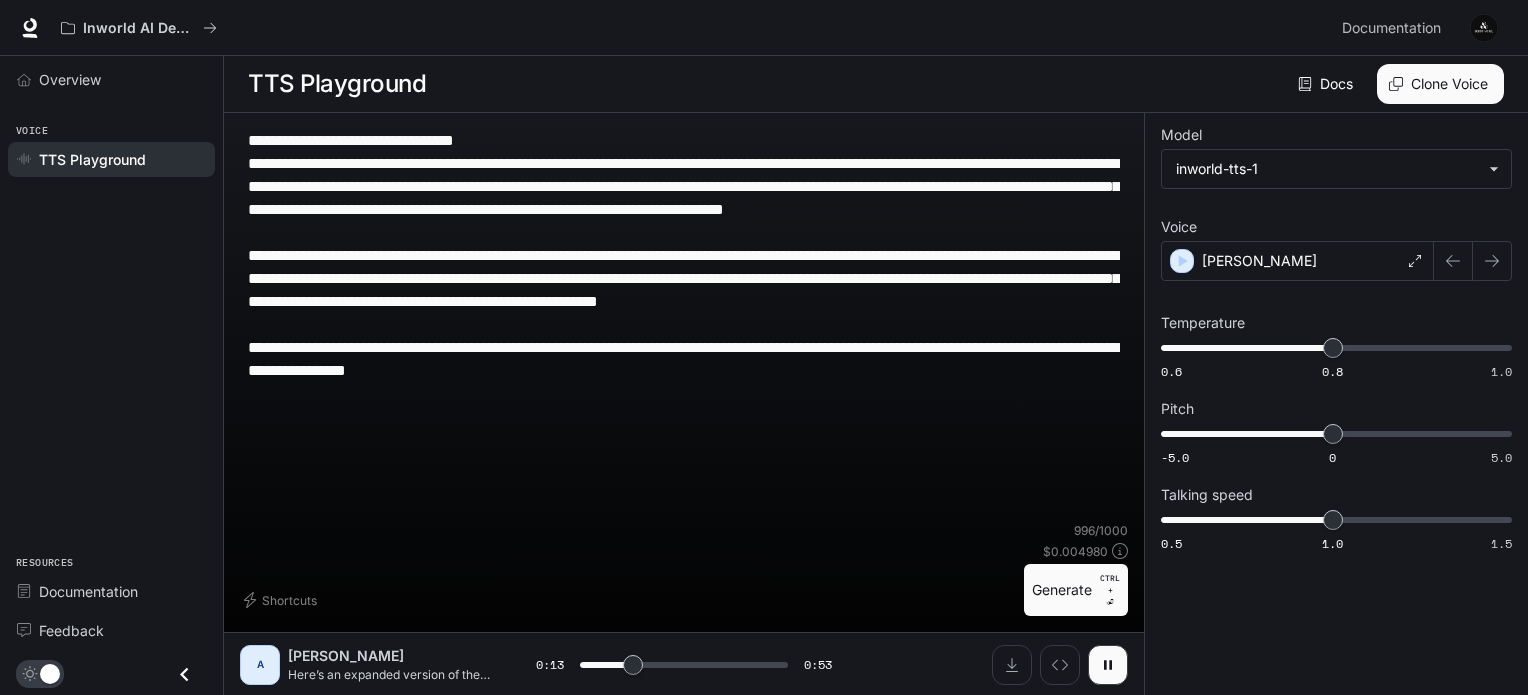type on "**********" 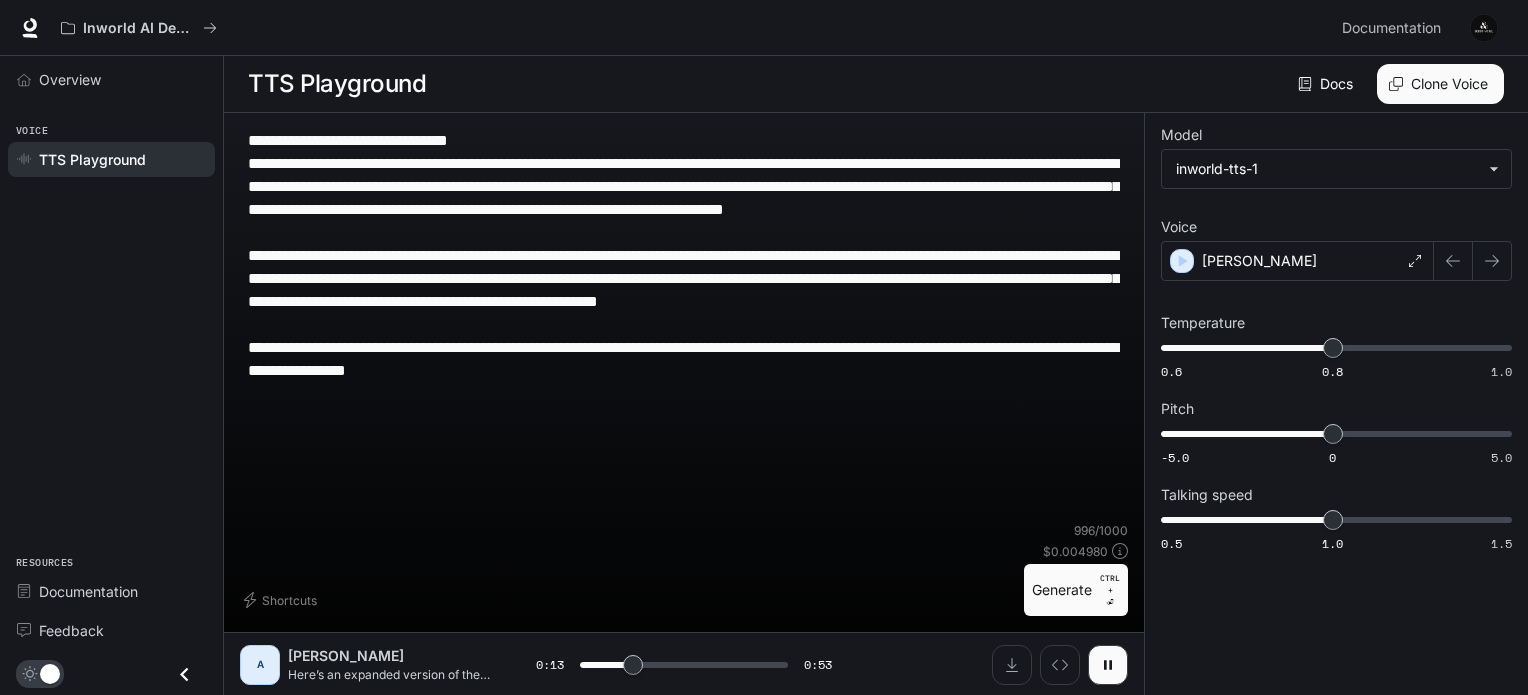 type on "**********" 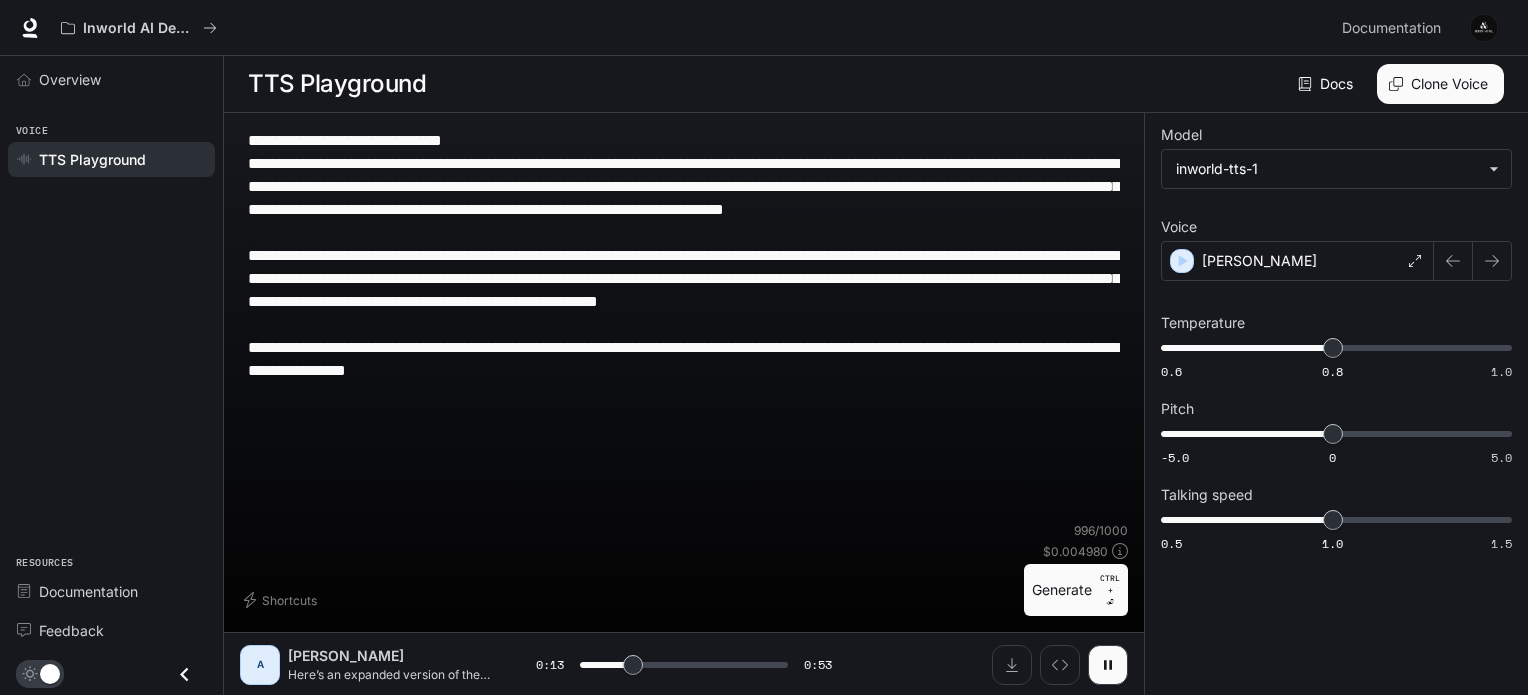 type on "**********" 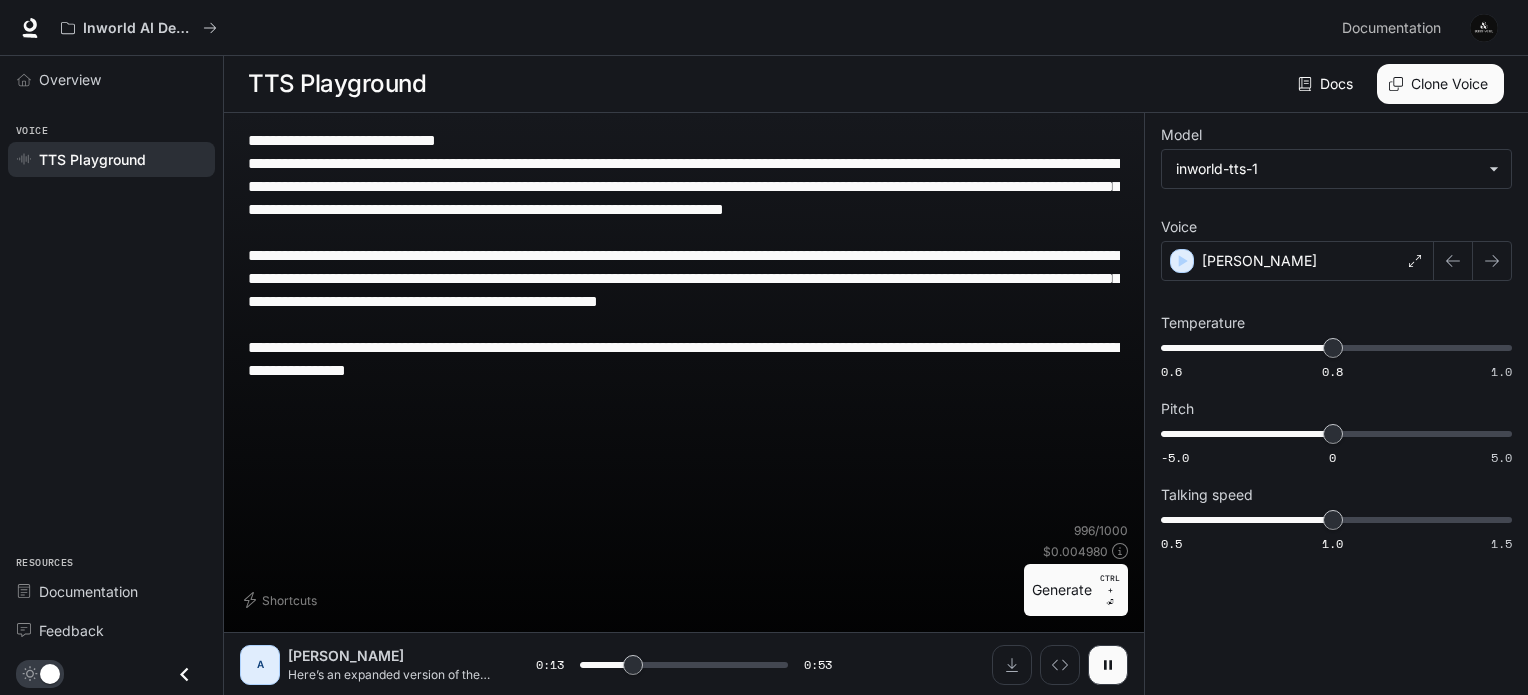 type on "**********" 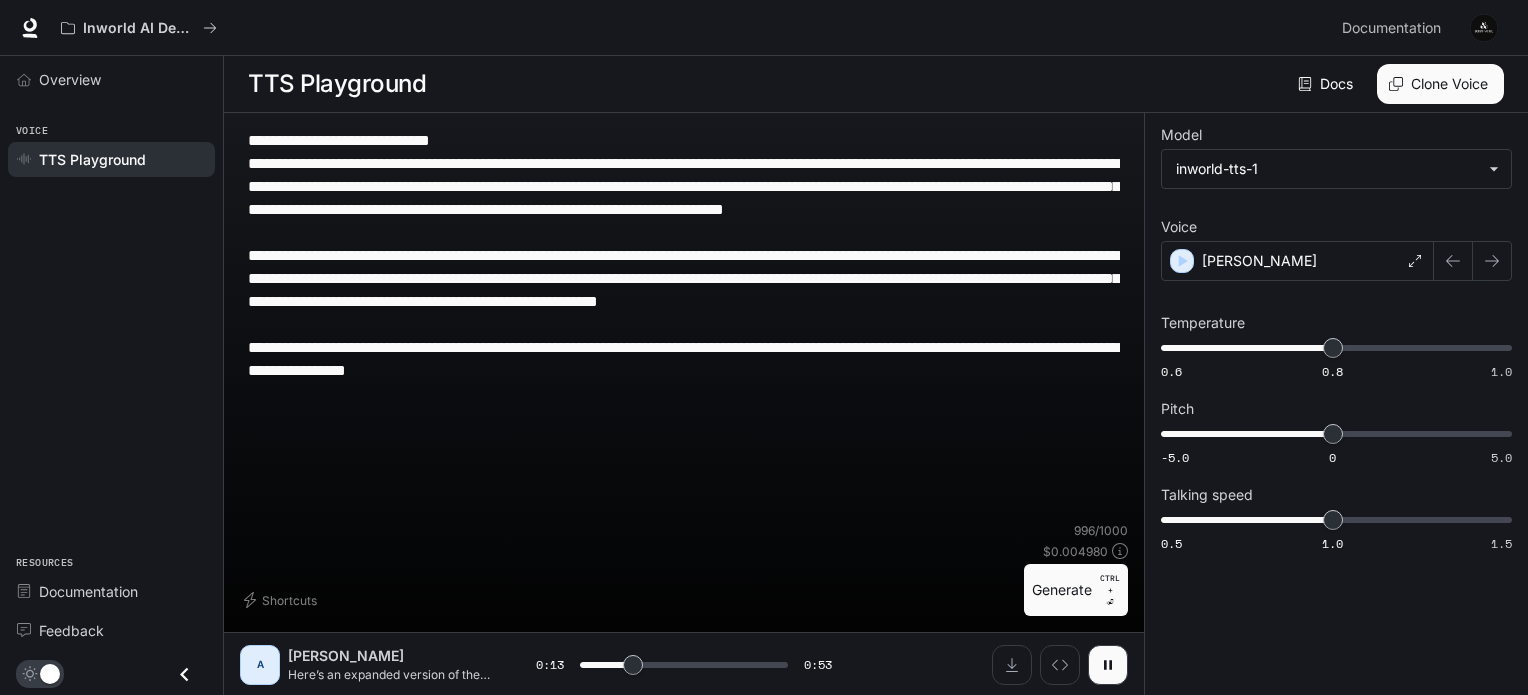type on "**" 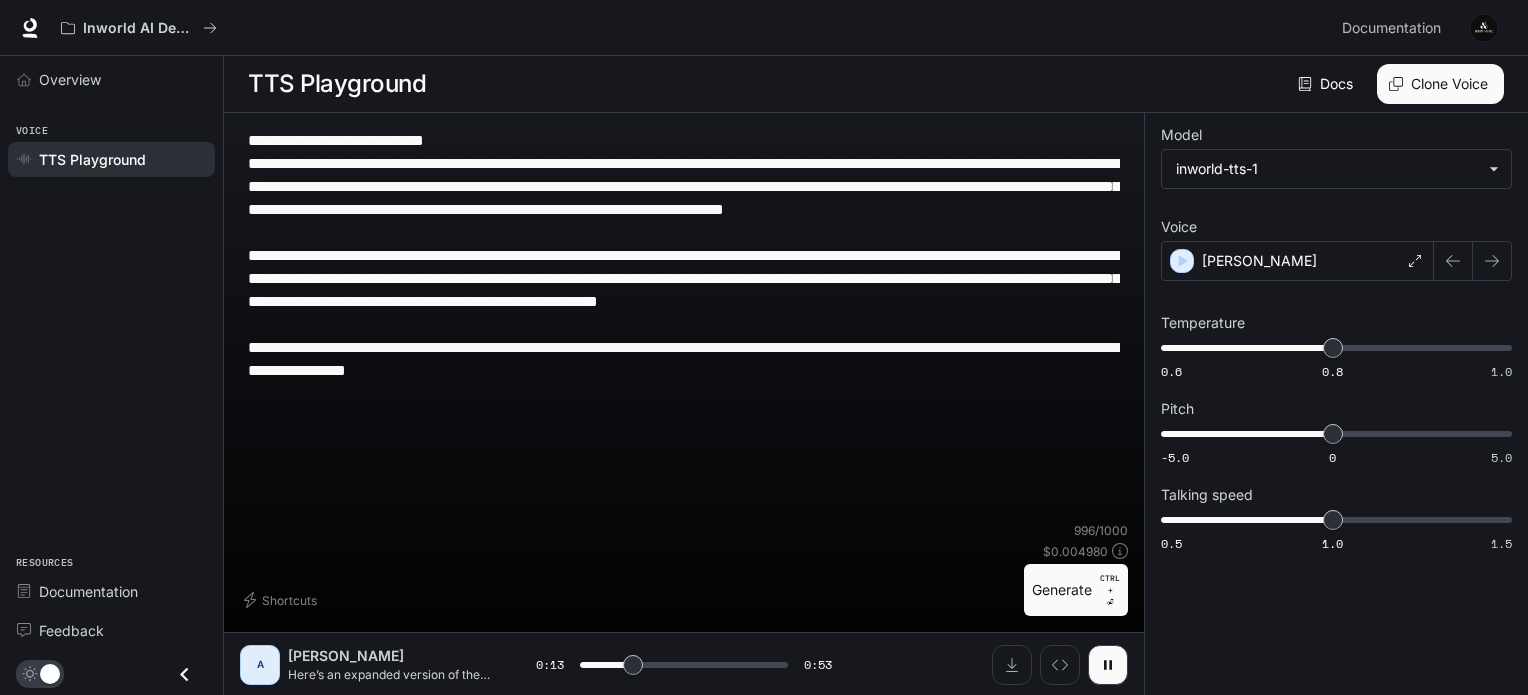 type on "**********" 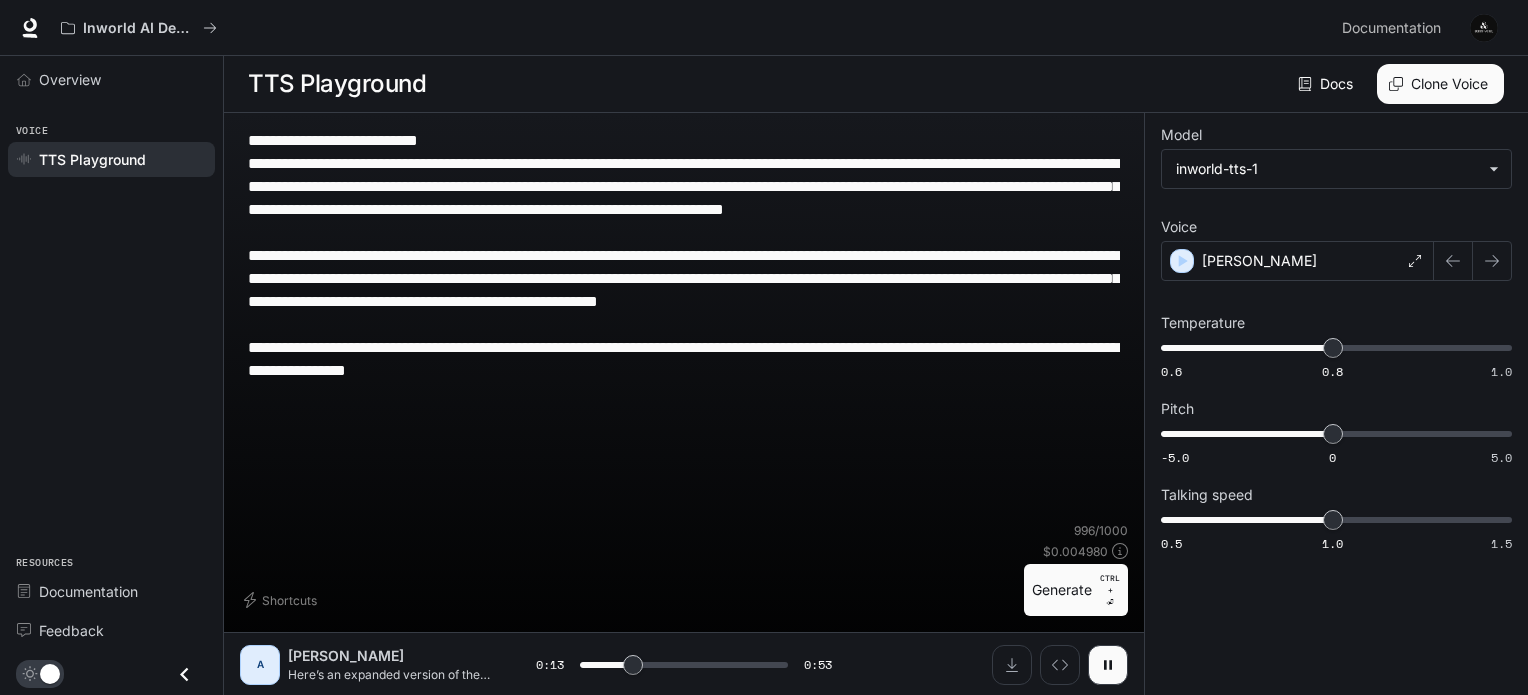 type on "**********" 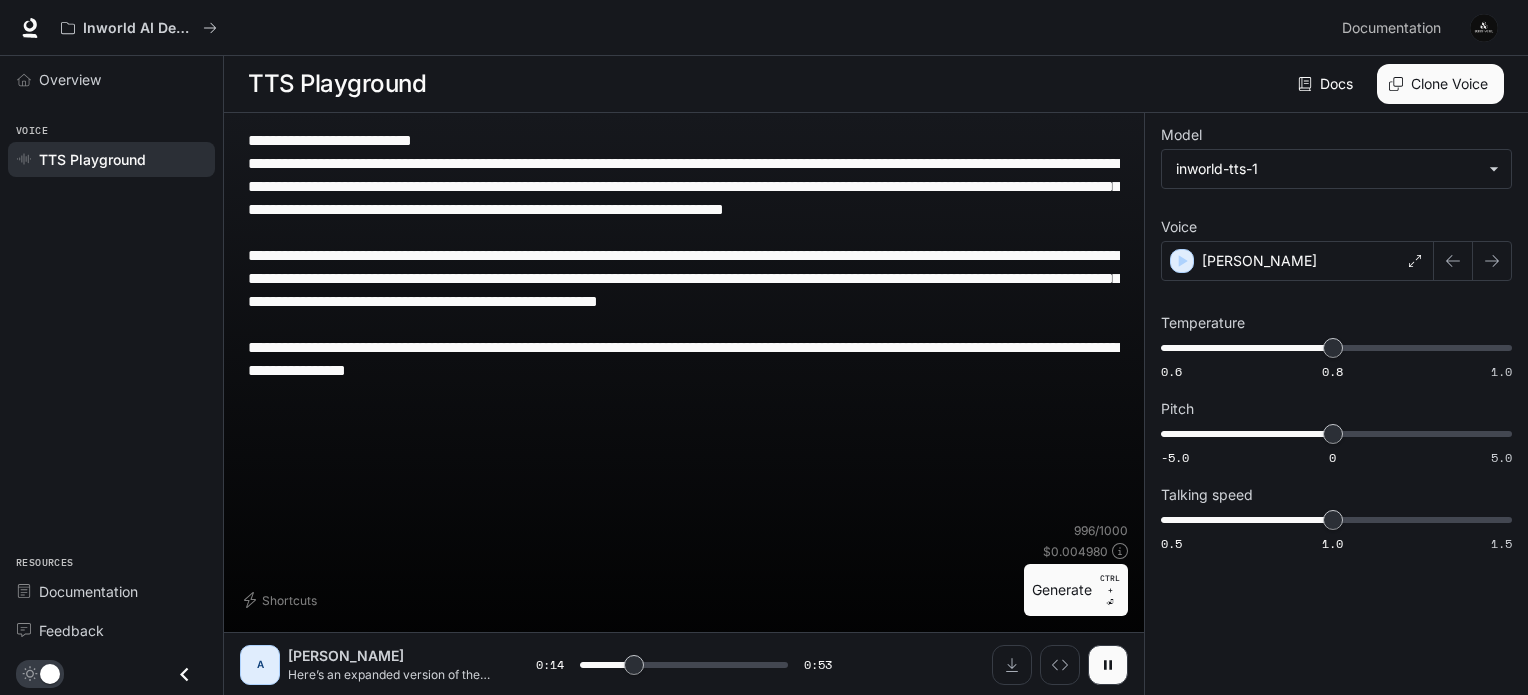 type on "**********" 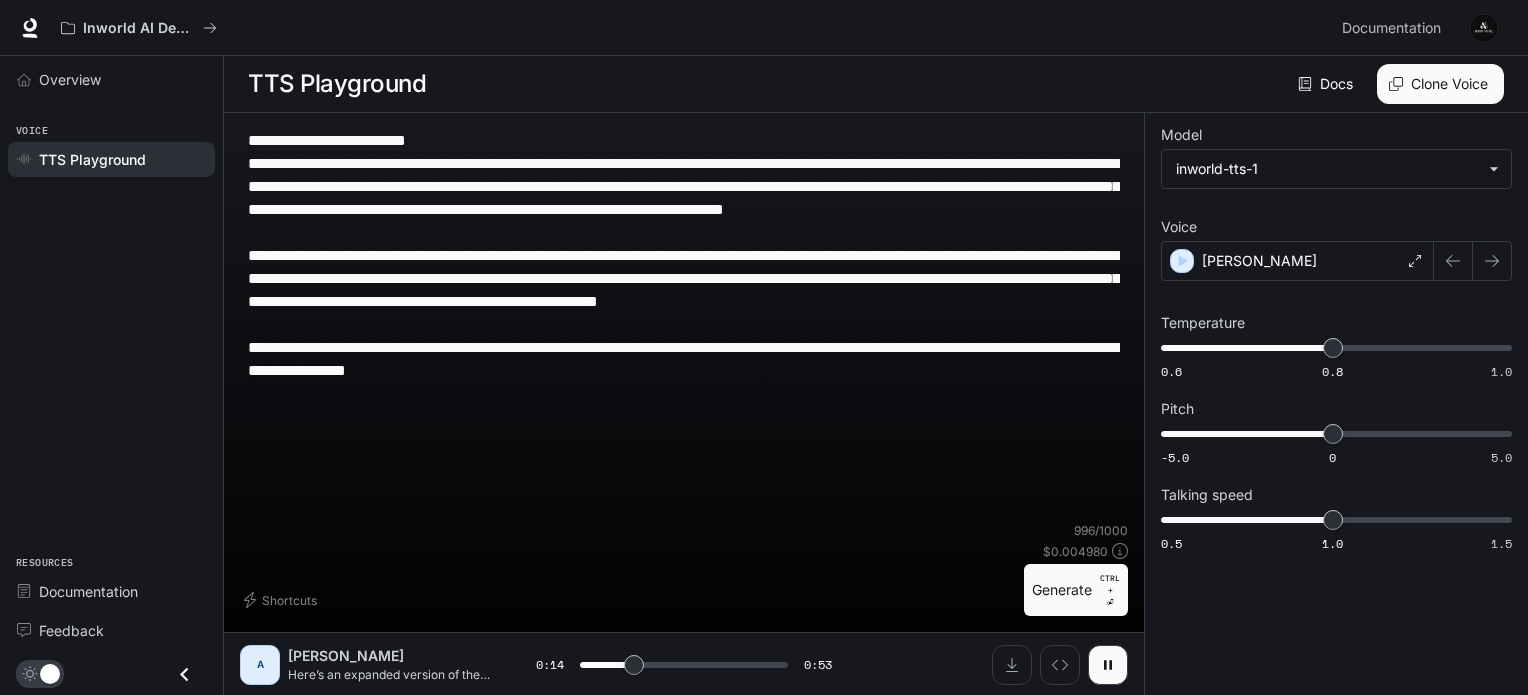 type on "**********" 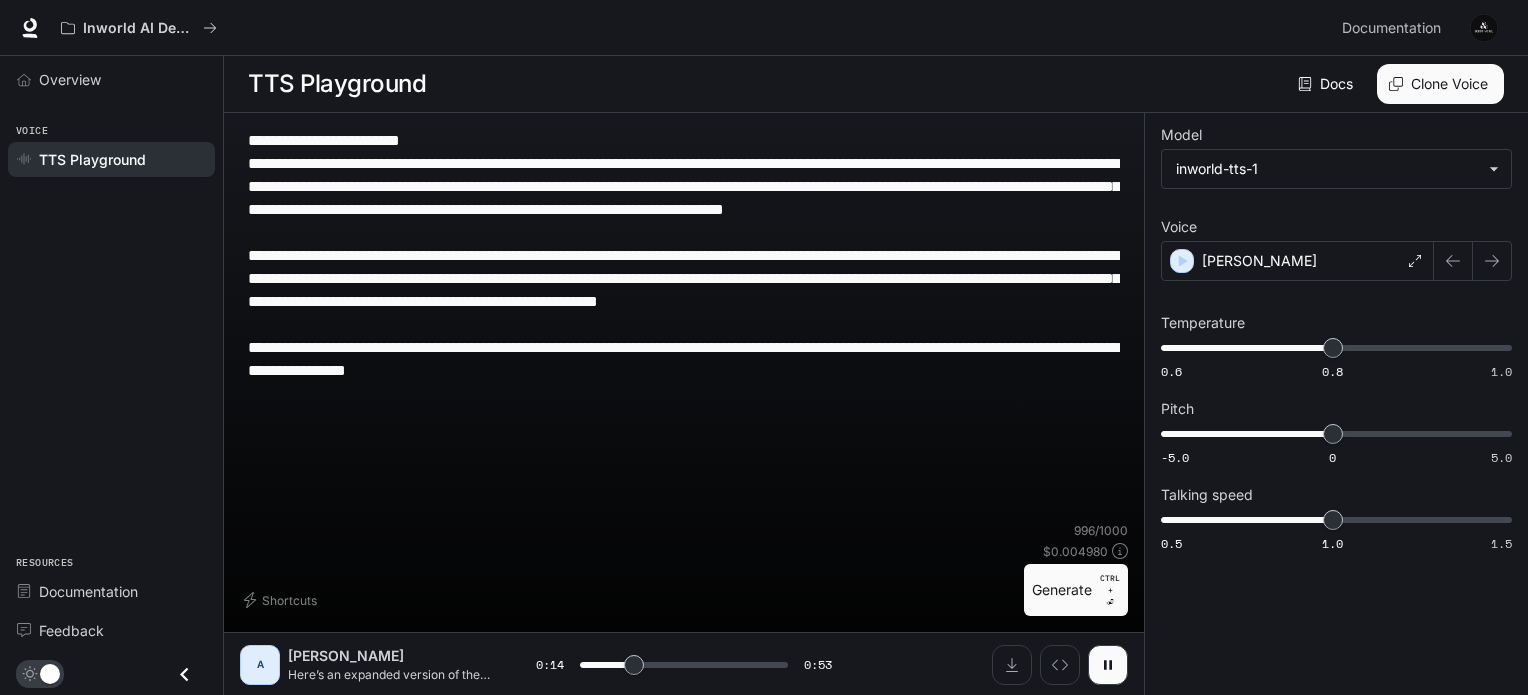 type on "**********" 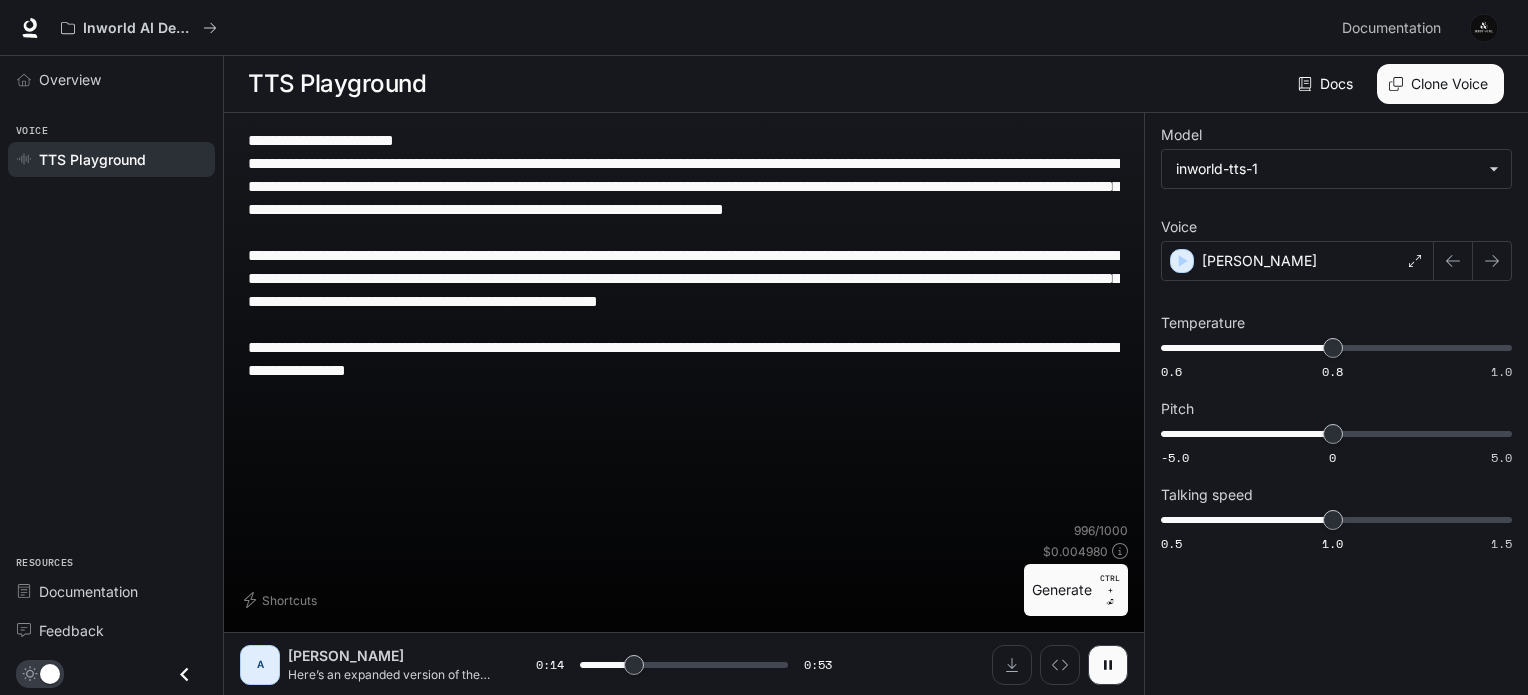 type on "**********" 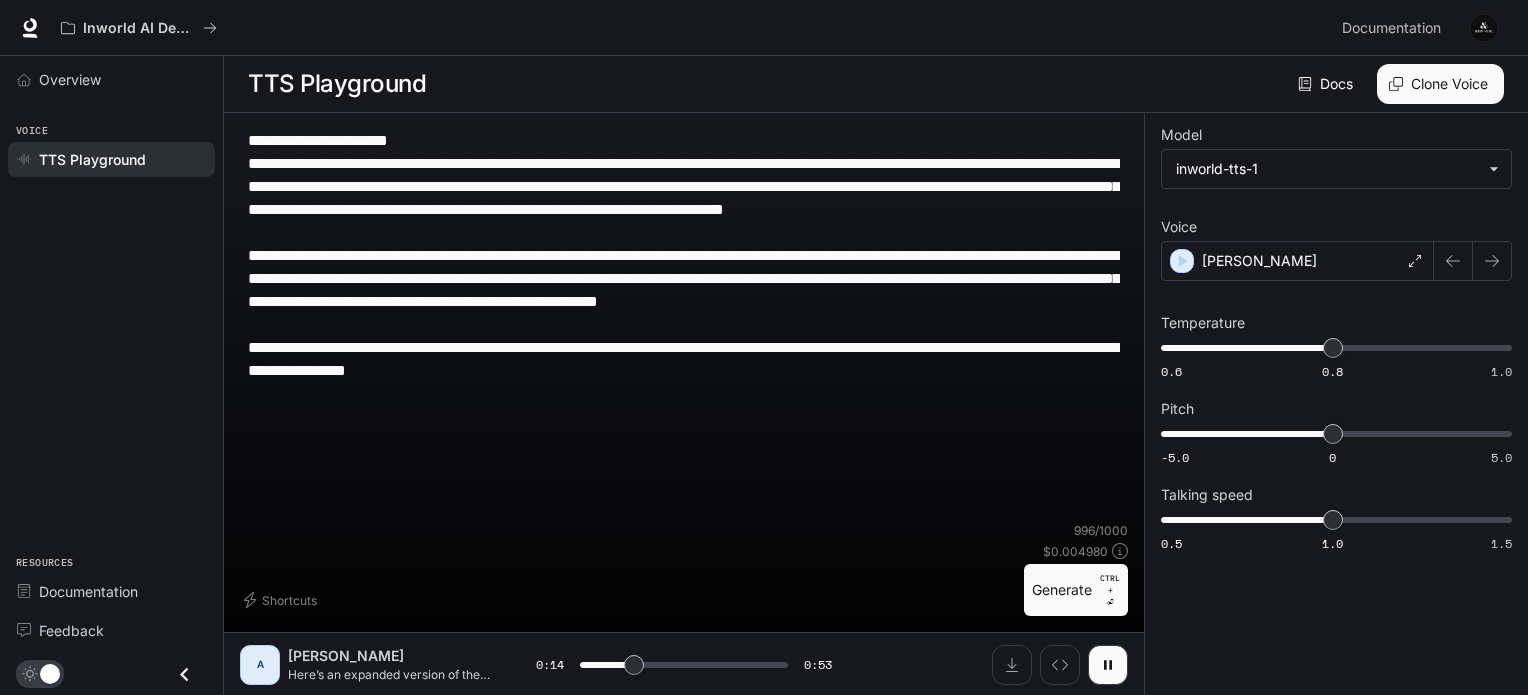 type on "**********" 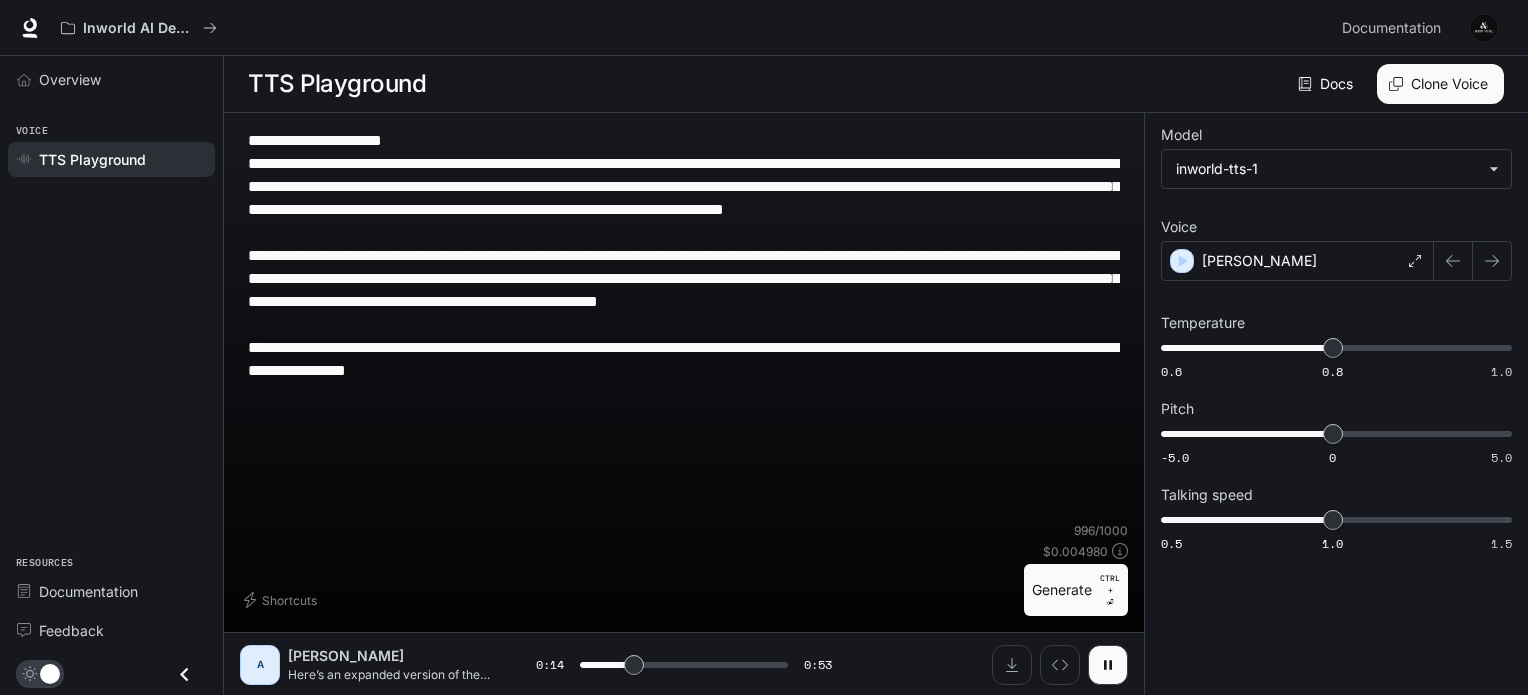 type on "****" 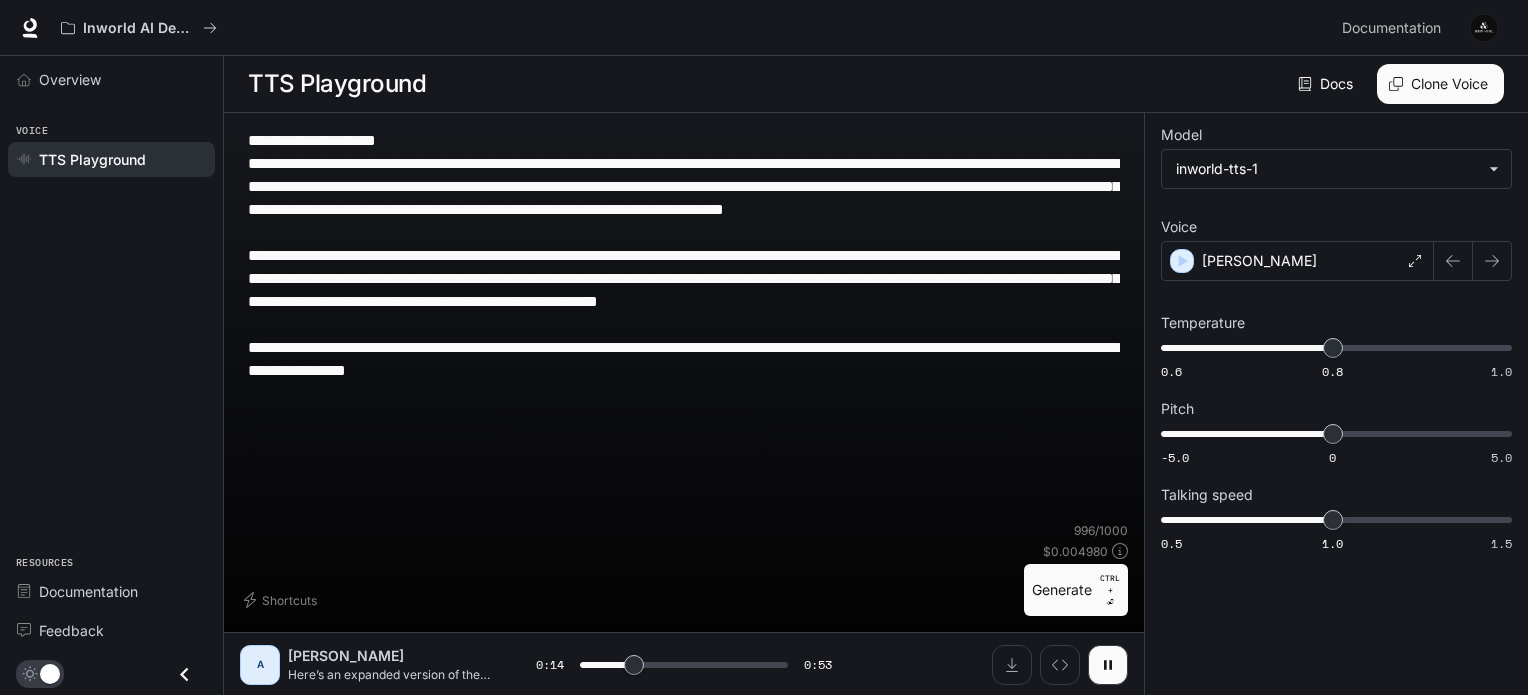 type on "**********" 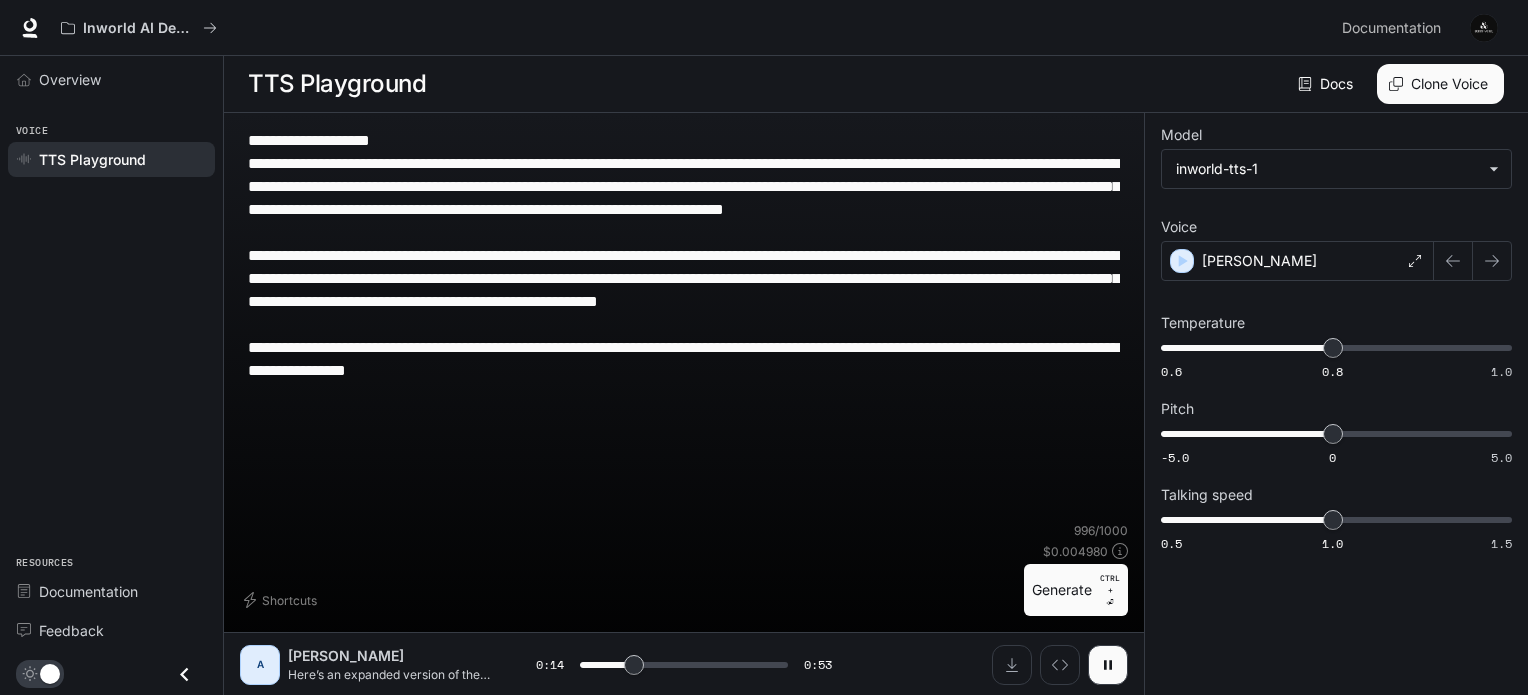 type on "**********" 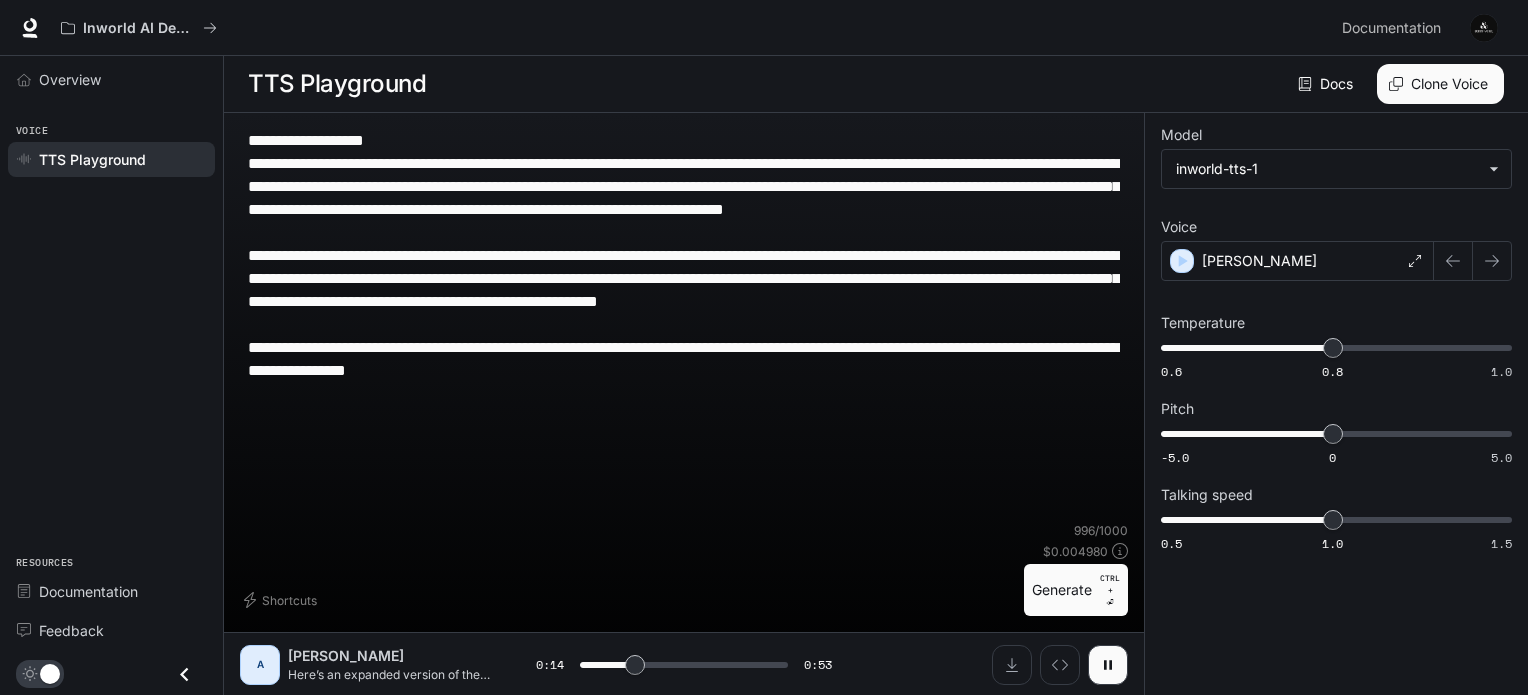 type on "**********" 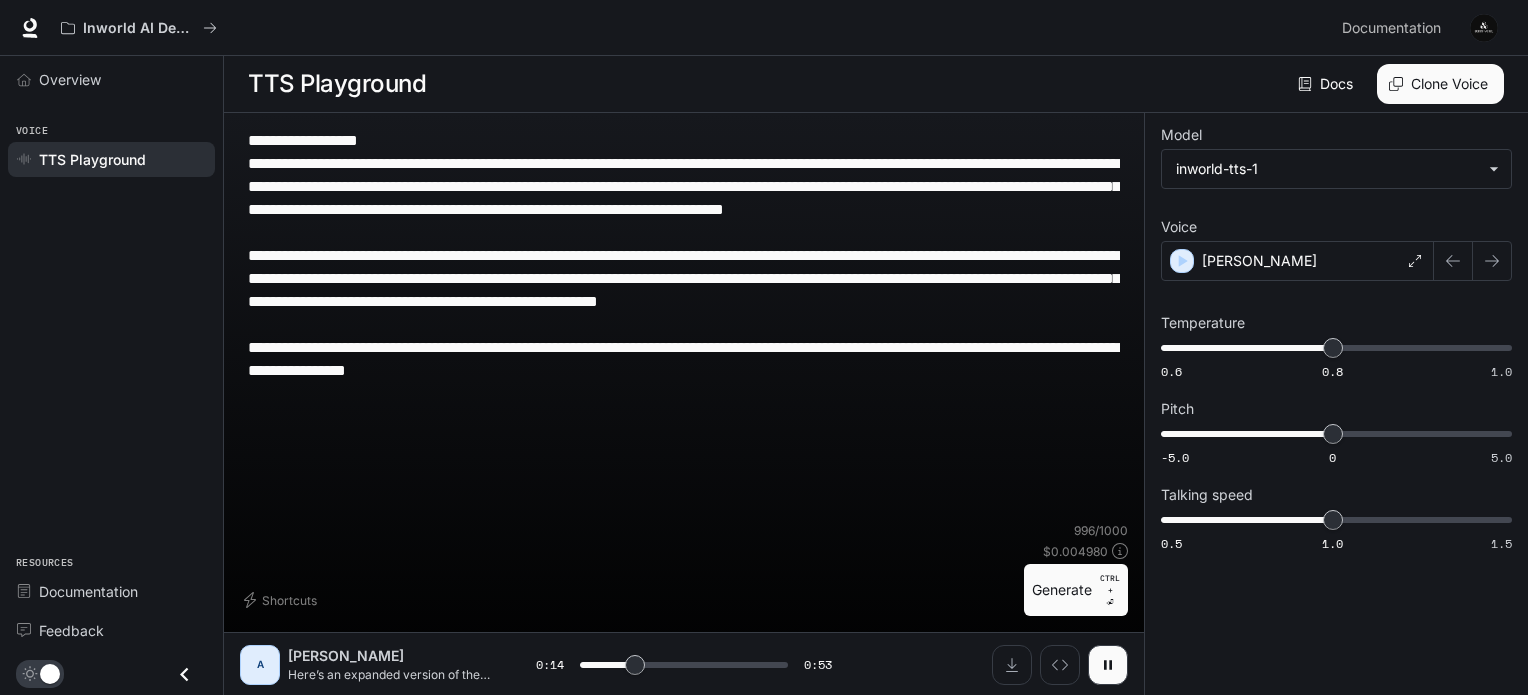 type on "**********" 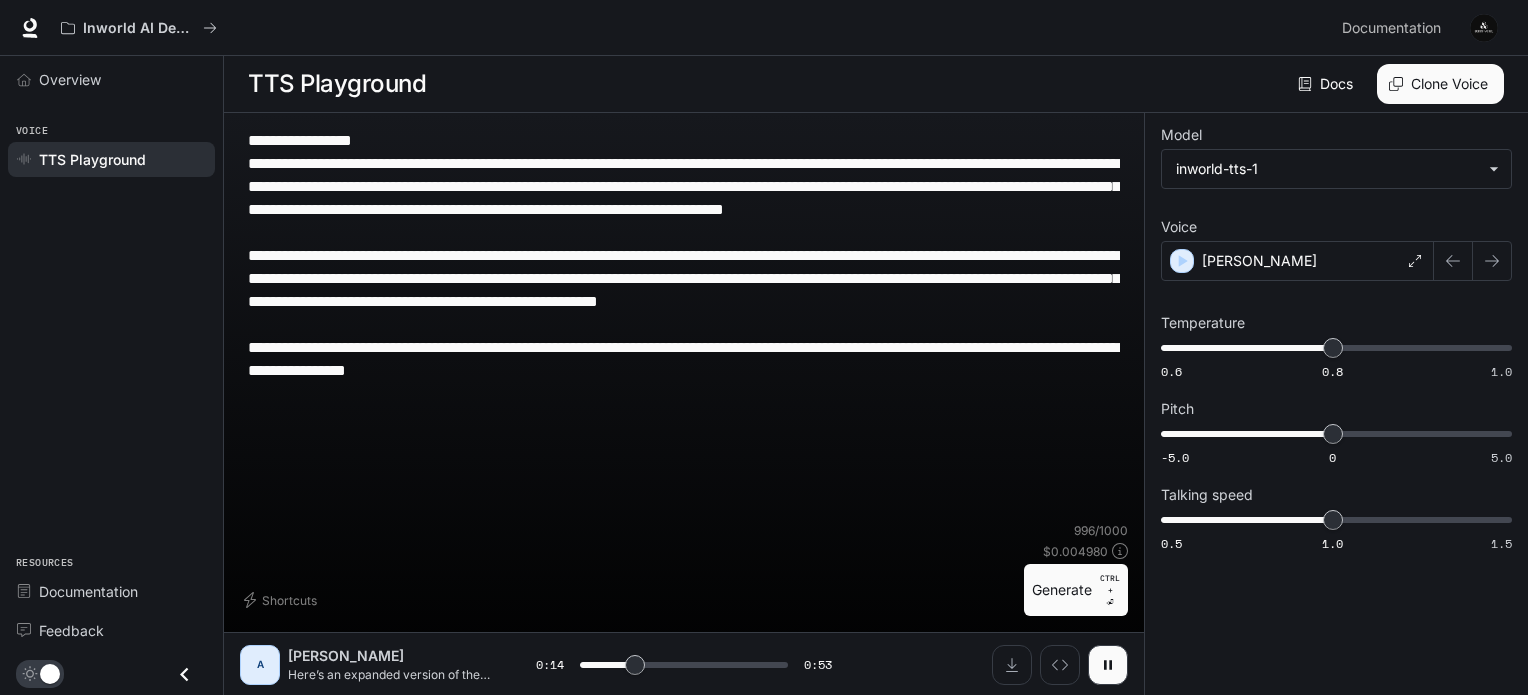 type on "**********" 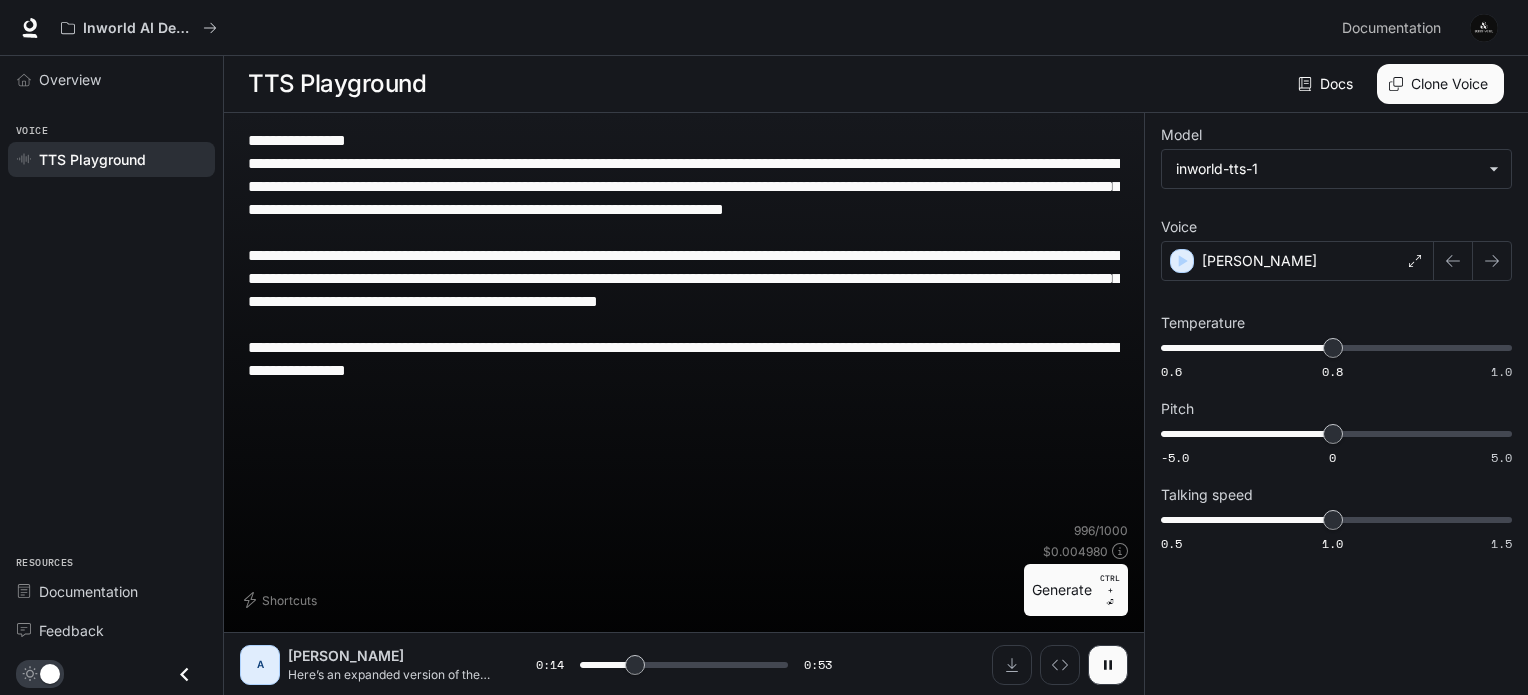 type on "**********" 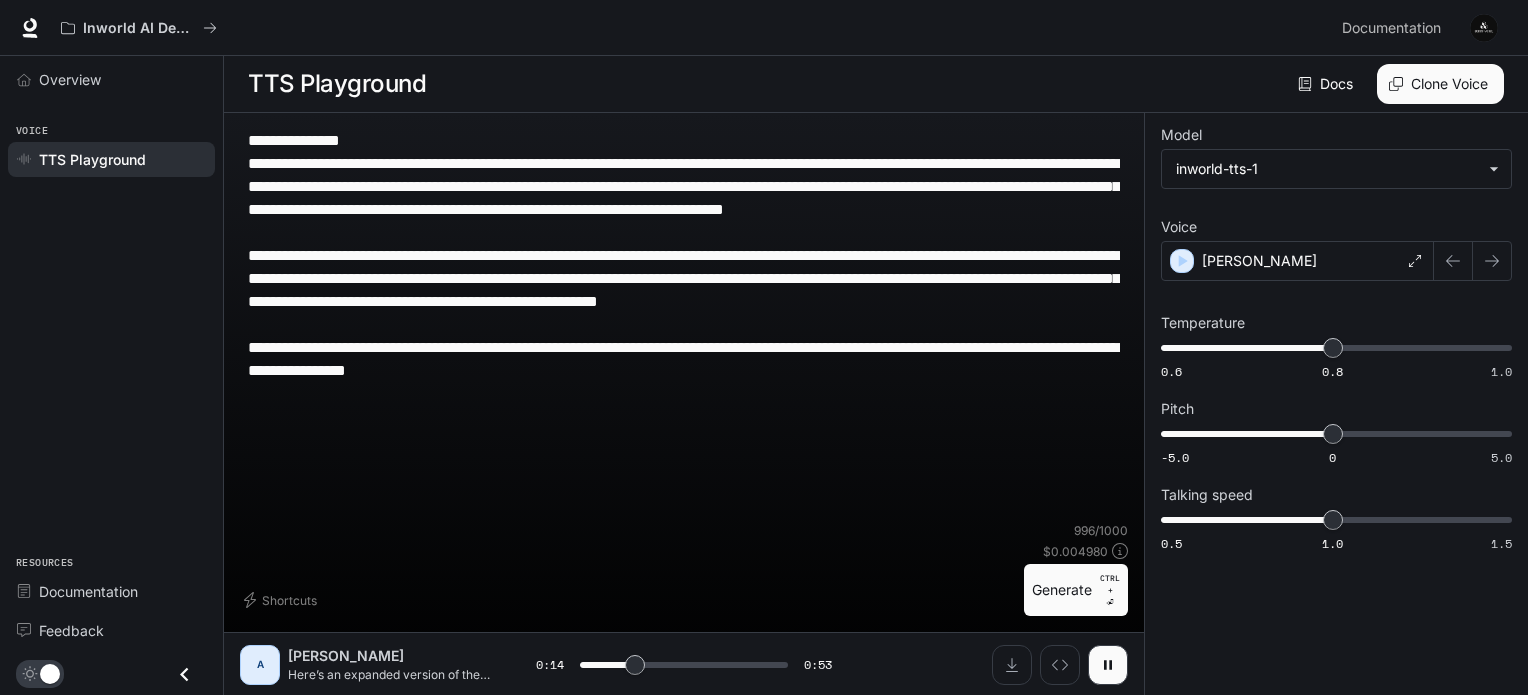 type on "**********" 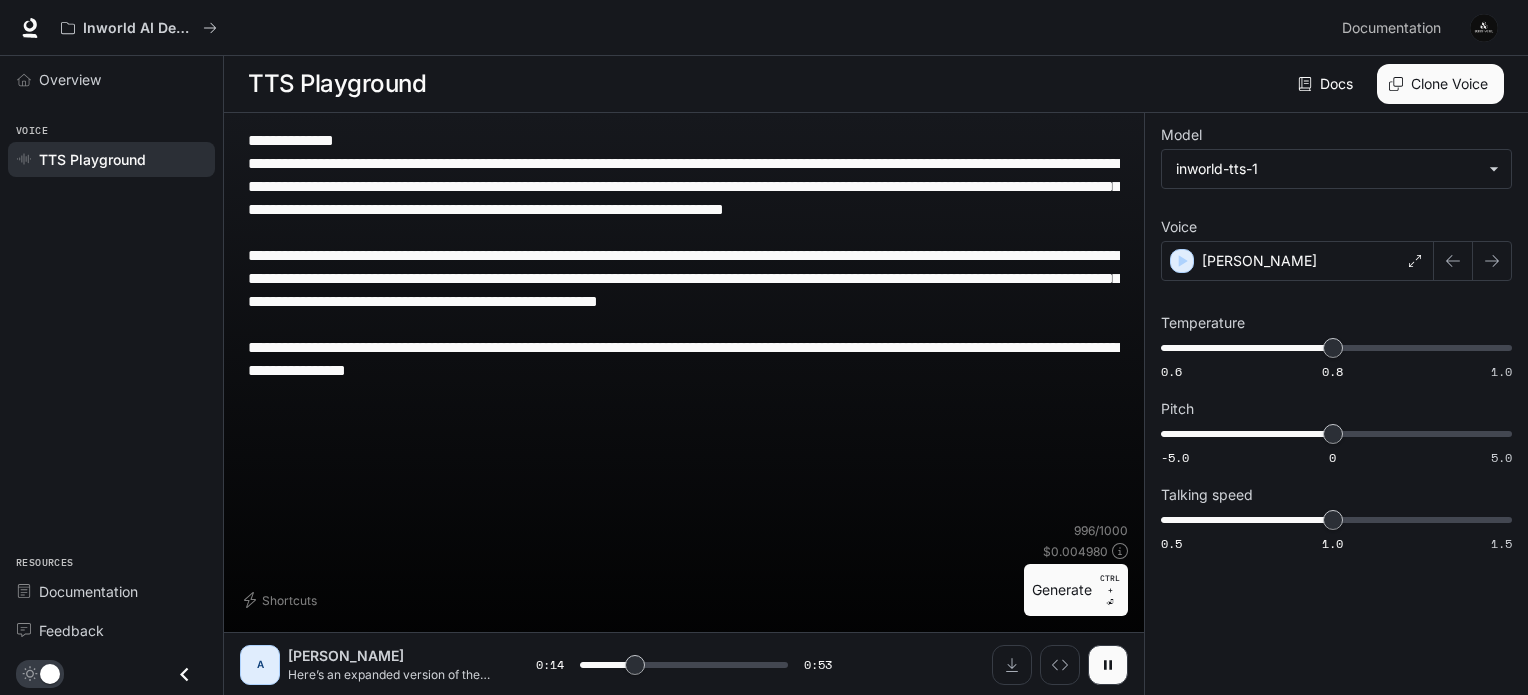 type on "****" 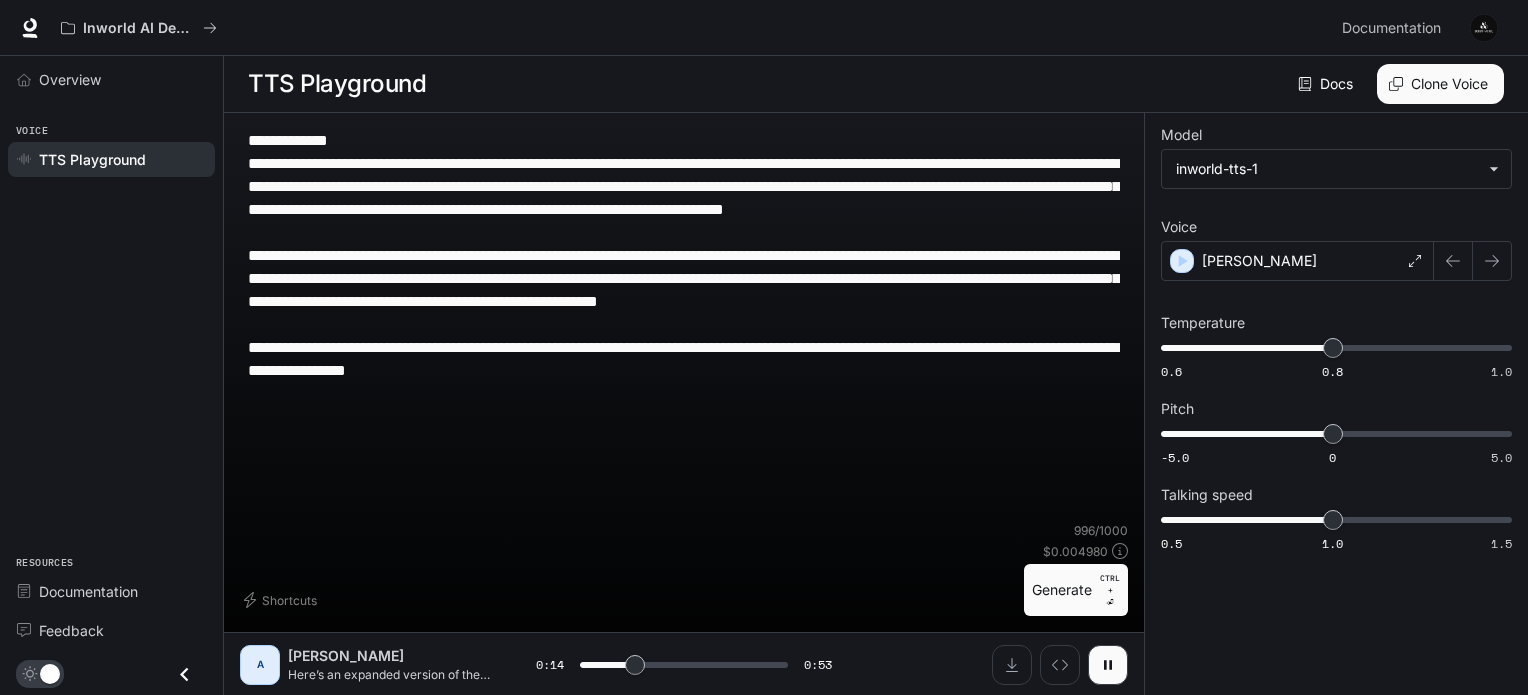 type 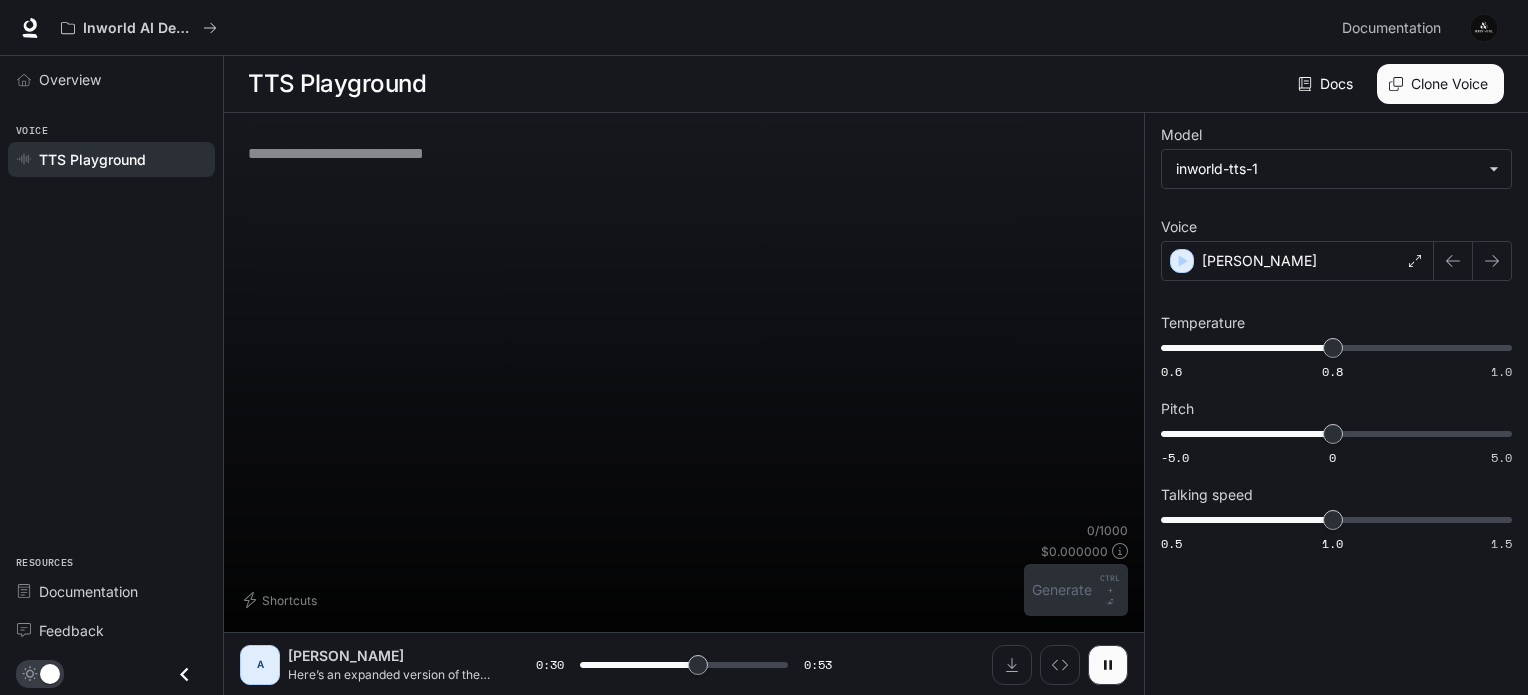 paste on "**********" 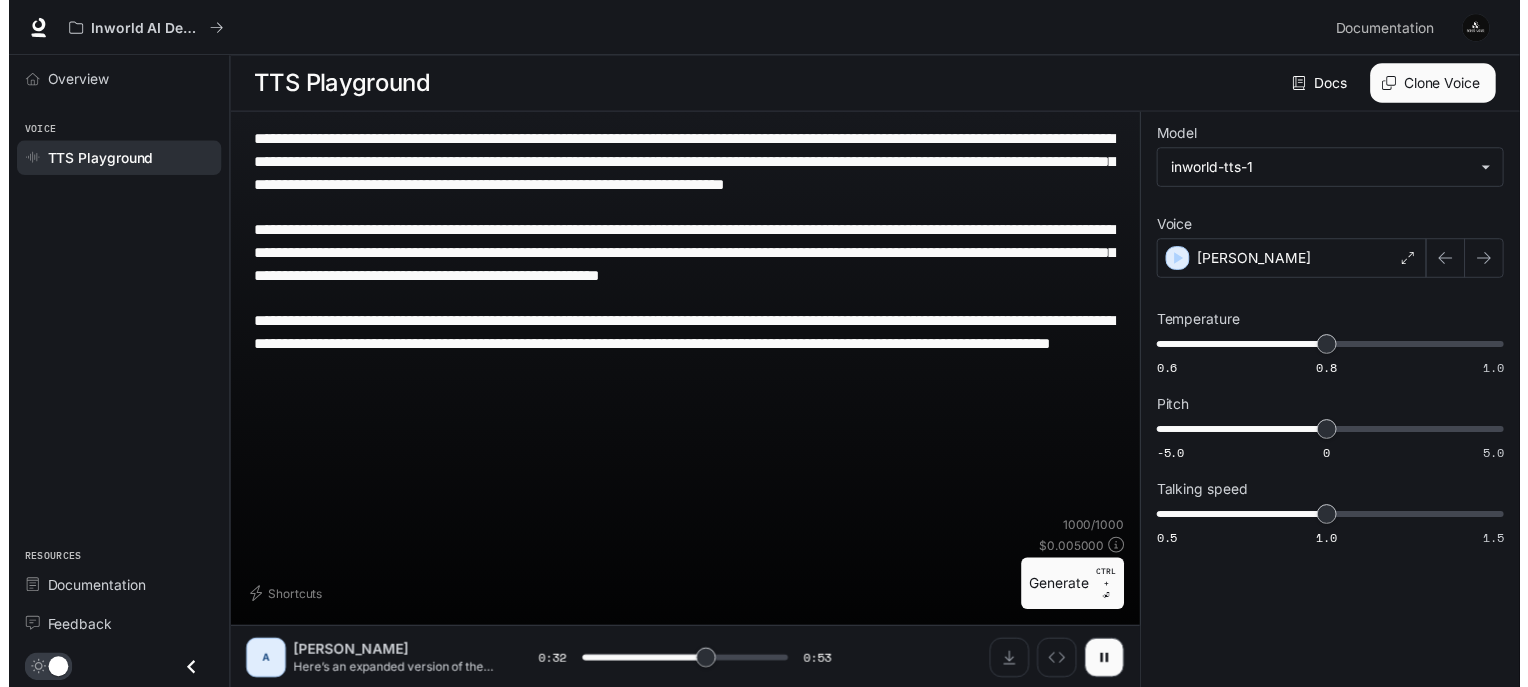 scroll, scrollTop: 0, scrollLeft: 0, axis: both 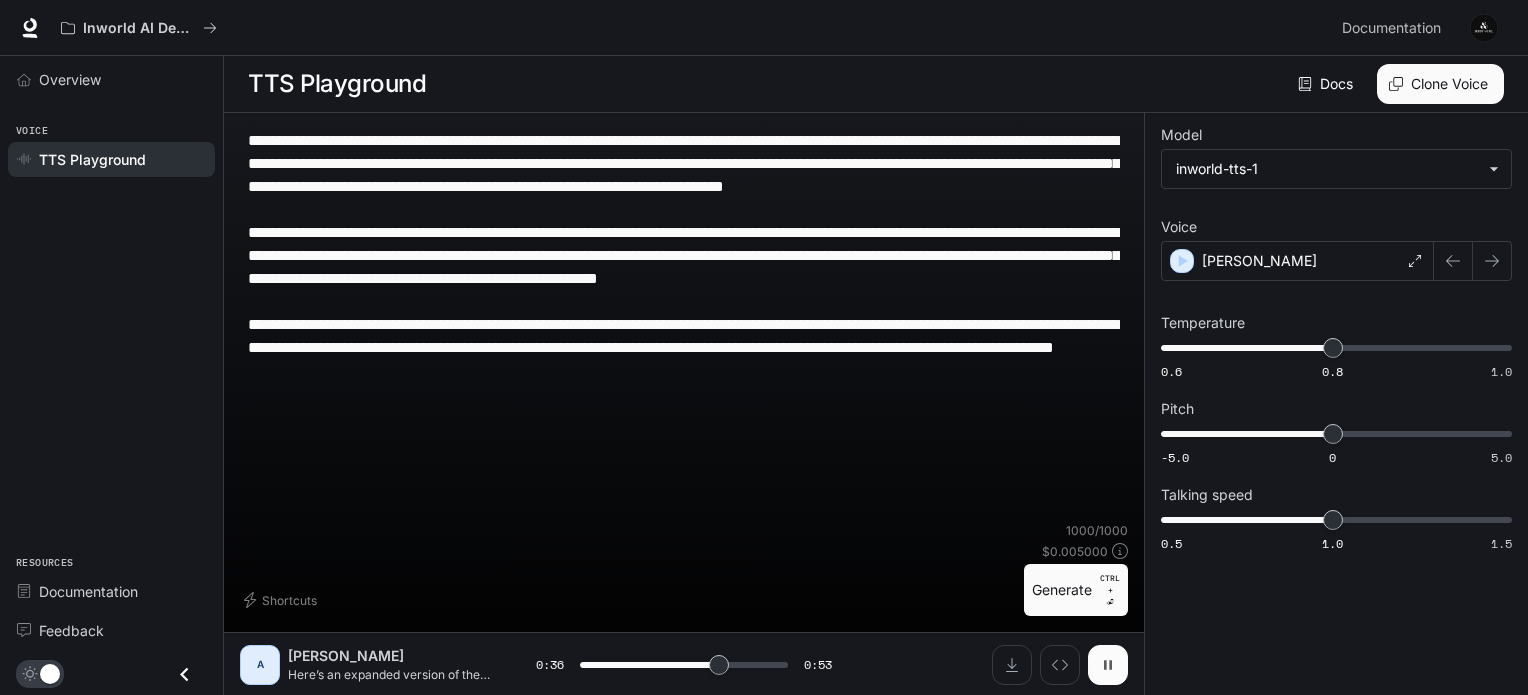 click at bounding box center [1108, 665] 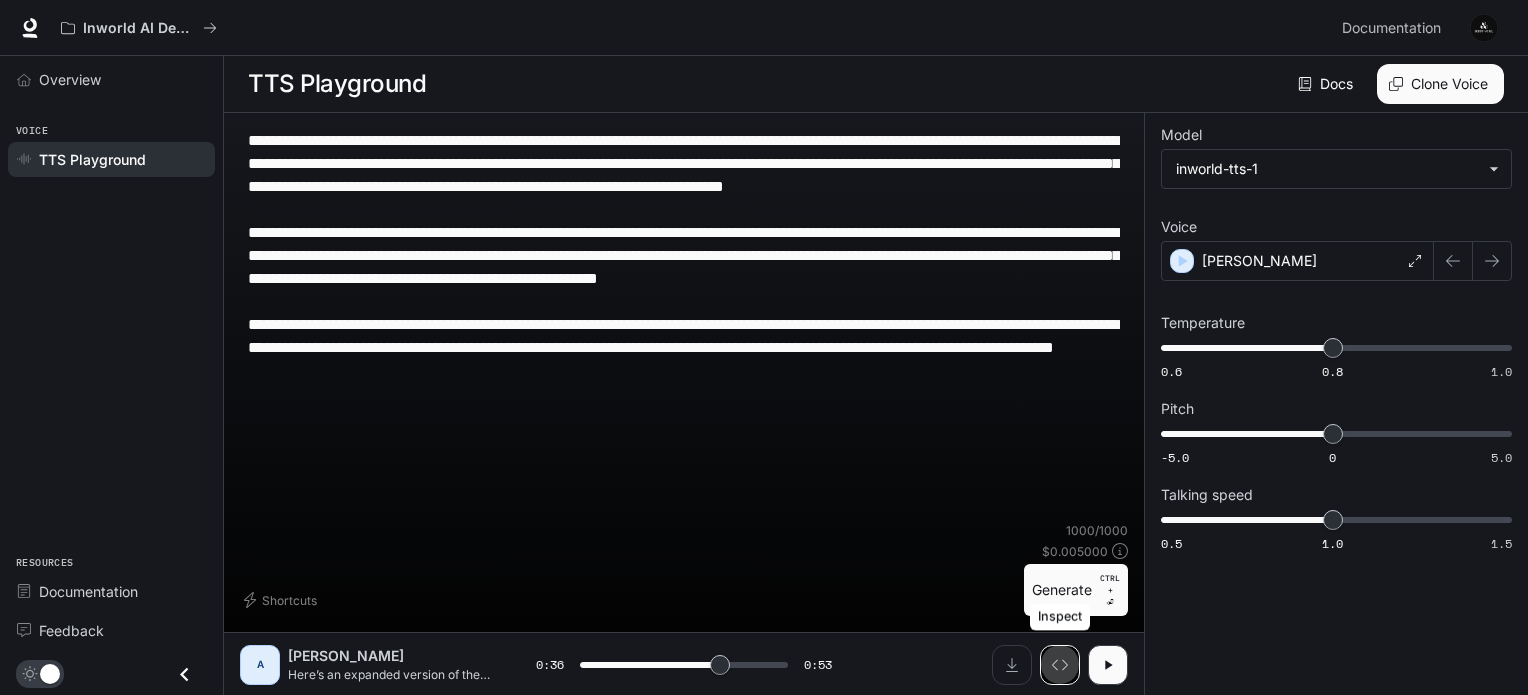 click at bounding box center (1060, 665) 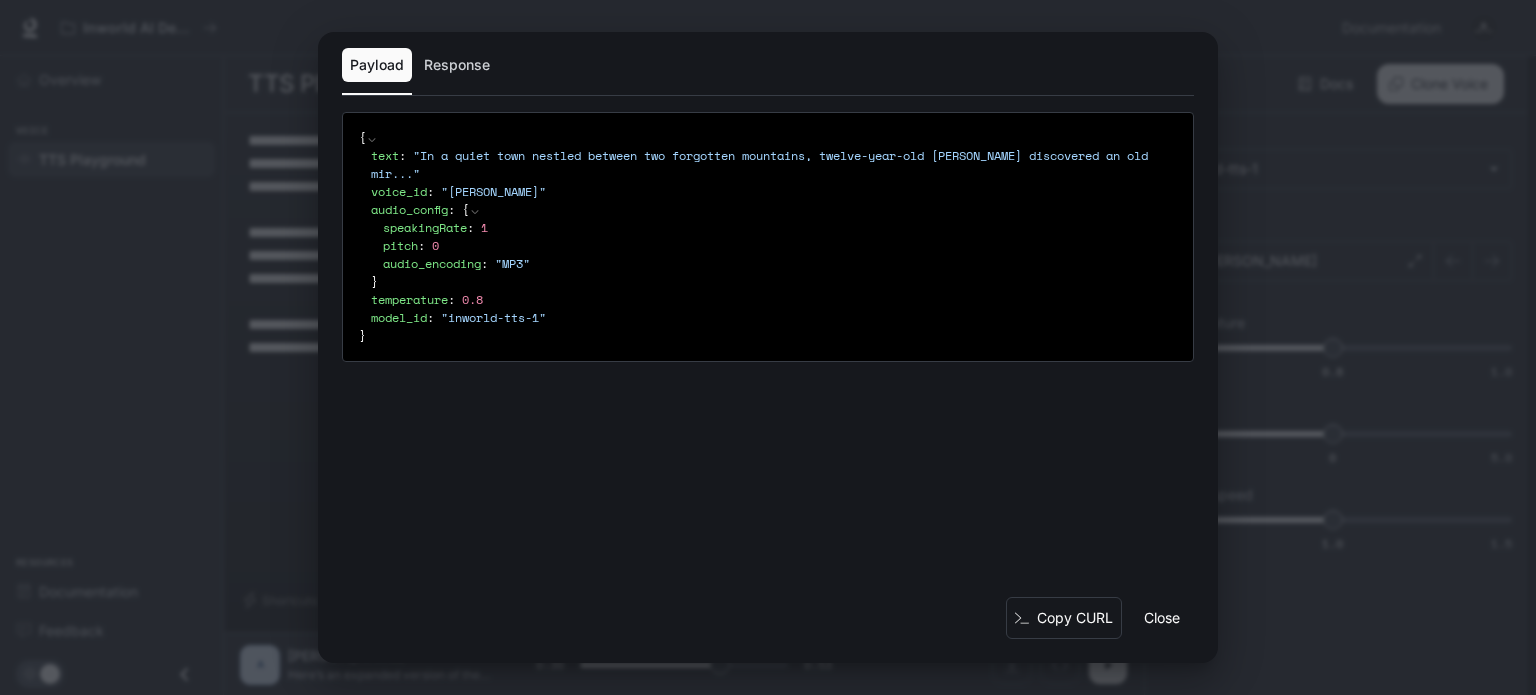 click on "Close" at bounding box center [1162, 618] 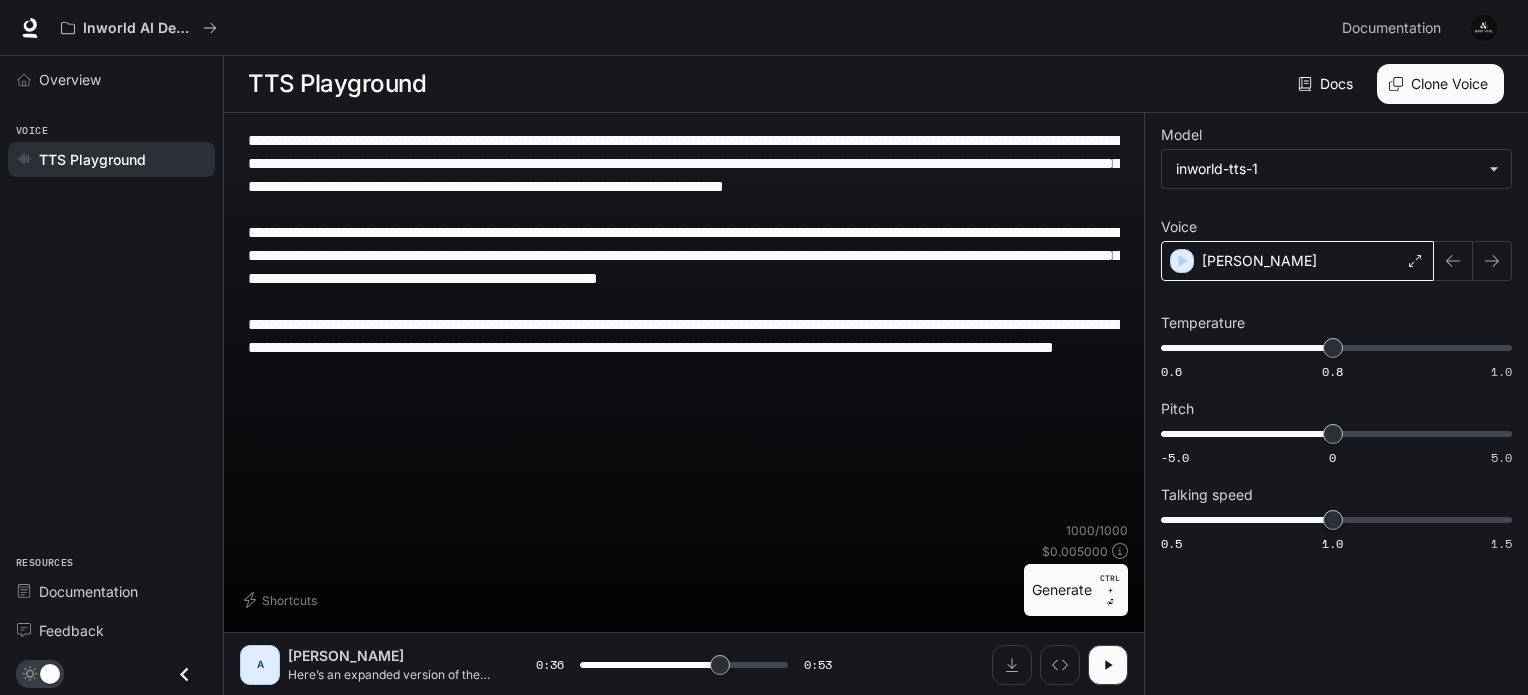 click on "[PERSON_NAME]" at bounding box center [1297, 261] 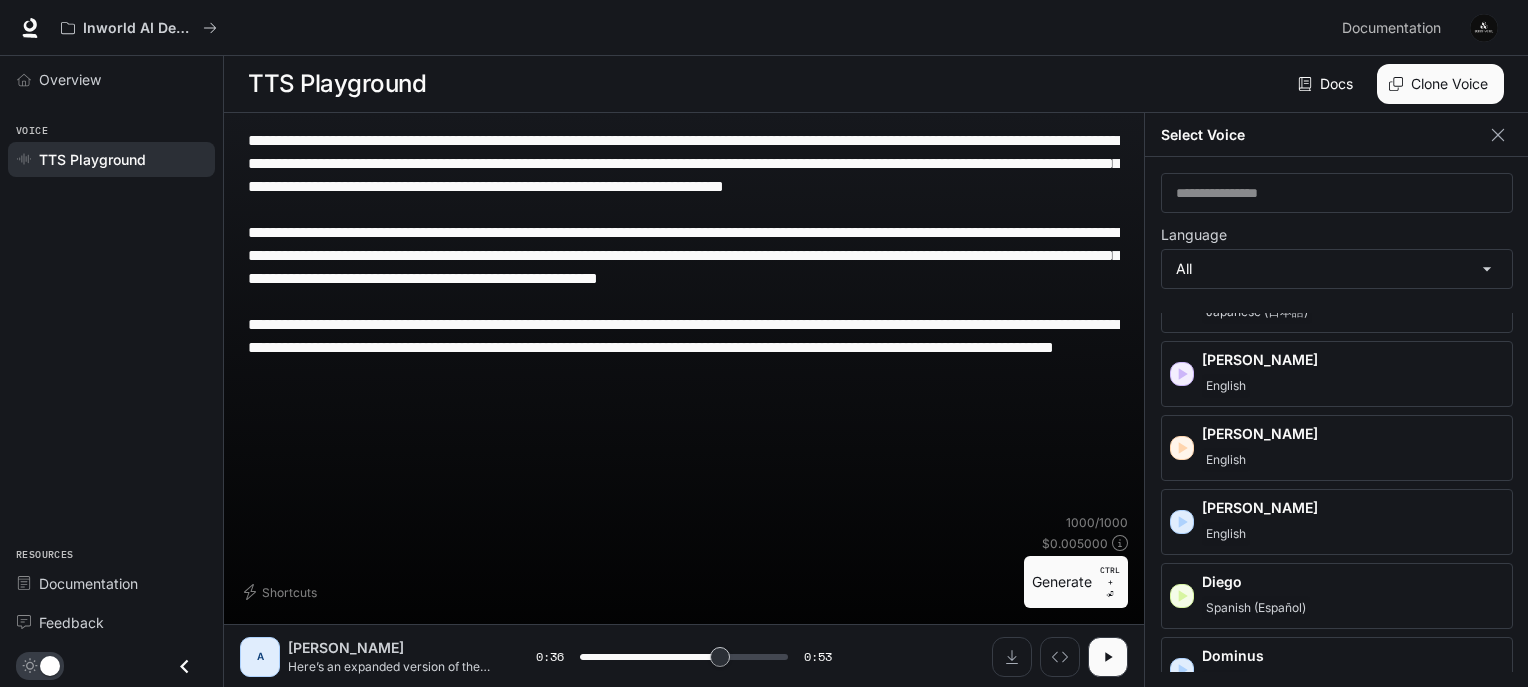 scroll, scrollTop: 315, scrollLeft: 0, axis: vertical 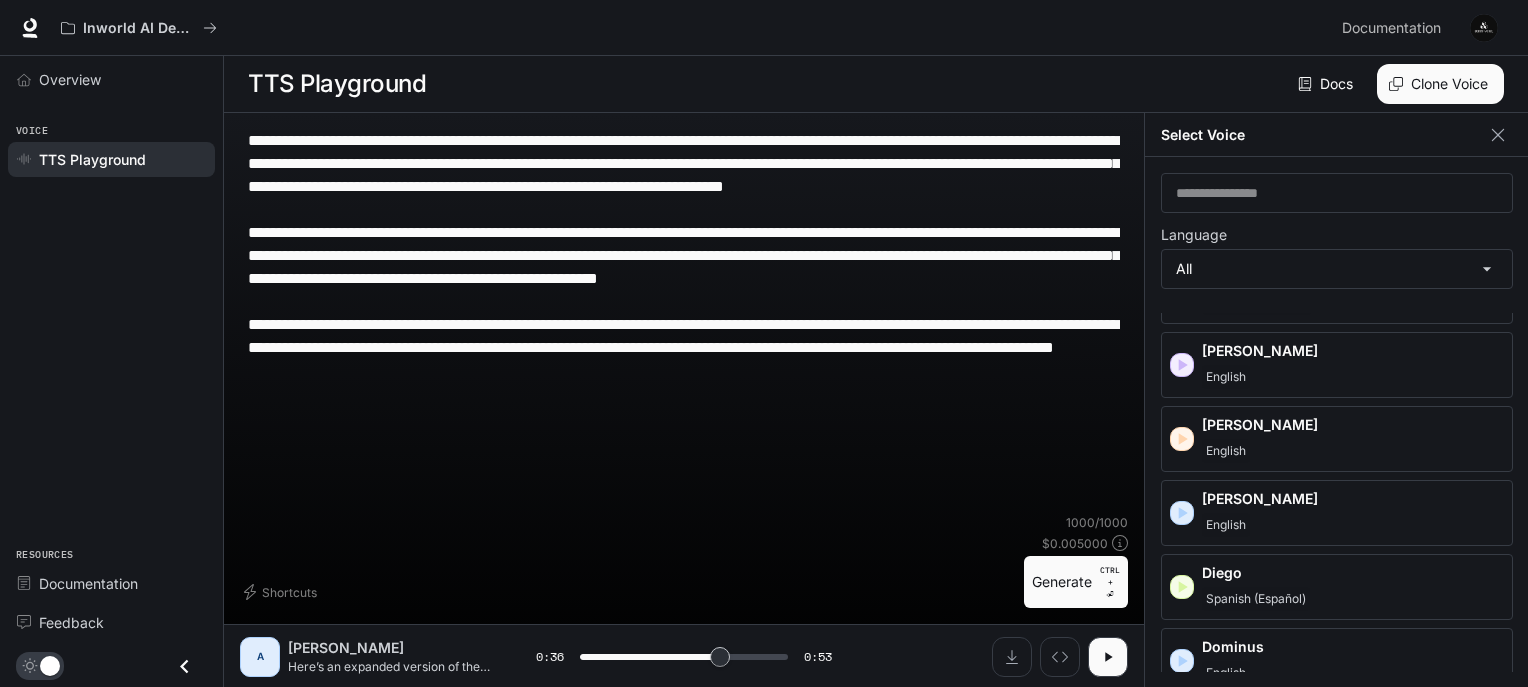 click on "[PERSON_NAME]" at bounding box center (1353, 425) 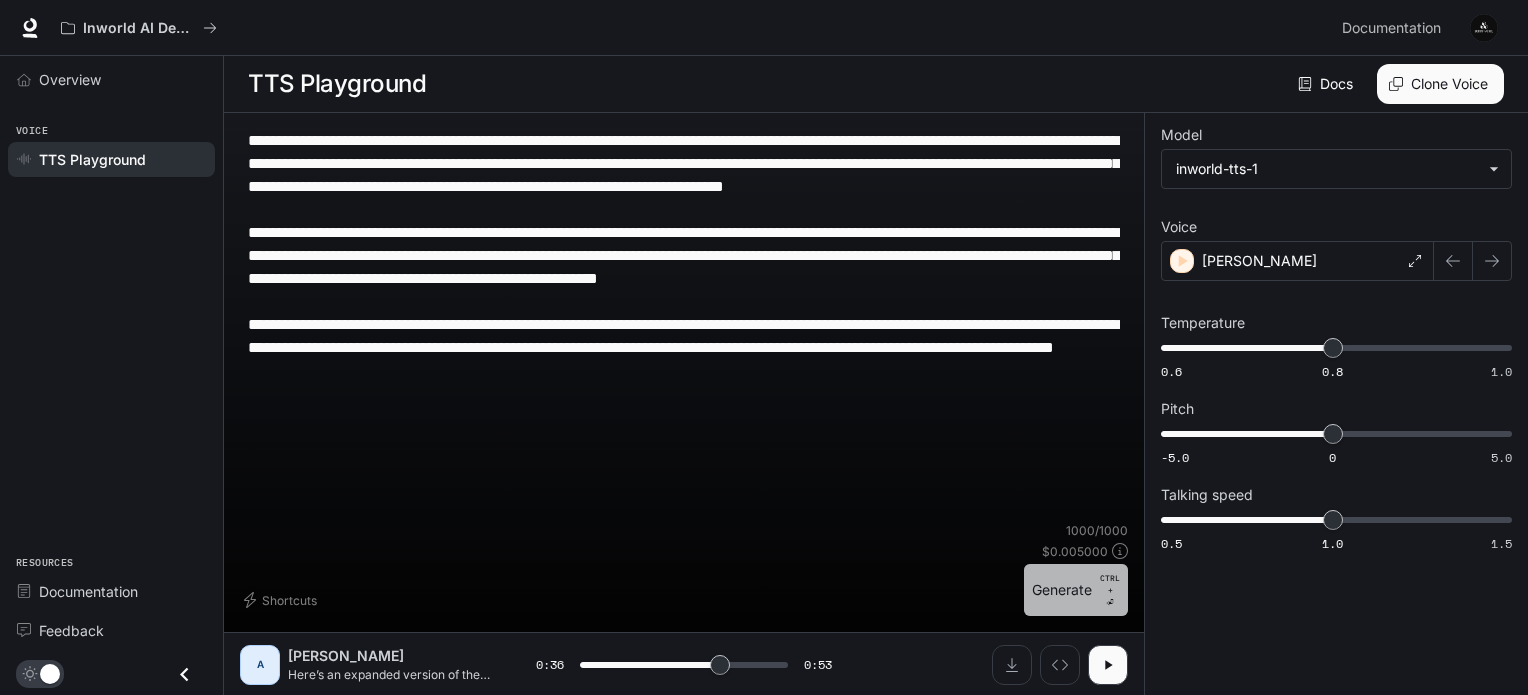 click on "Generate CTRL +  ⏎" at bounding box center (1076, 590) 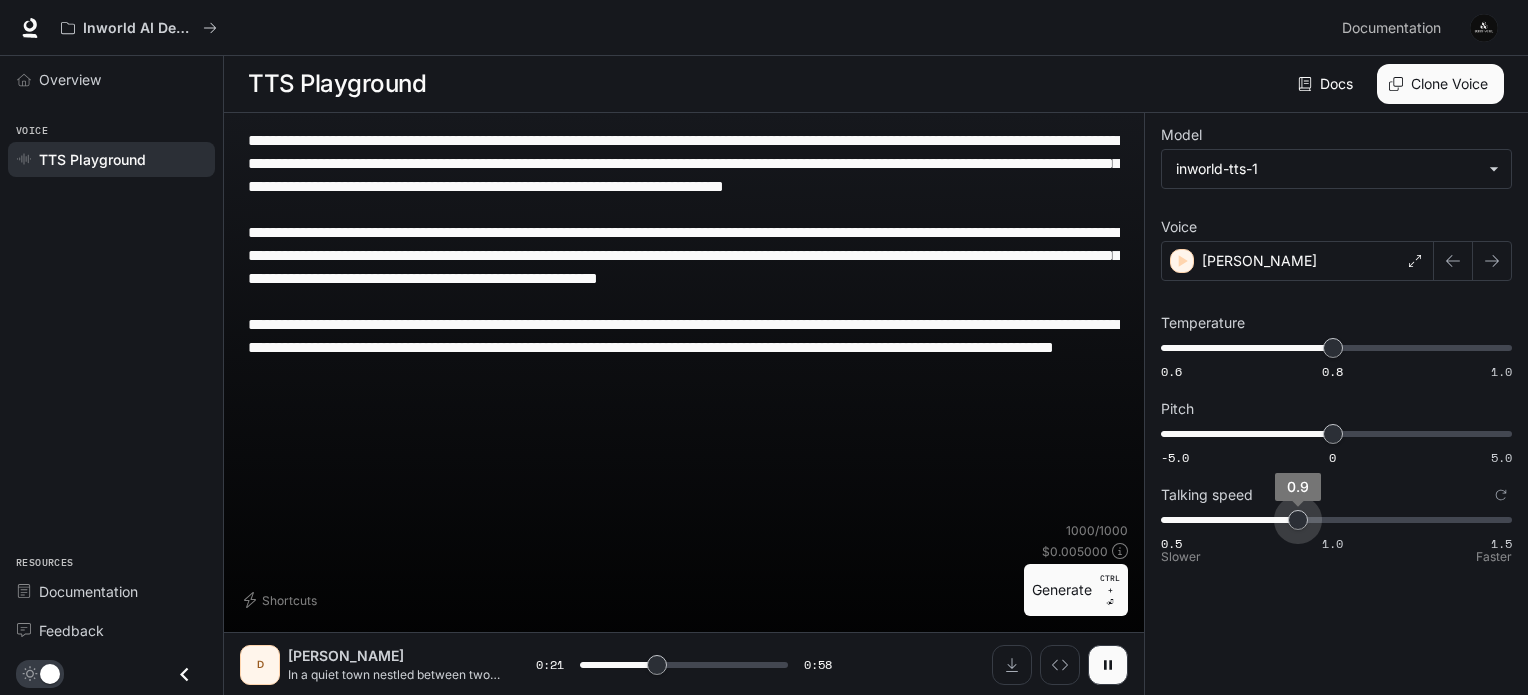 click on "0.5 1.0 1.5 0.9" at bounding box center (1332, 520) 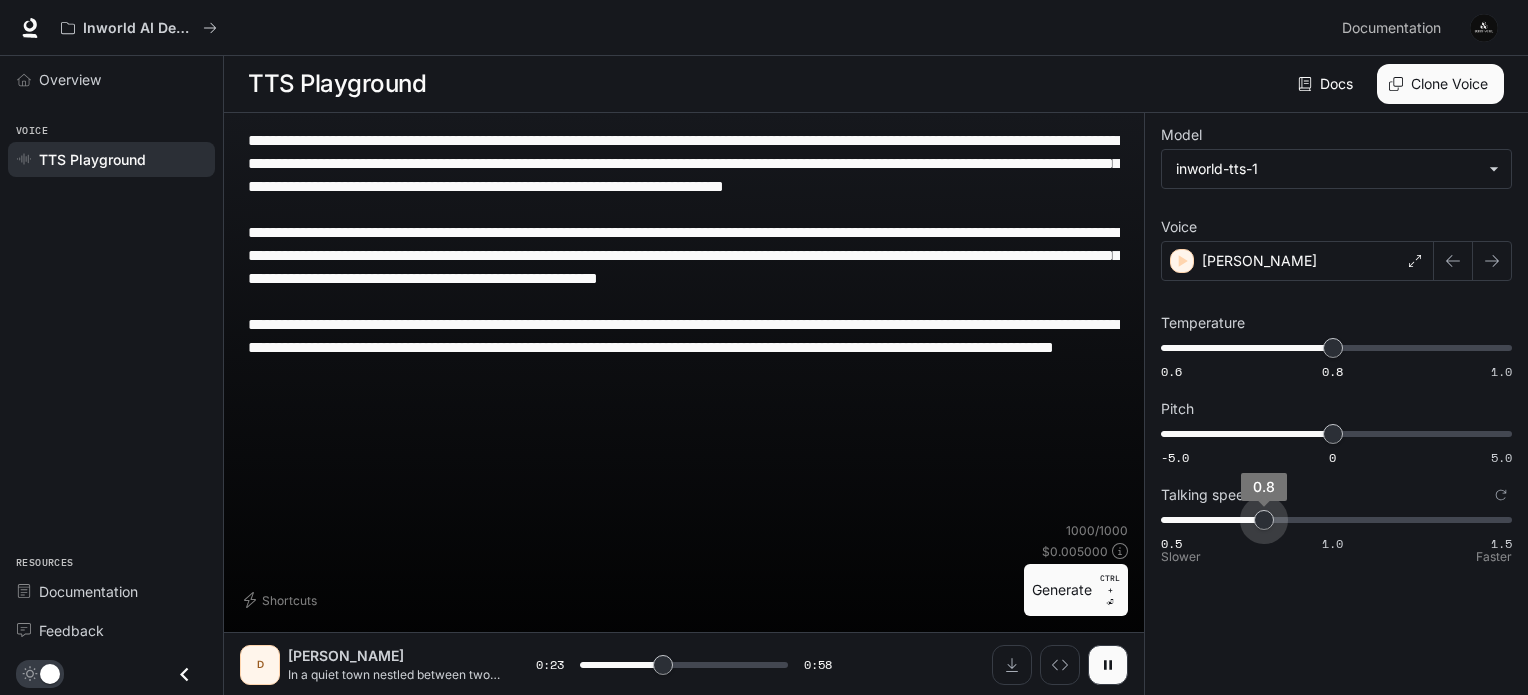 click on "0.8" at bounding box center [1264, 520] 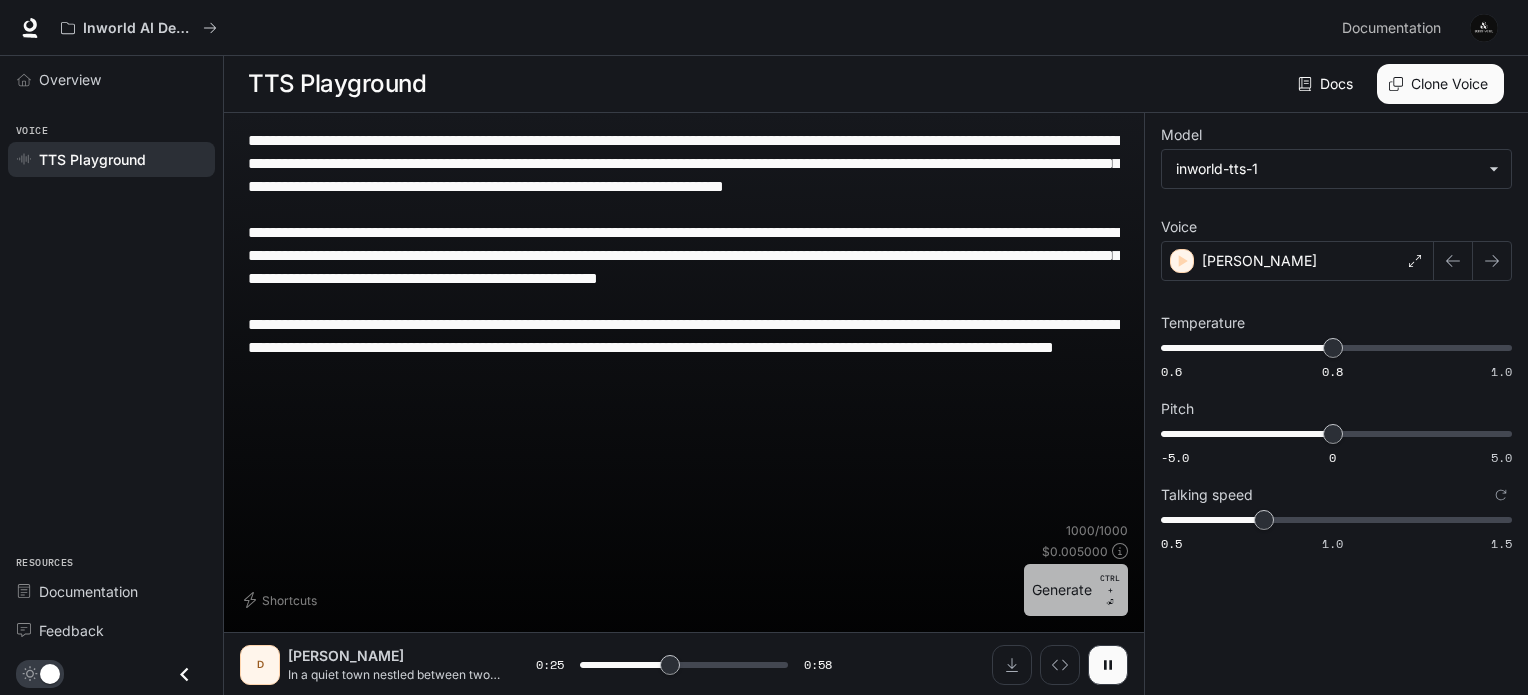 click on "Generate CTRL +  ⏎" at bounding box center [1076, 590] 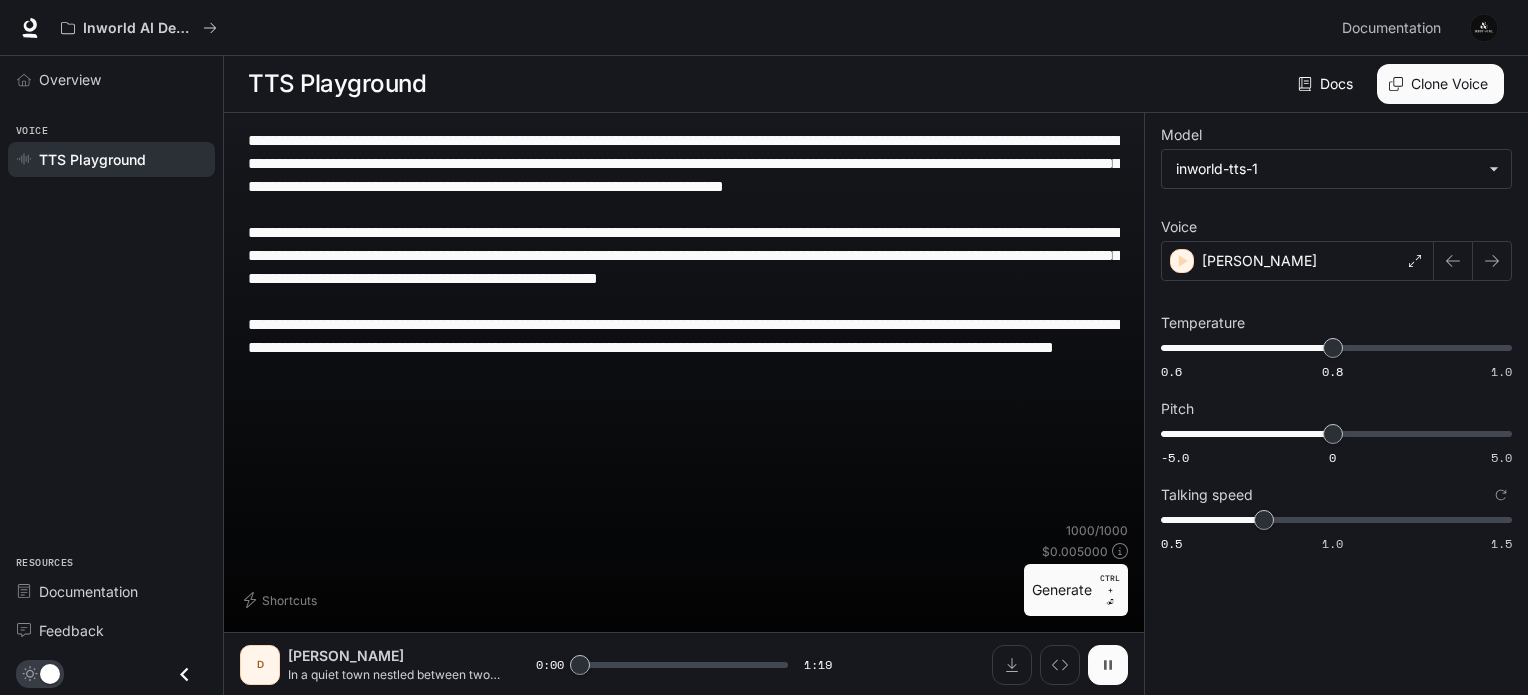 click 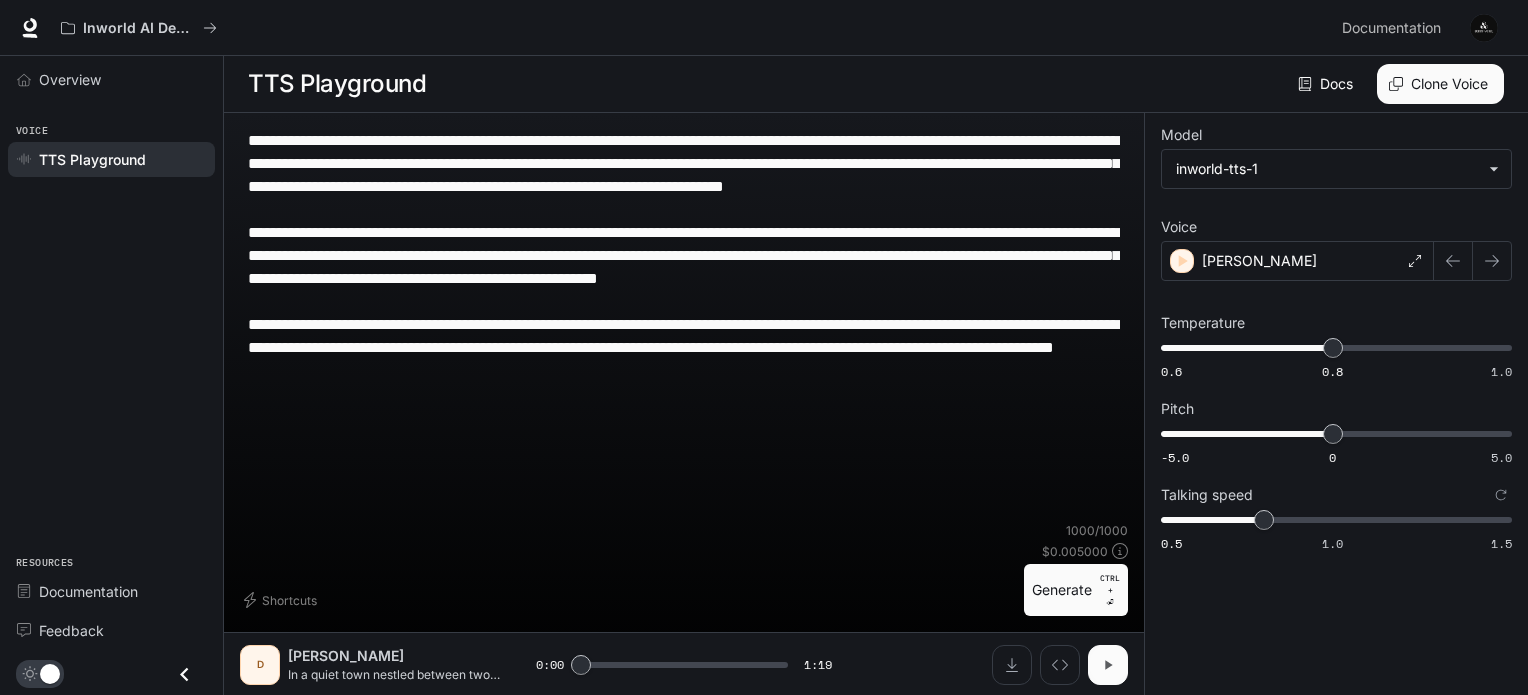click 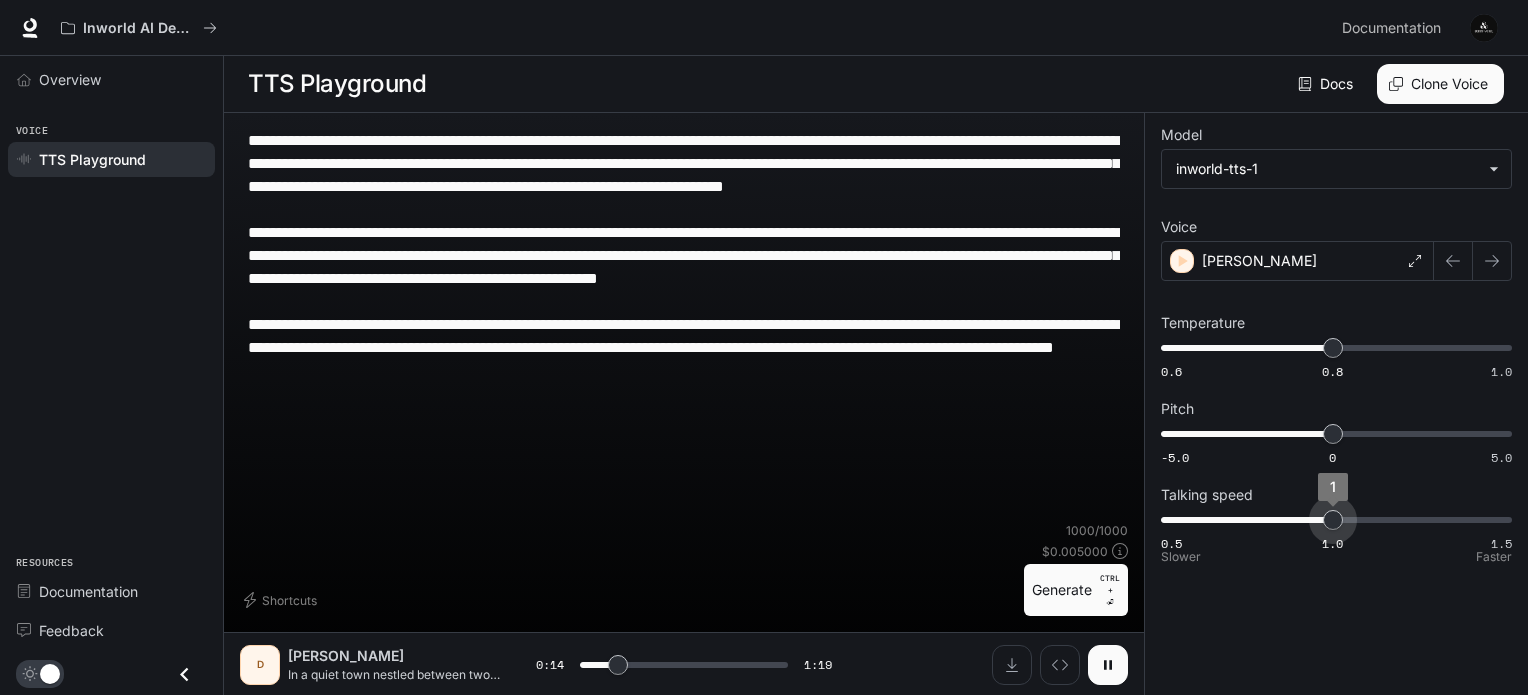 click on "0.5 1.0 1.5 1" at bounding box center (1332, 520) 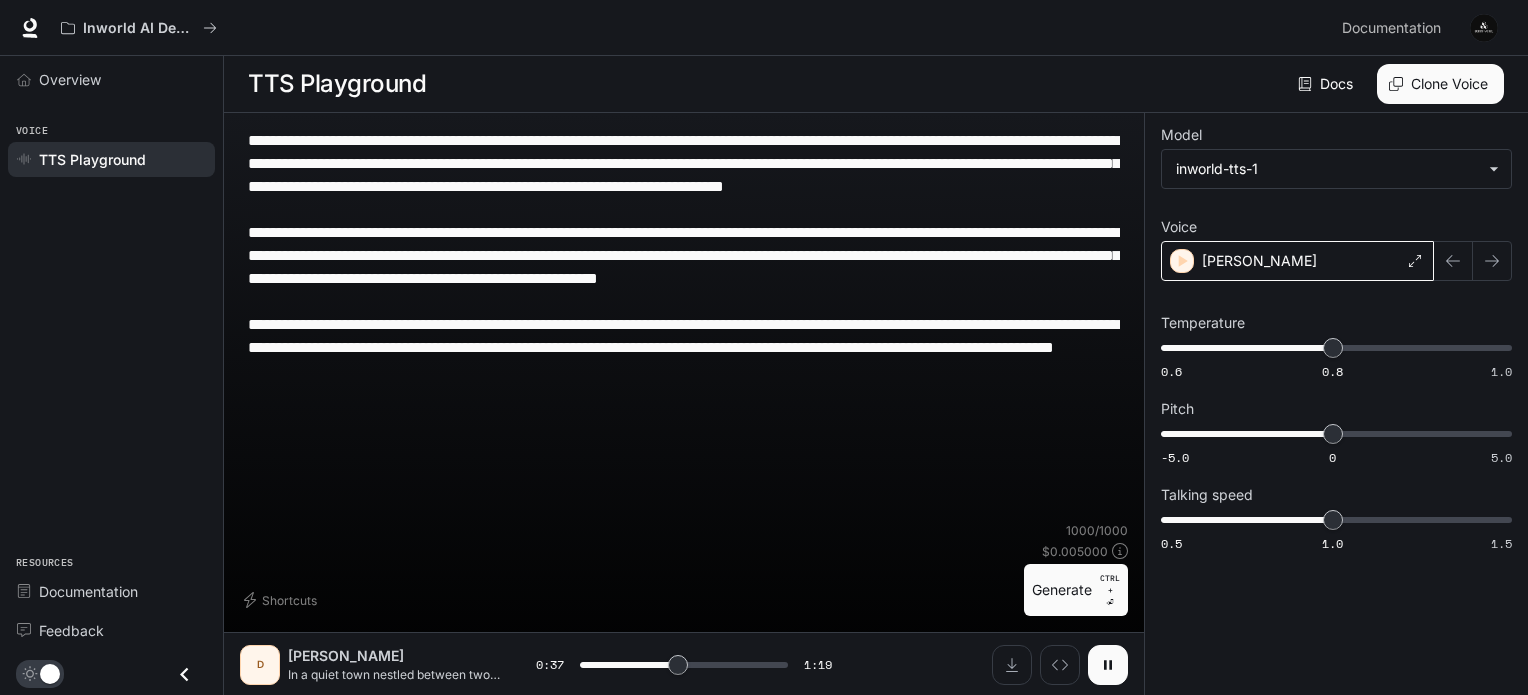 click on "[PERSON_NAME]" at bounding box center [1297, 261] 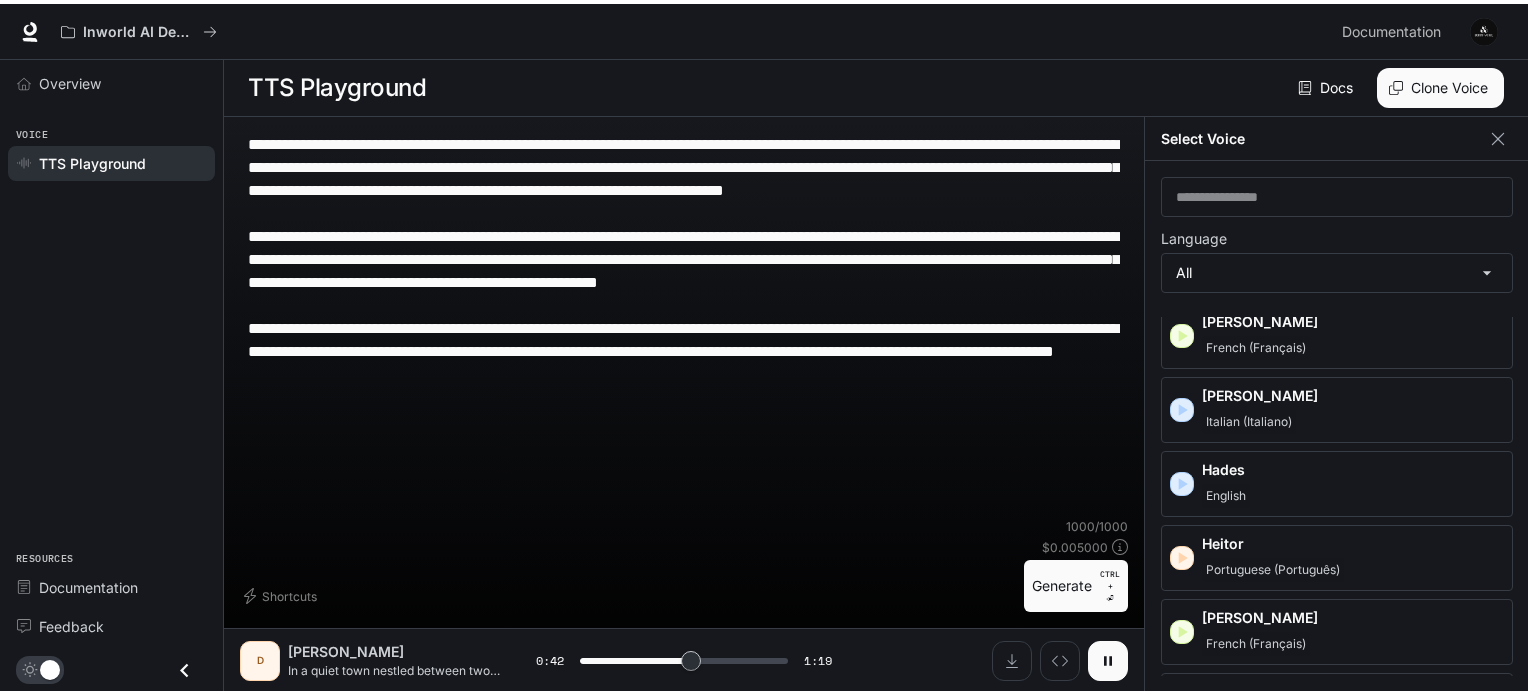 scroll, scrollTop: 940, scrollLeft: 0, axis: vertical 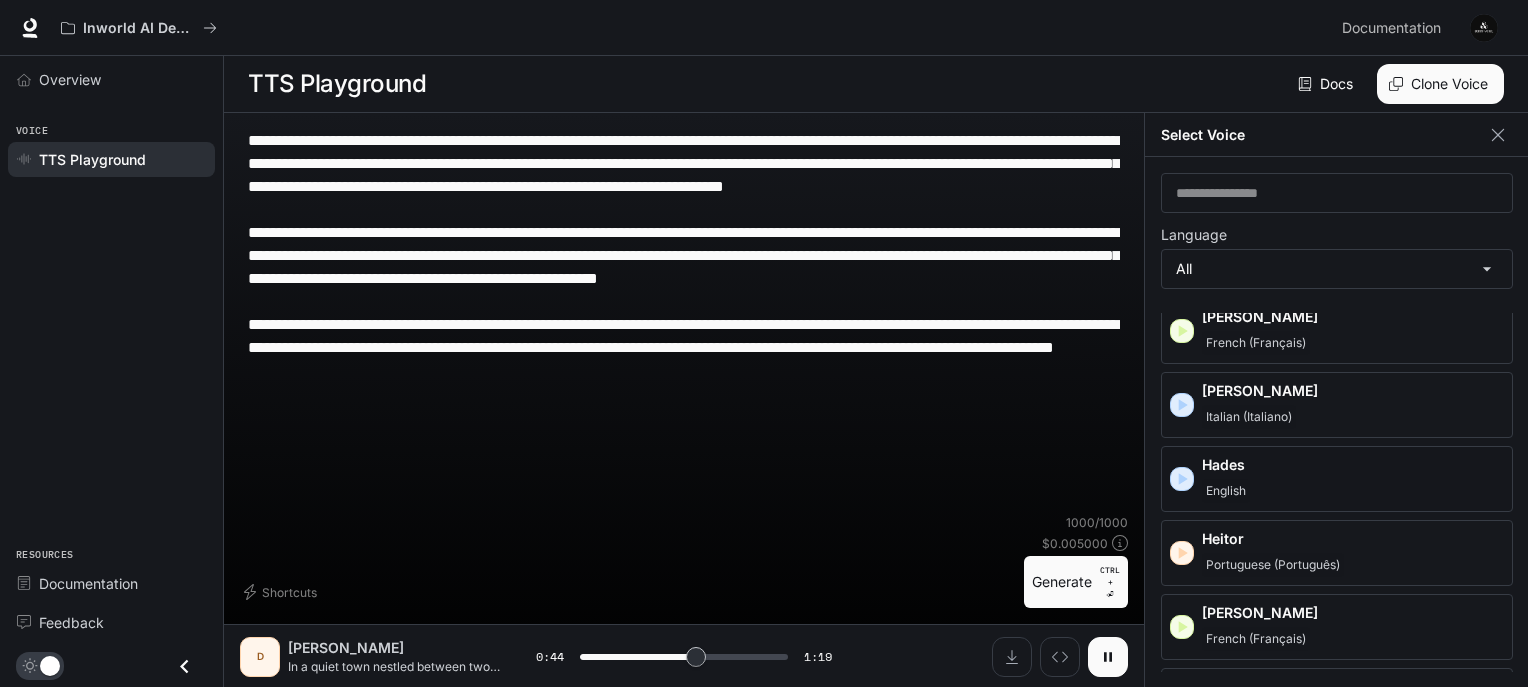click on "English" at bounding box center (1353, 491) 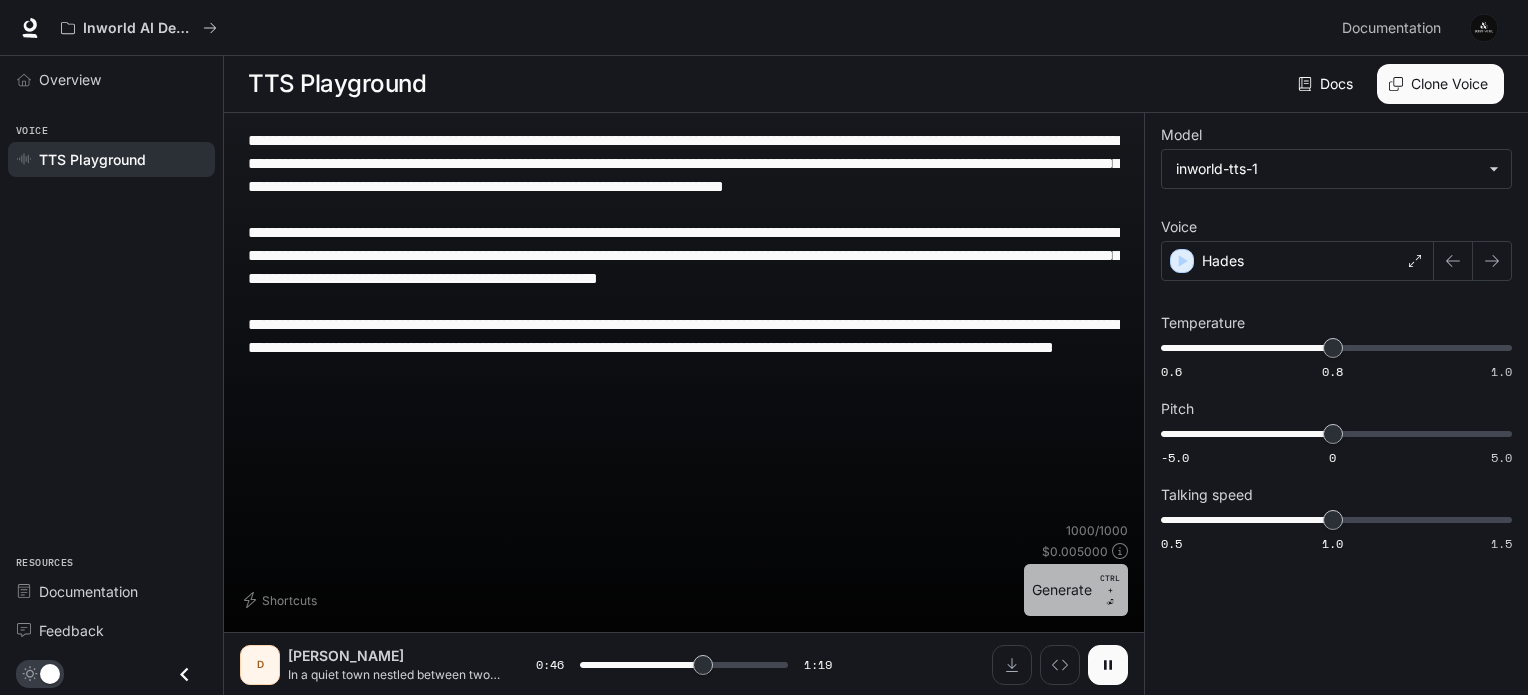 click on "Generate CTRL +  ⏎" at bounding box center (1076, 590) 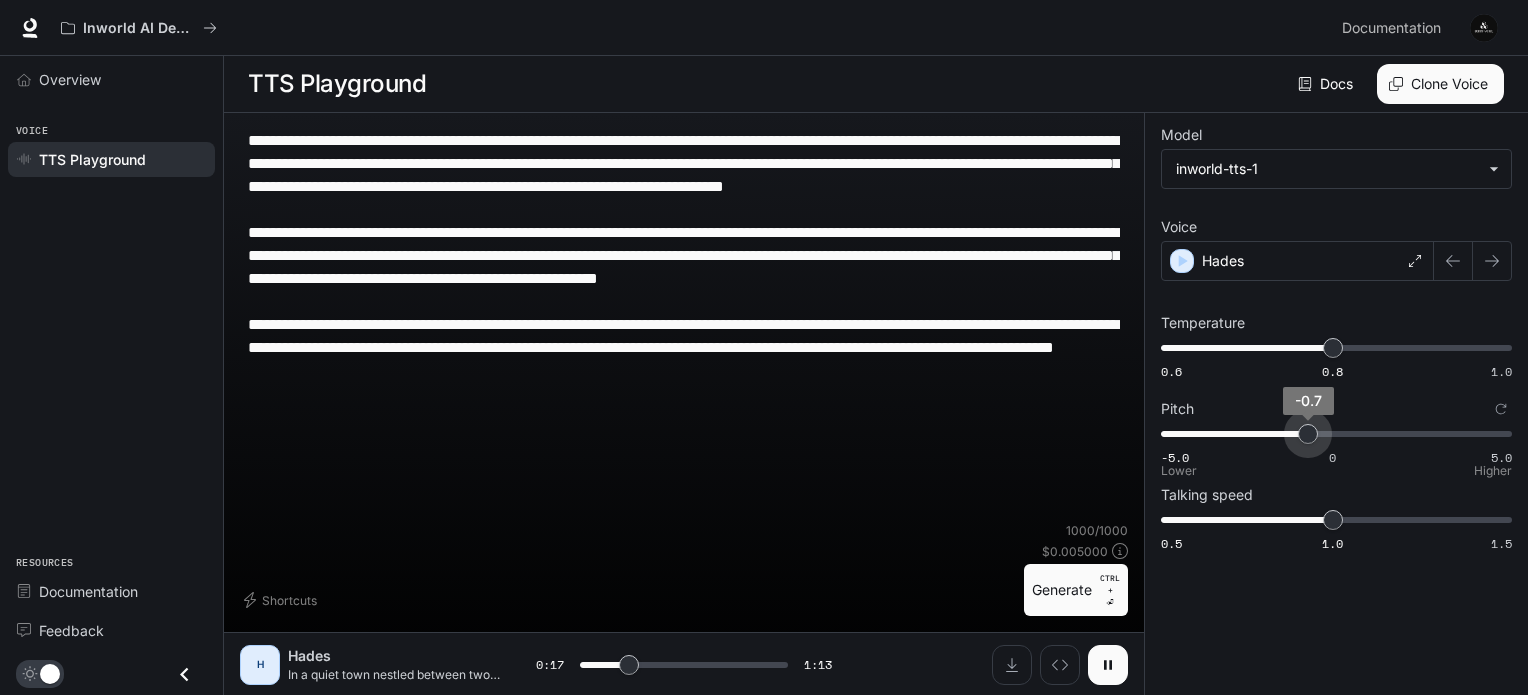 click on "-5.0 0 5.0 -0.7" at bounding box center [1332, 434] 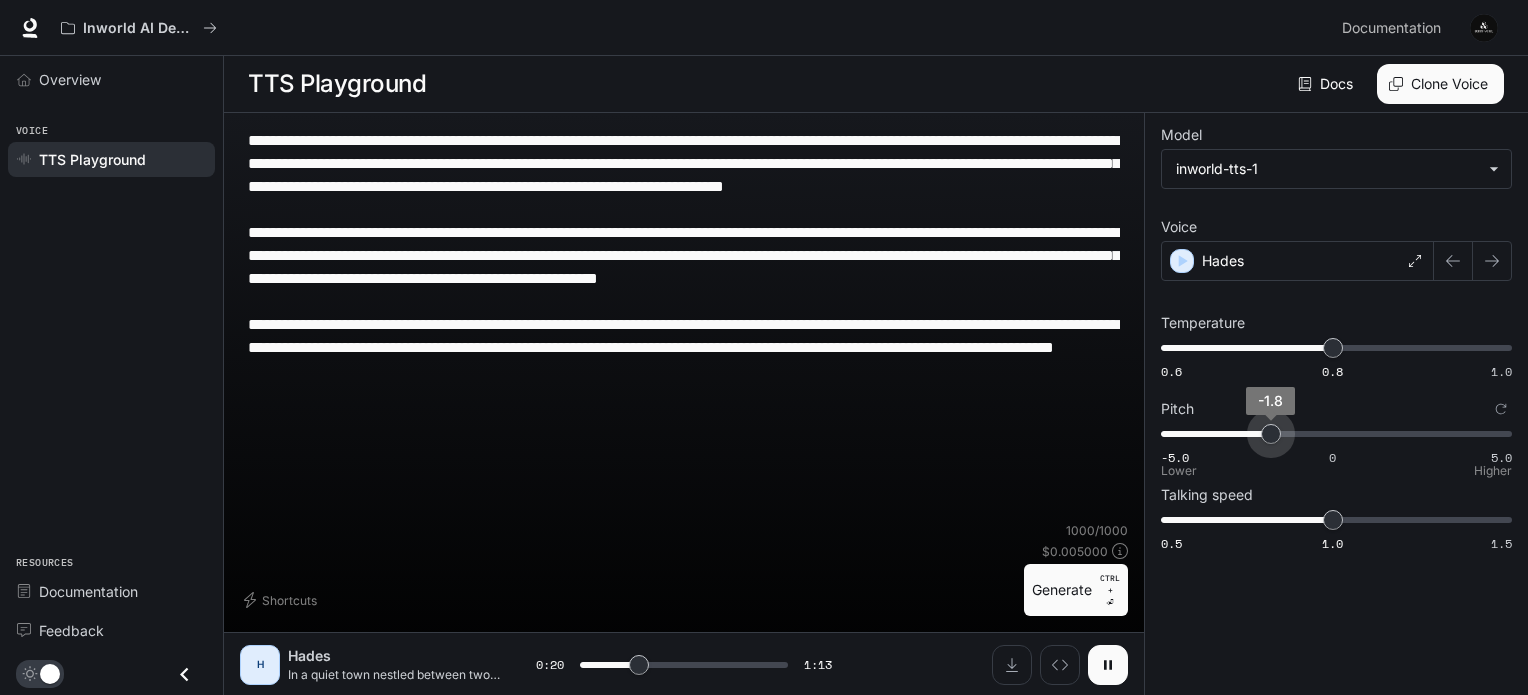 click on "-5.0 0 5.0 -1.8" at bounding box center (1332, 434) 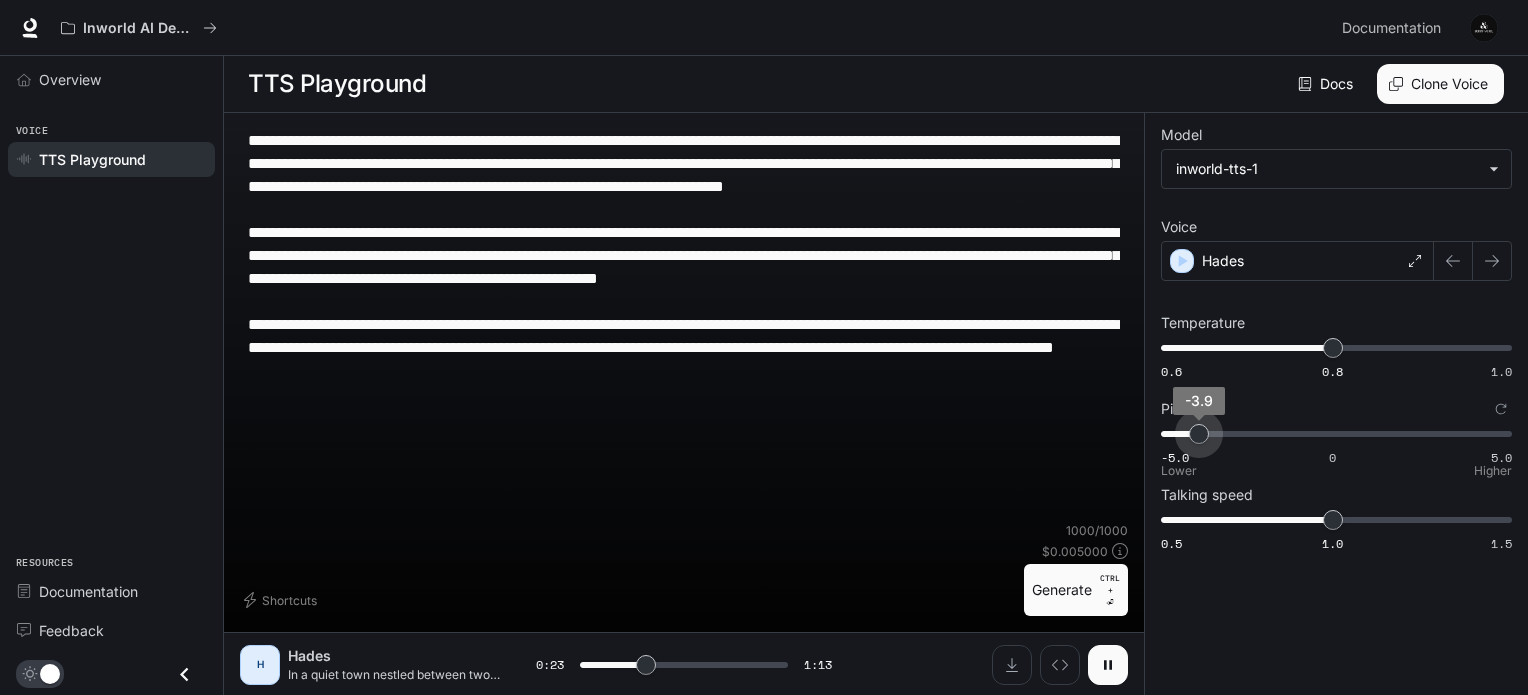 click on "-5.0 0 5.0 -3.9" at bounding box center [1332, 434] 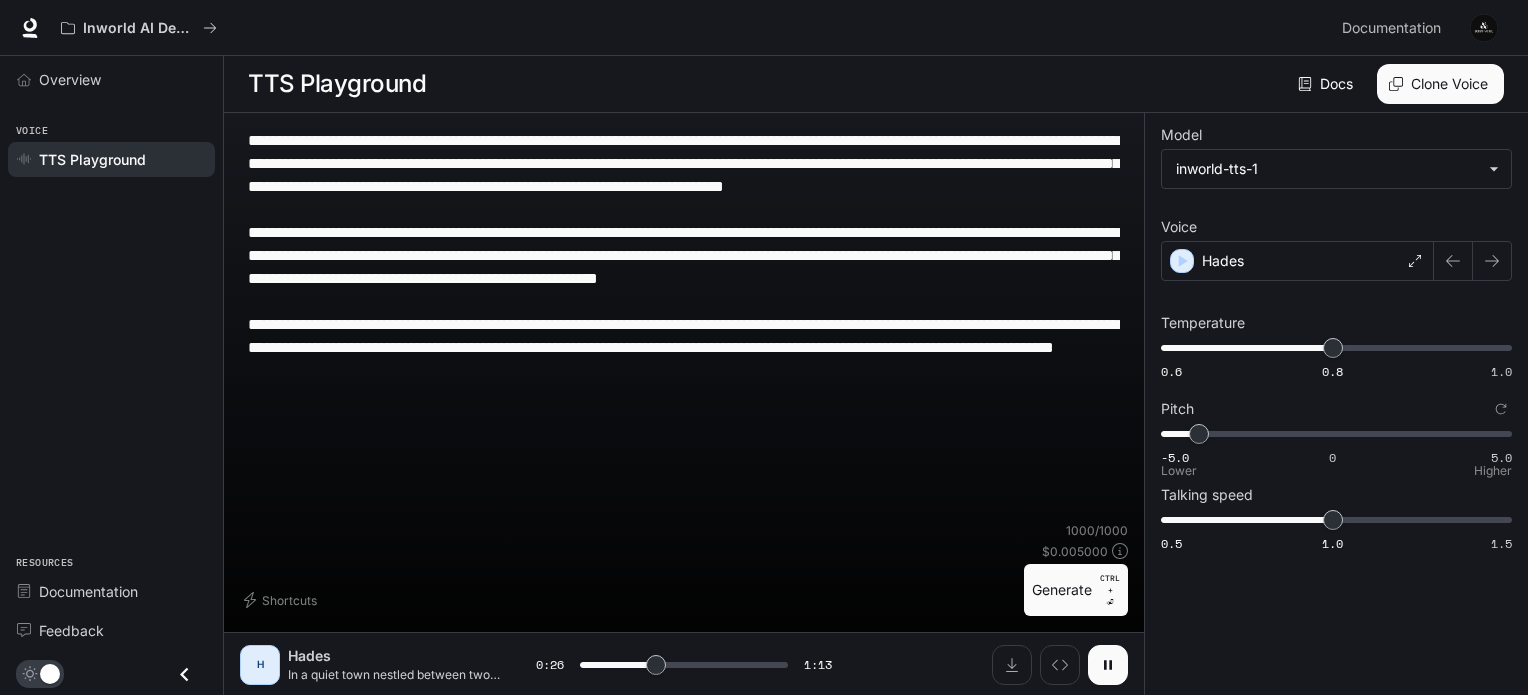 click on "-5.0 0 5.0 -3.9" at bounding box center [1332, 434] 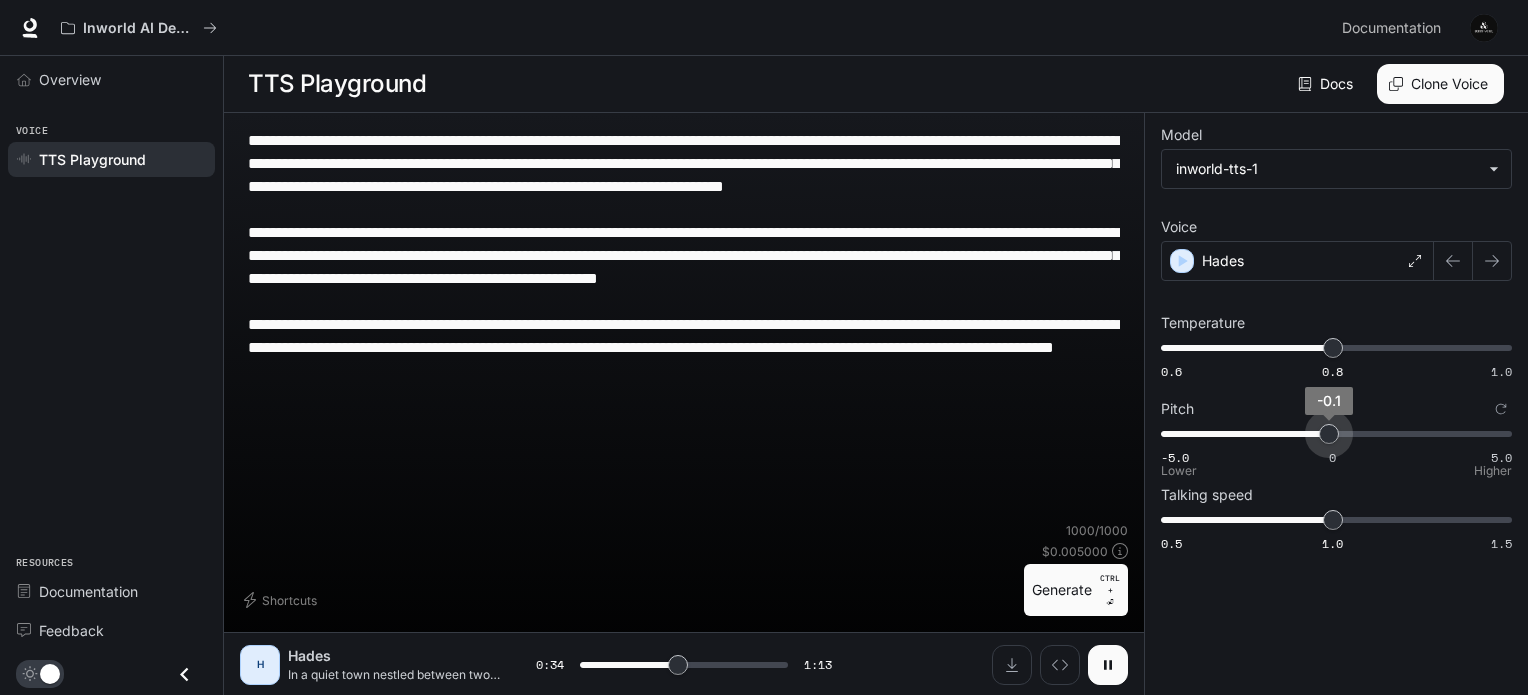 click on "-5.0 0 5.0 -0.1" at bounding box center [1332, 434] 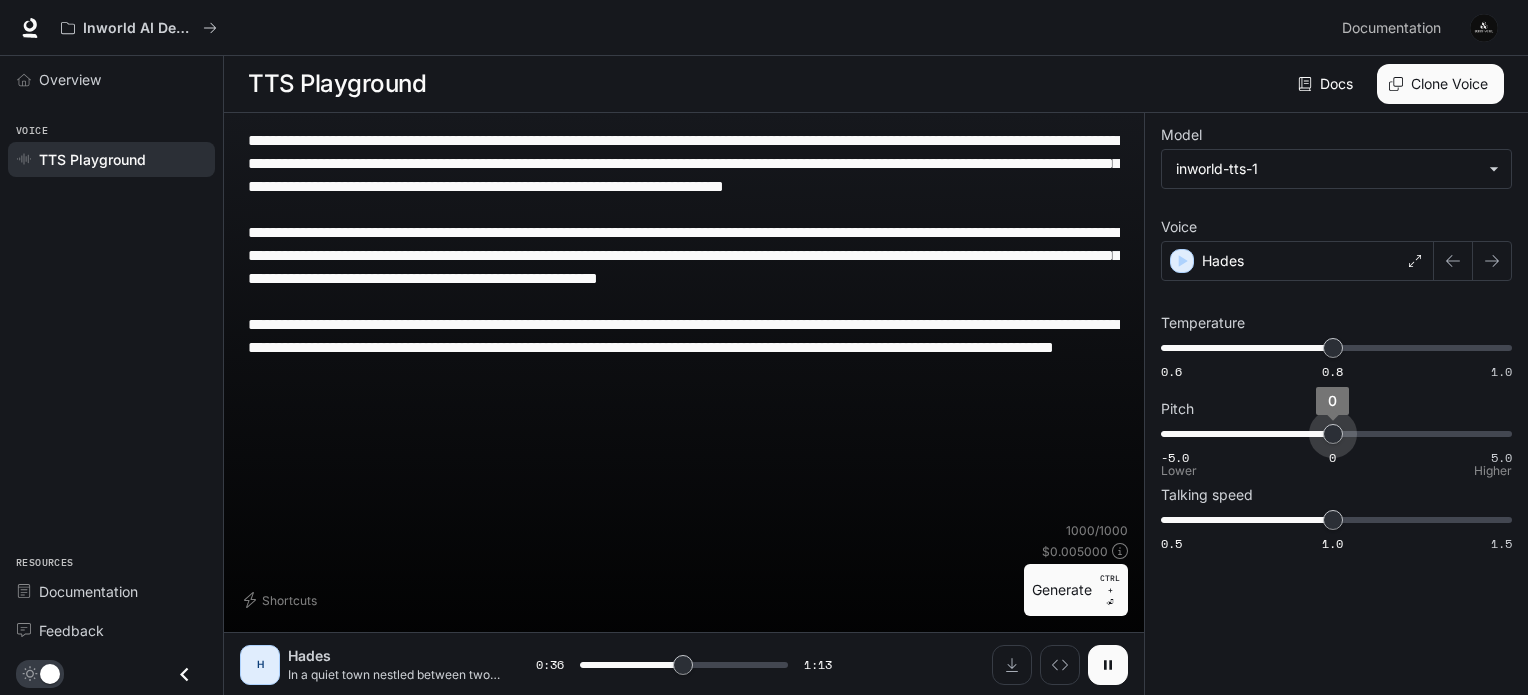 click on "0" at bounding box center (1333, 434) 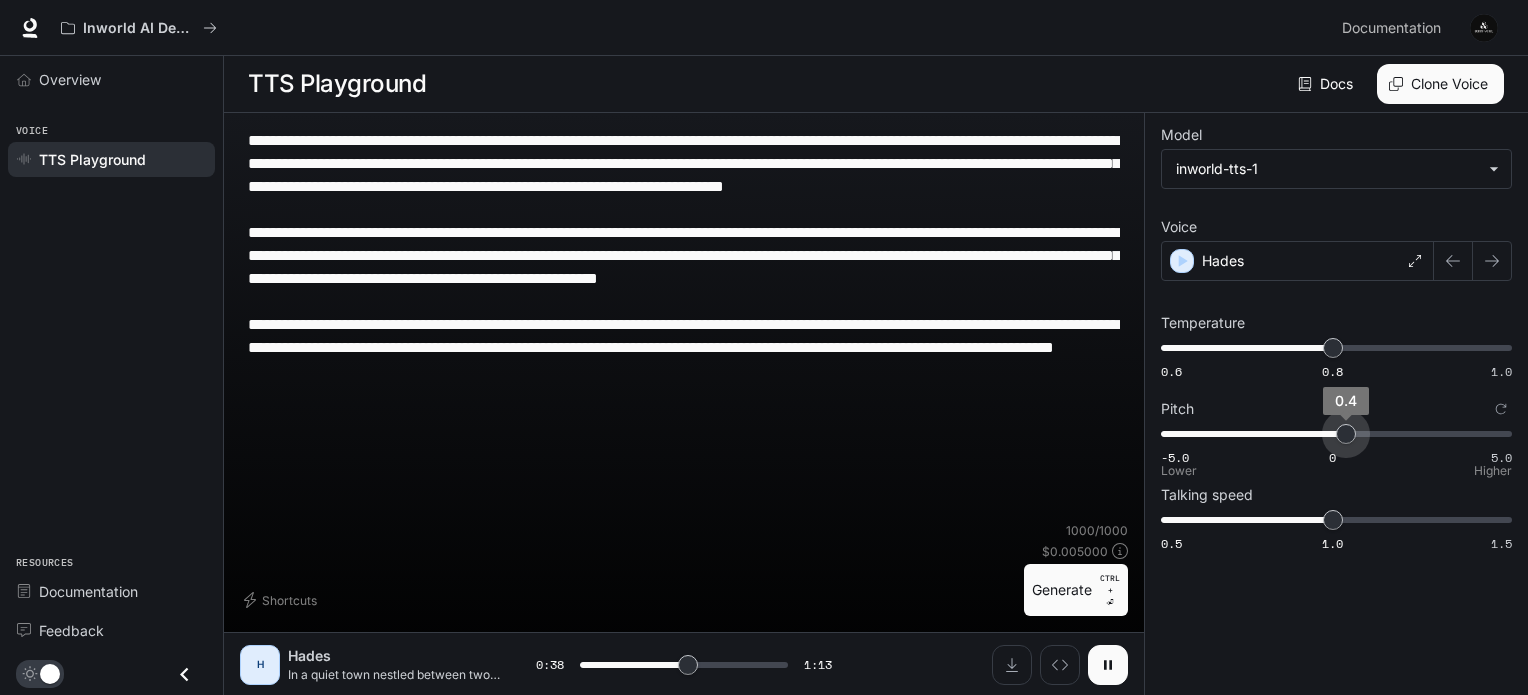 click on "0.4" at bounding box center [1346, 434] 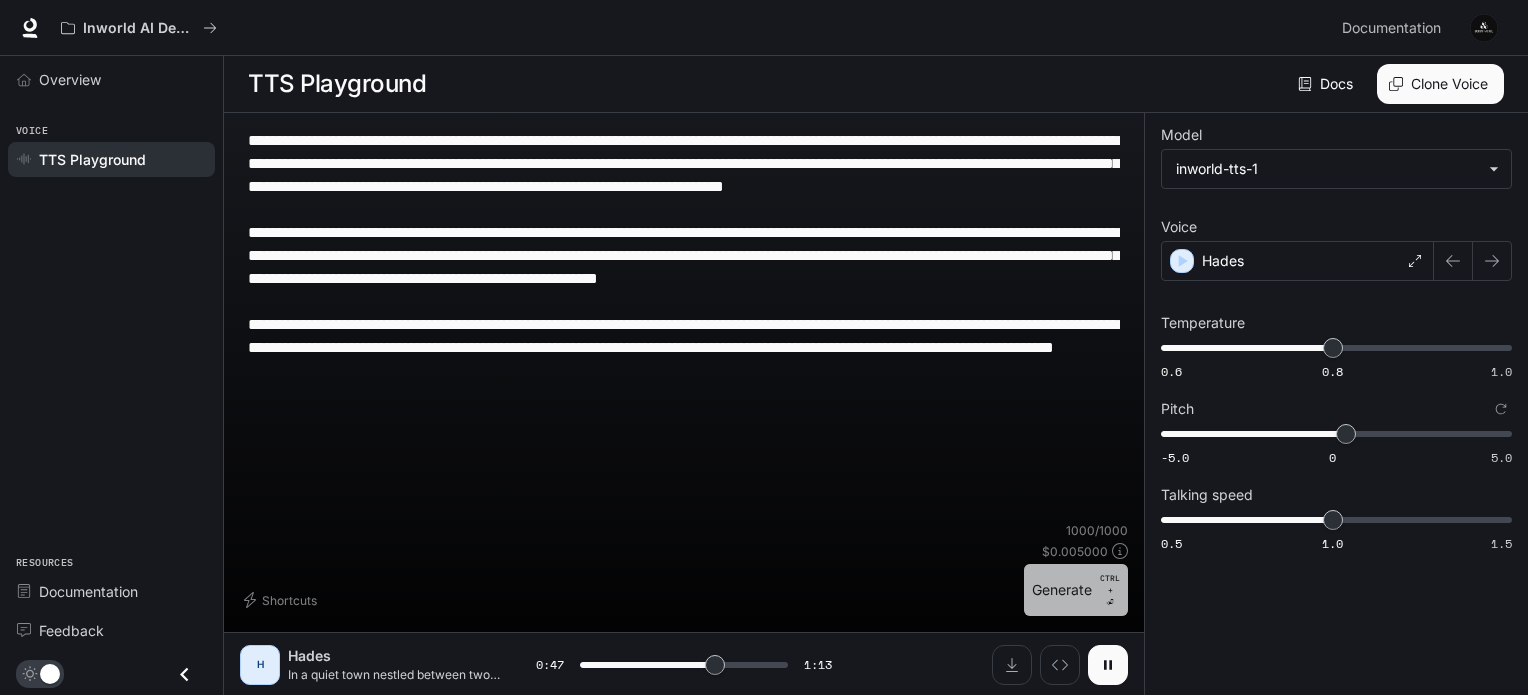 click on "Generate CTRL +  ⏎" at bounding box center [1076, 590] 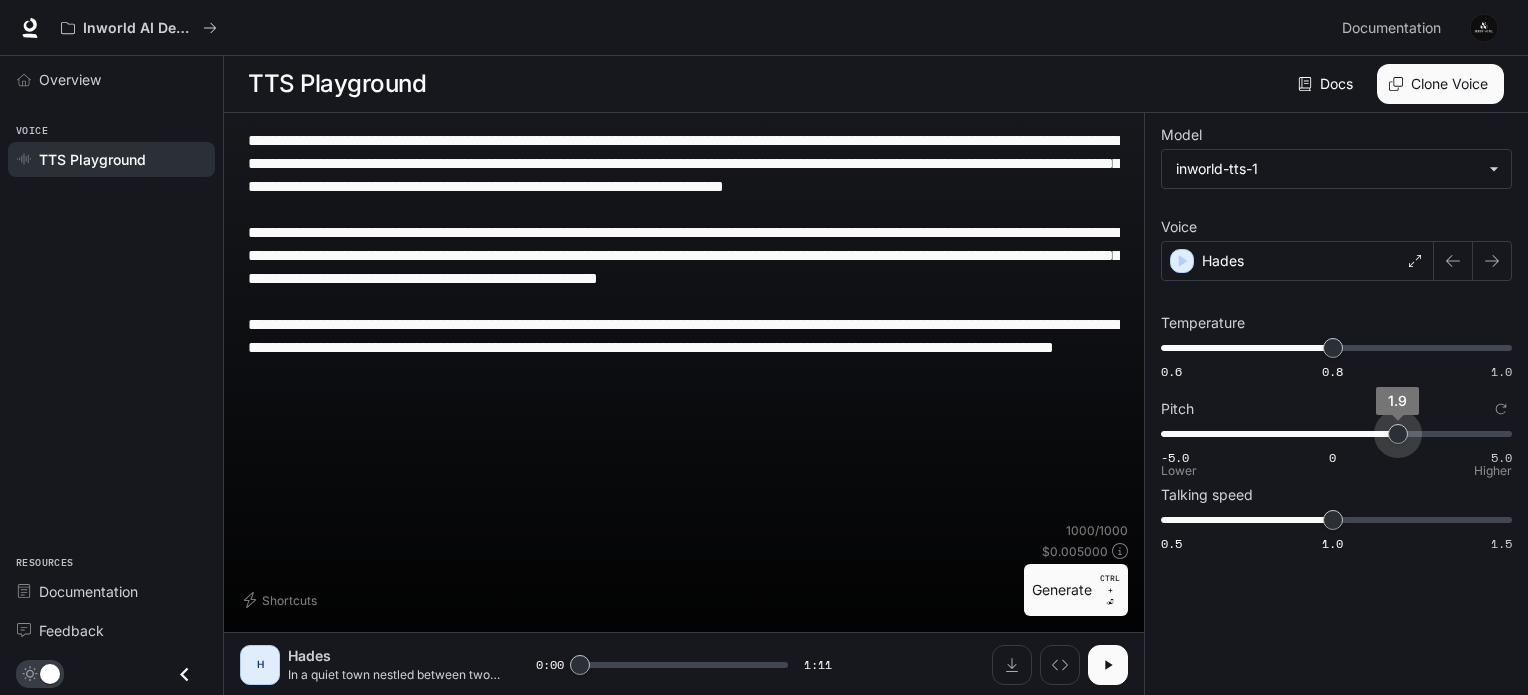 click on "-5.0 0 5.0 1.9" at bounding box center [1332, 434] 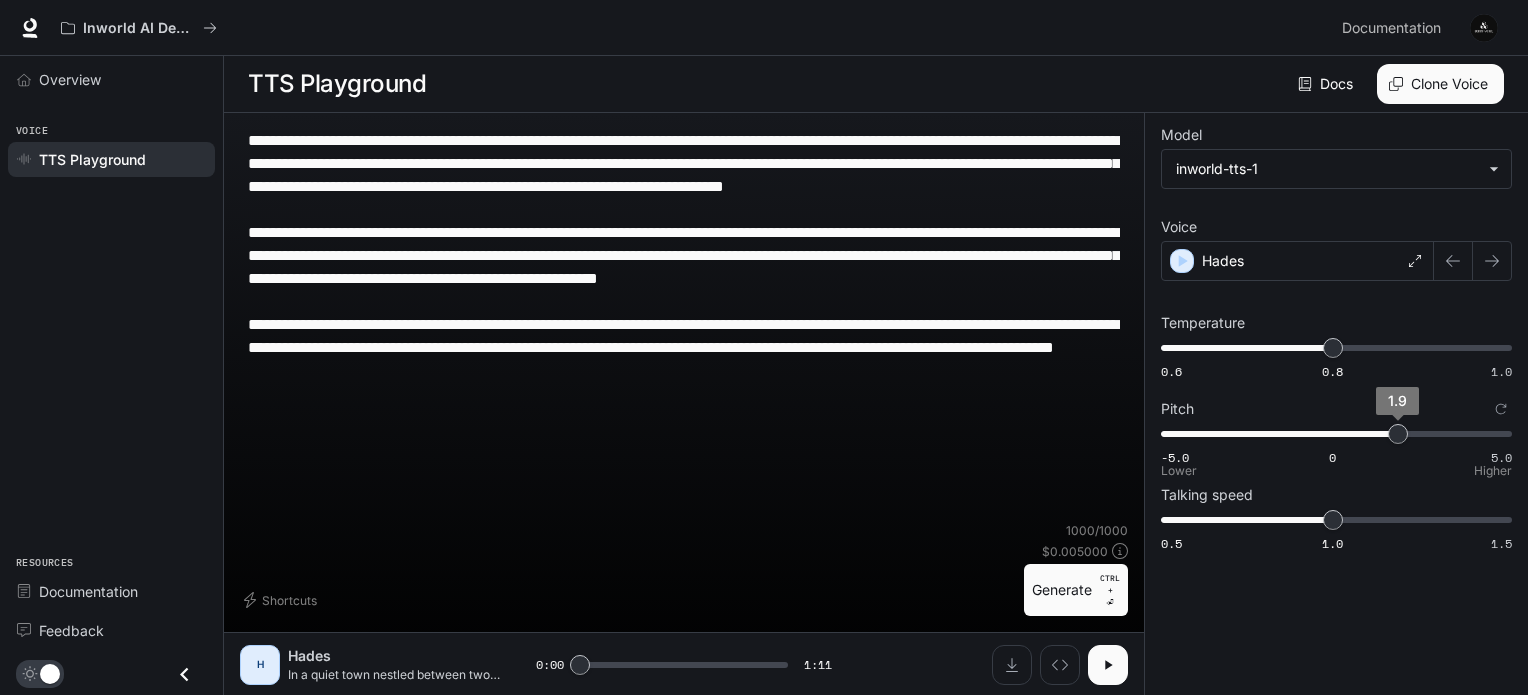 click on "1.9" at bounding box center (1398, 434) 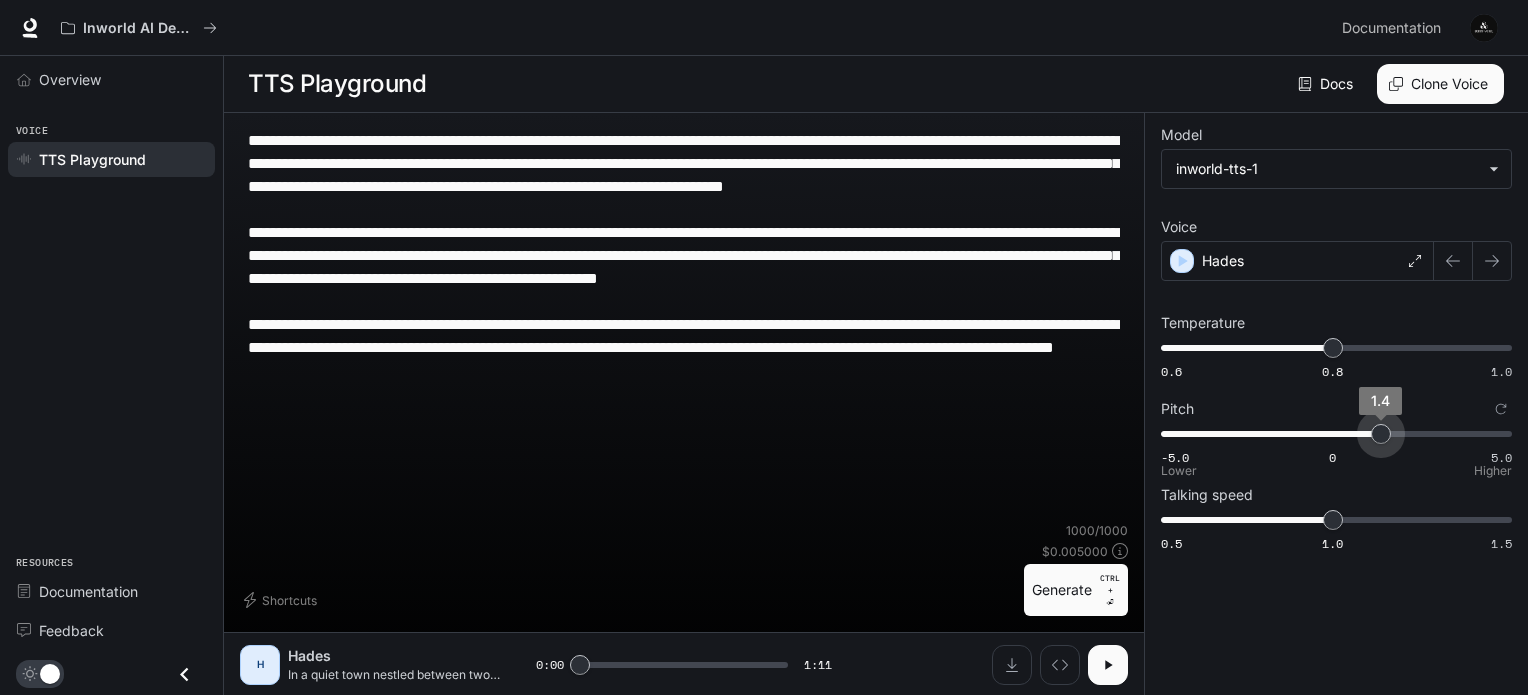 click on "1.4" at bounding box center (1381, 434) 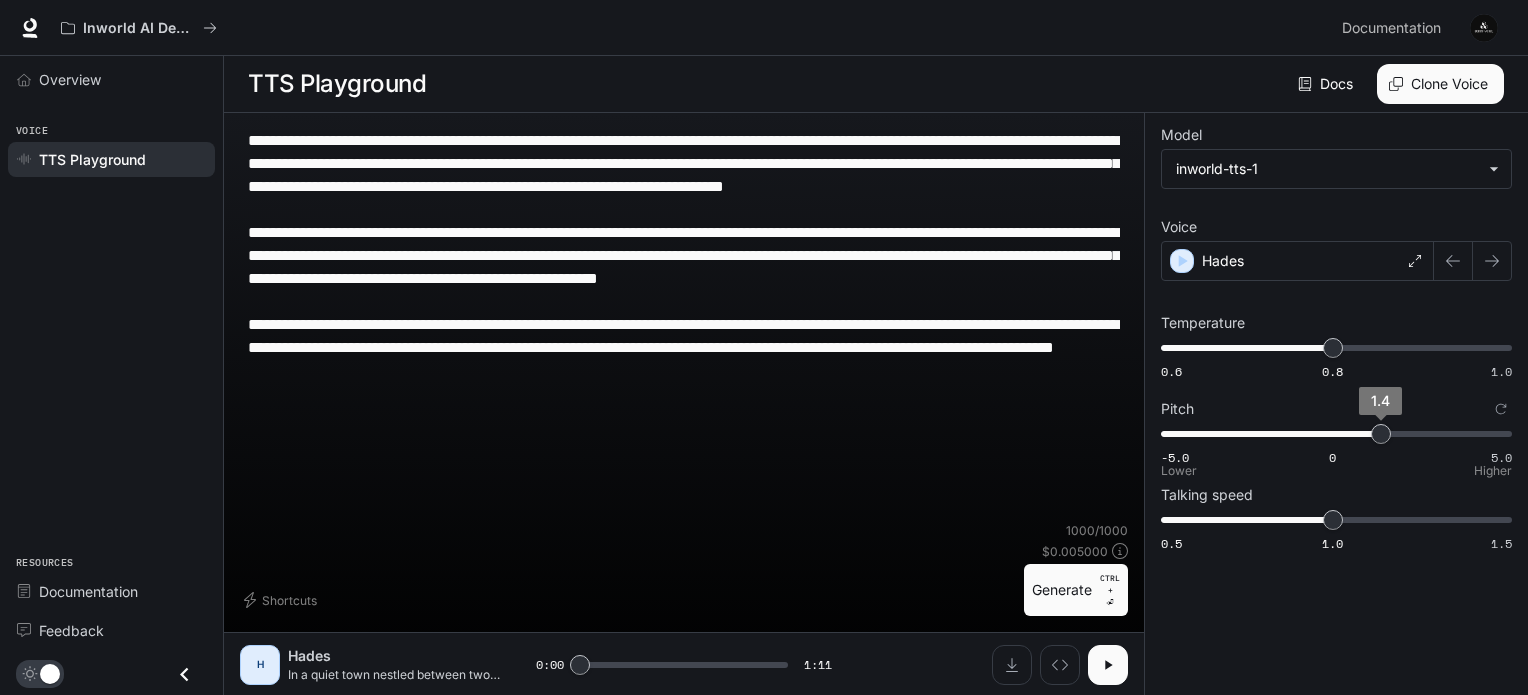 click on "1.4" at bounding box center (1381, 434) 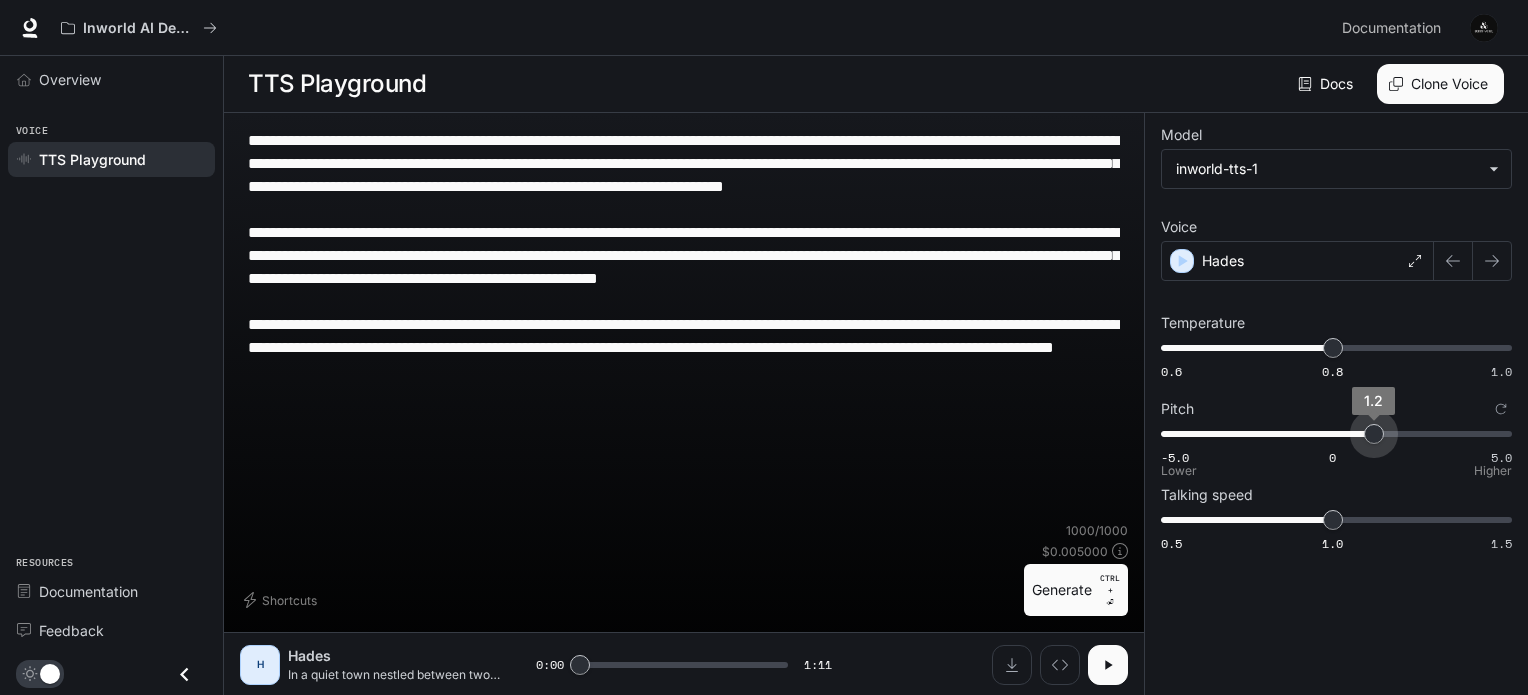 click on "1.2" at bounding box center (1374, 434) 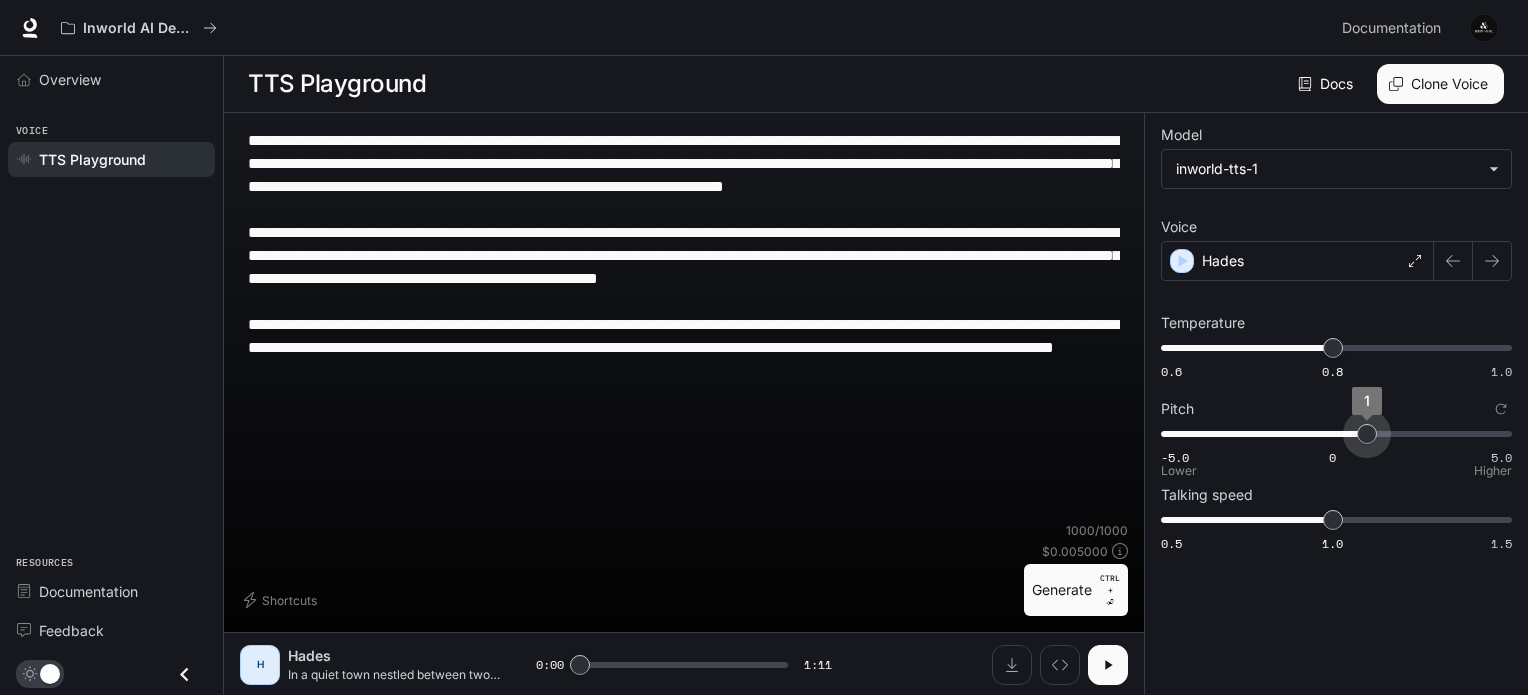 click on "1" at bounding box center (1367, 434) 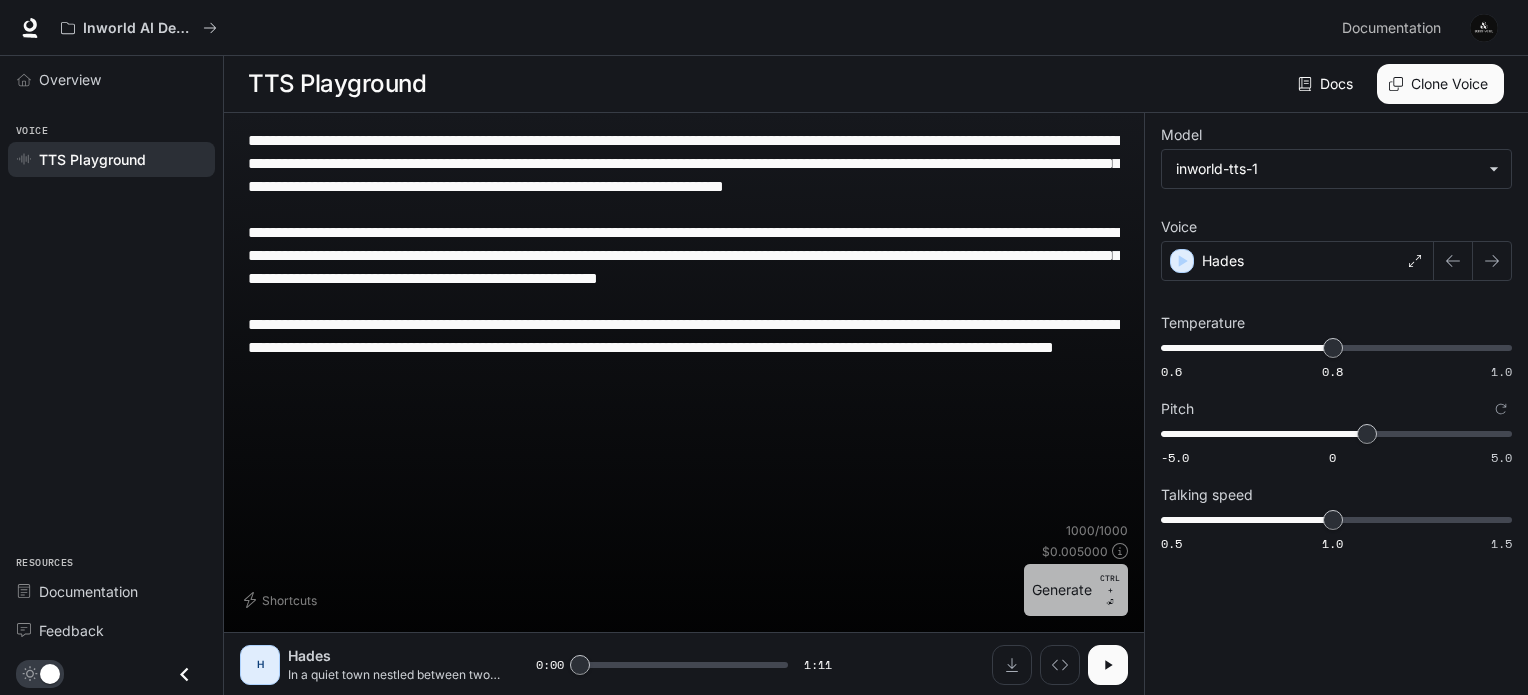 click on "Generate CTRL +  ⏎" at bounding box center [1076, 590] 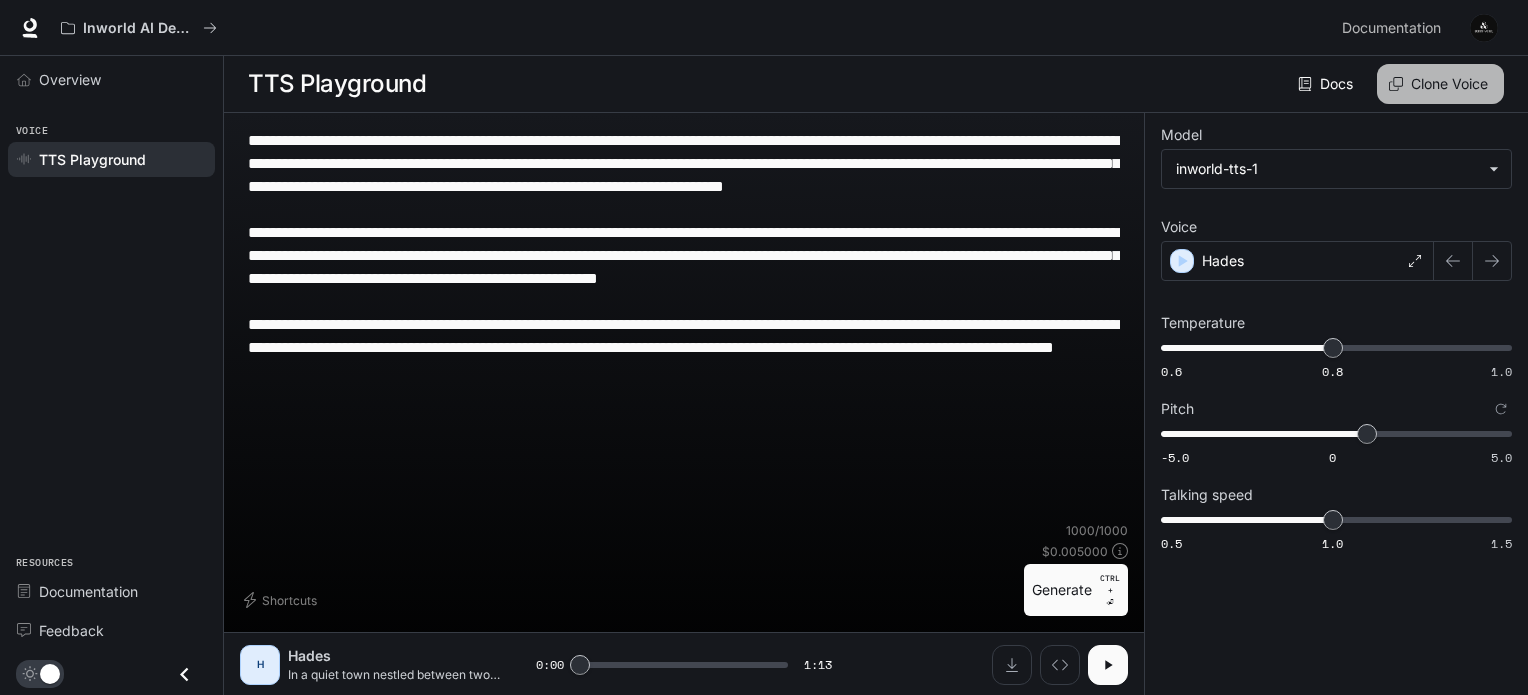 click 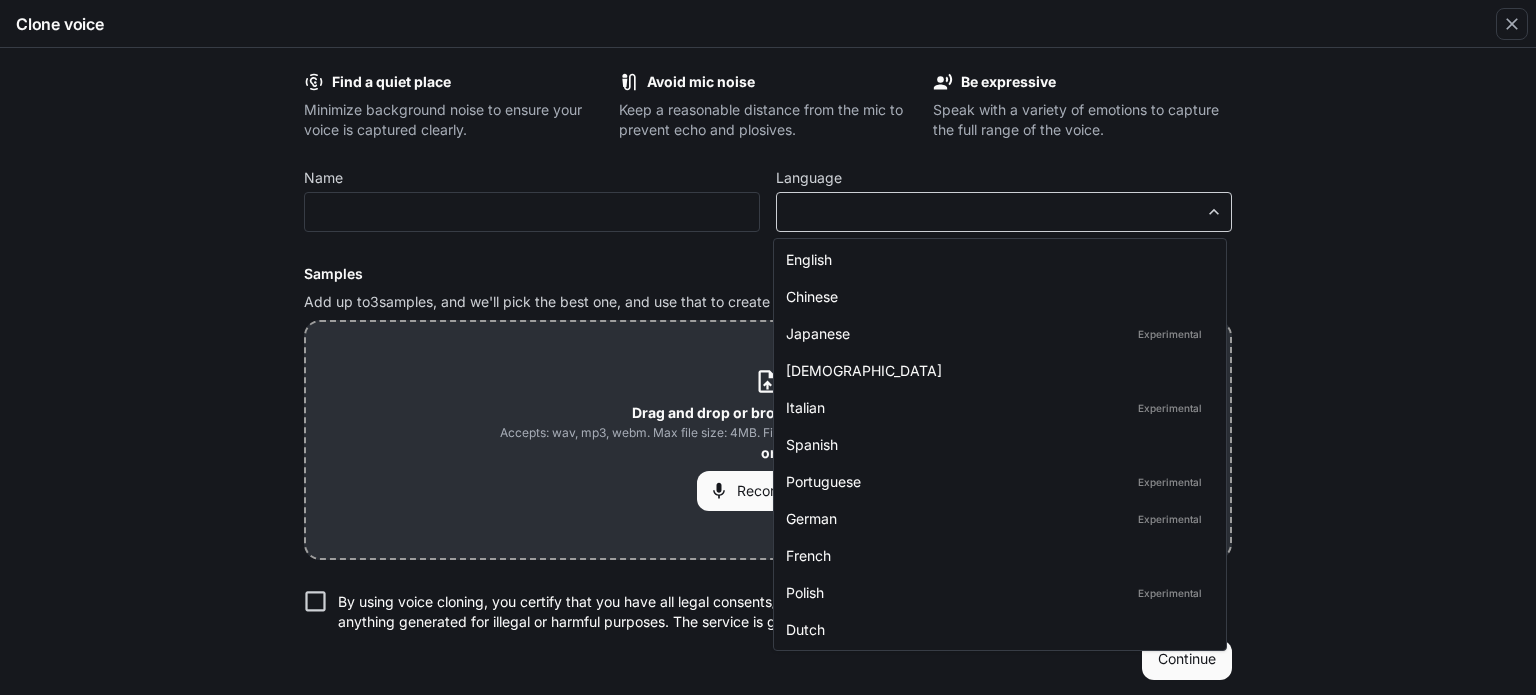 click on "**********" at bounding box center [768, 348] 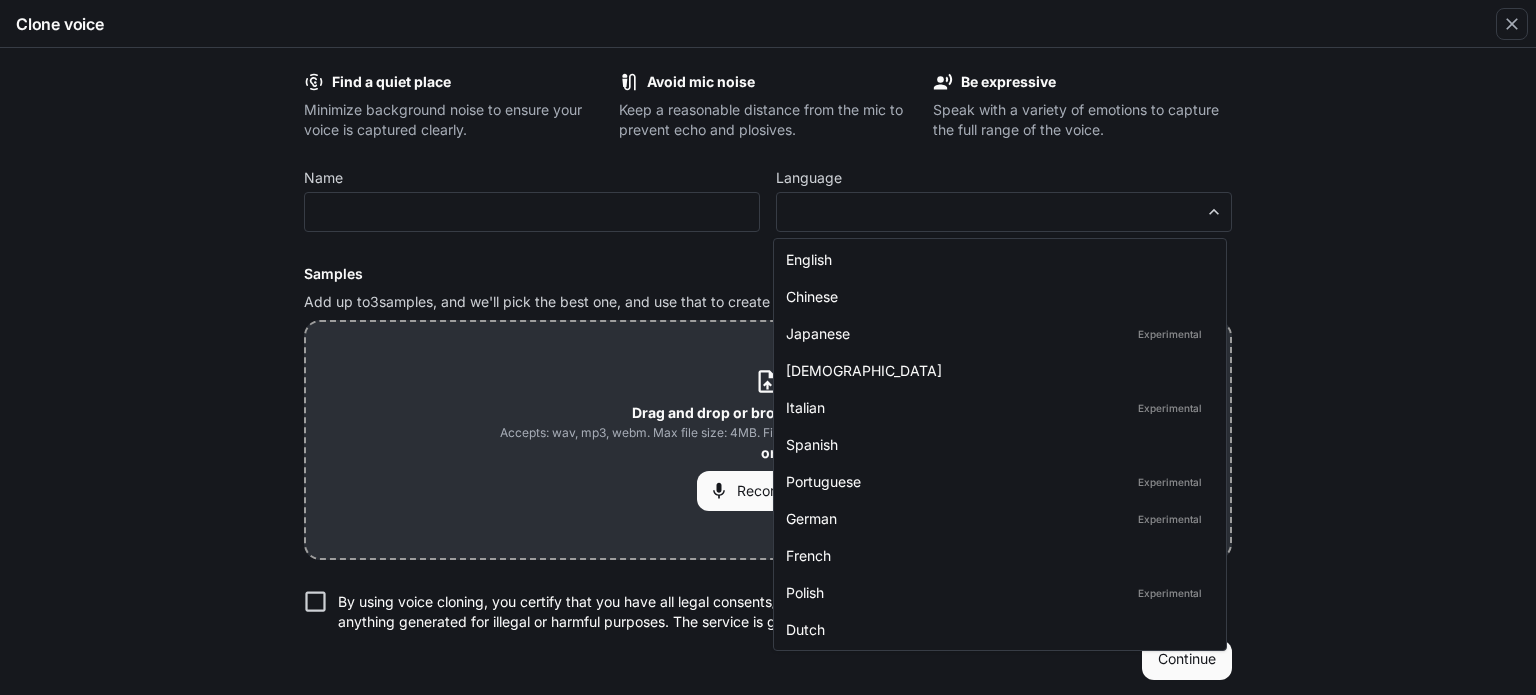 click at bounding box center [768, 347] 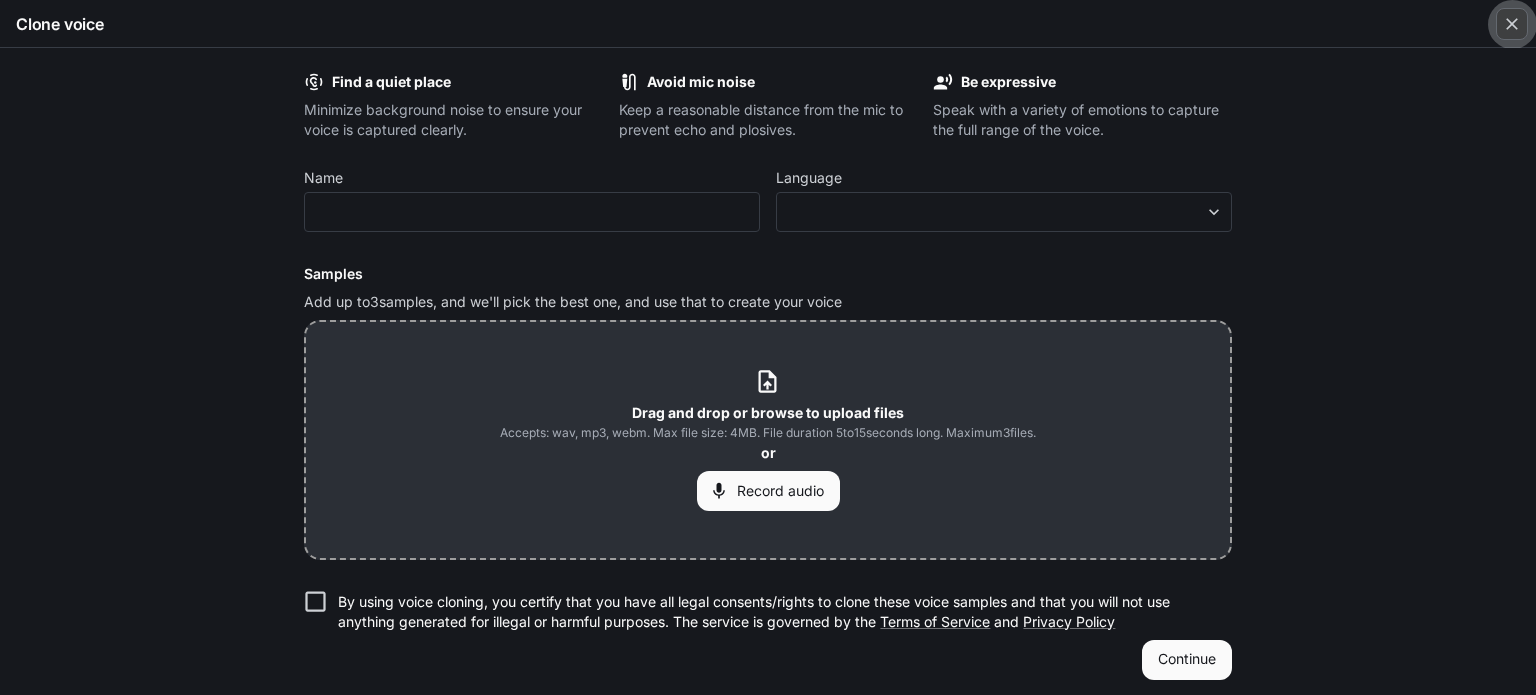 click at bounding box center [1512, 24] 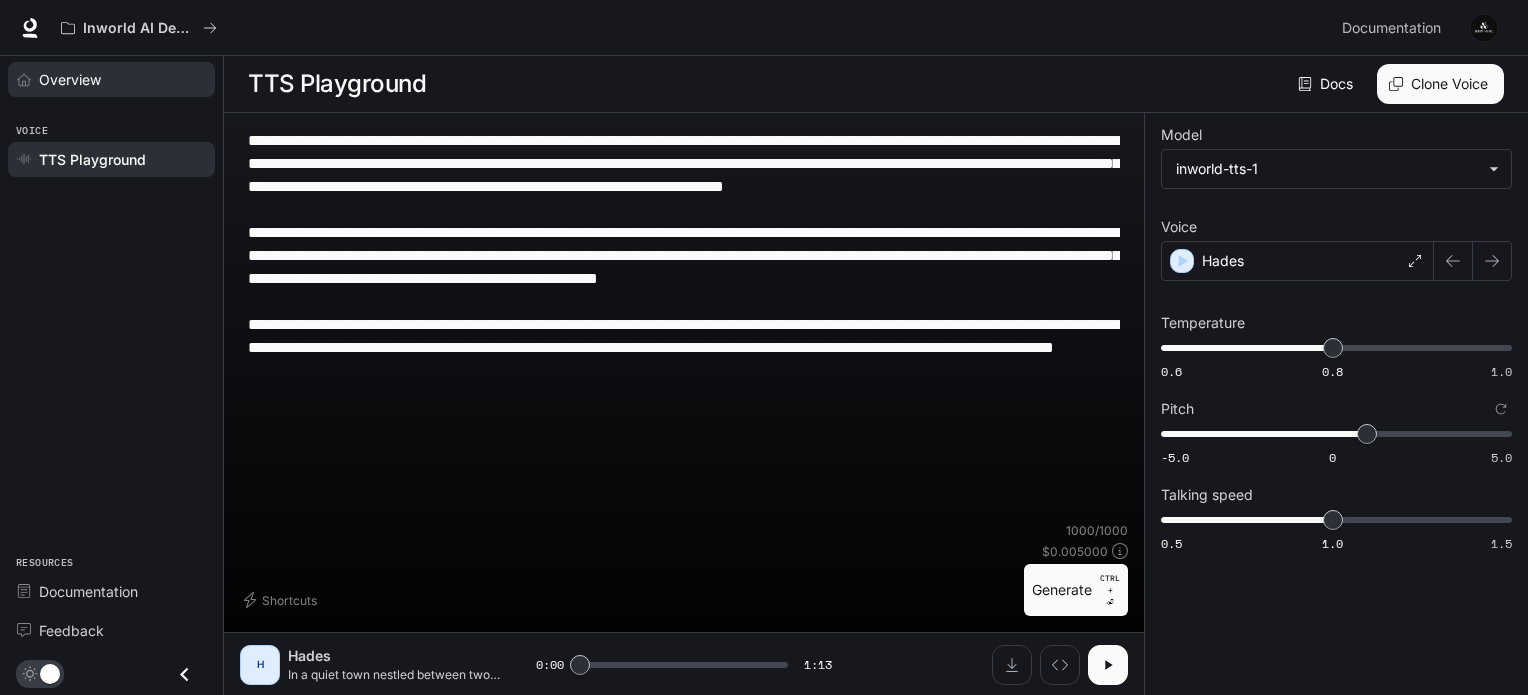 click on "Overview" at bounding box center [70, 79] 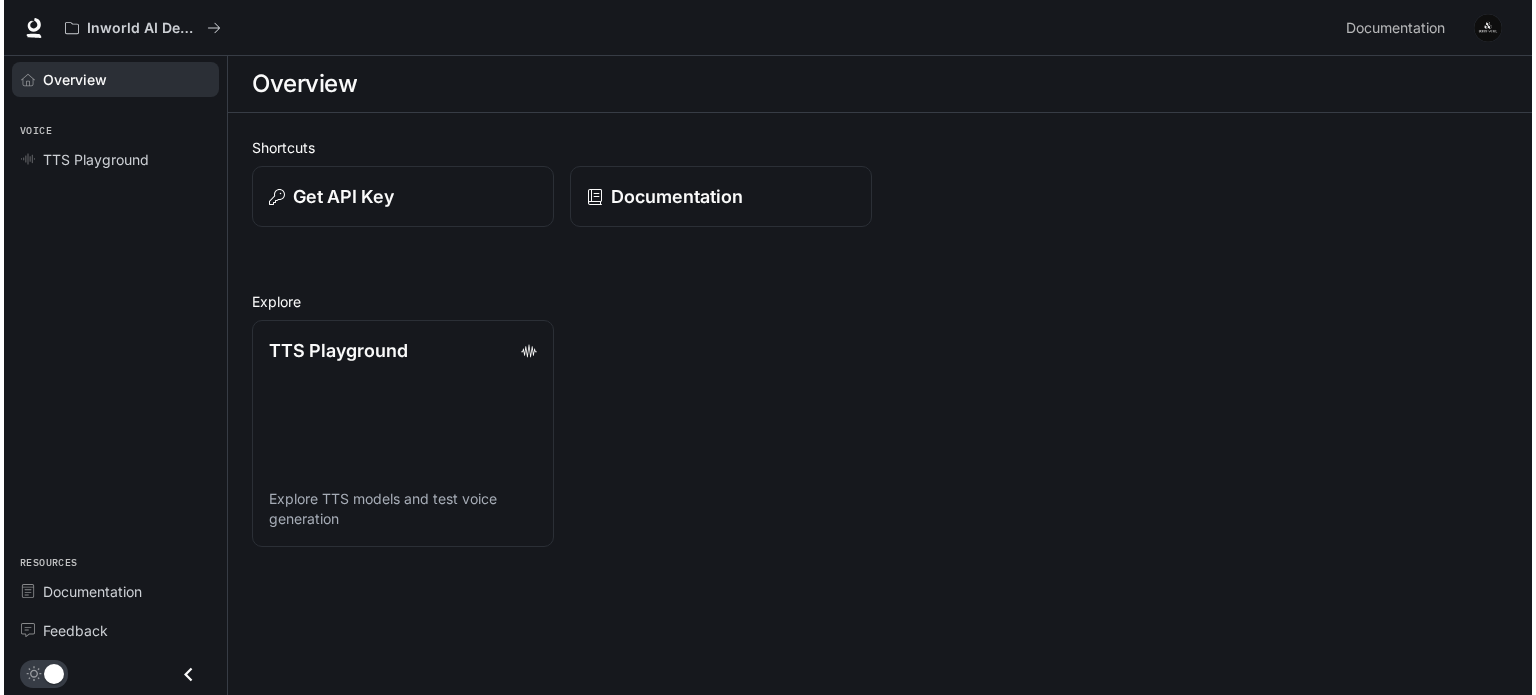 scroll, scrollTop: 0, scrollLeft: 0, axis: both 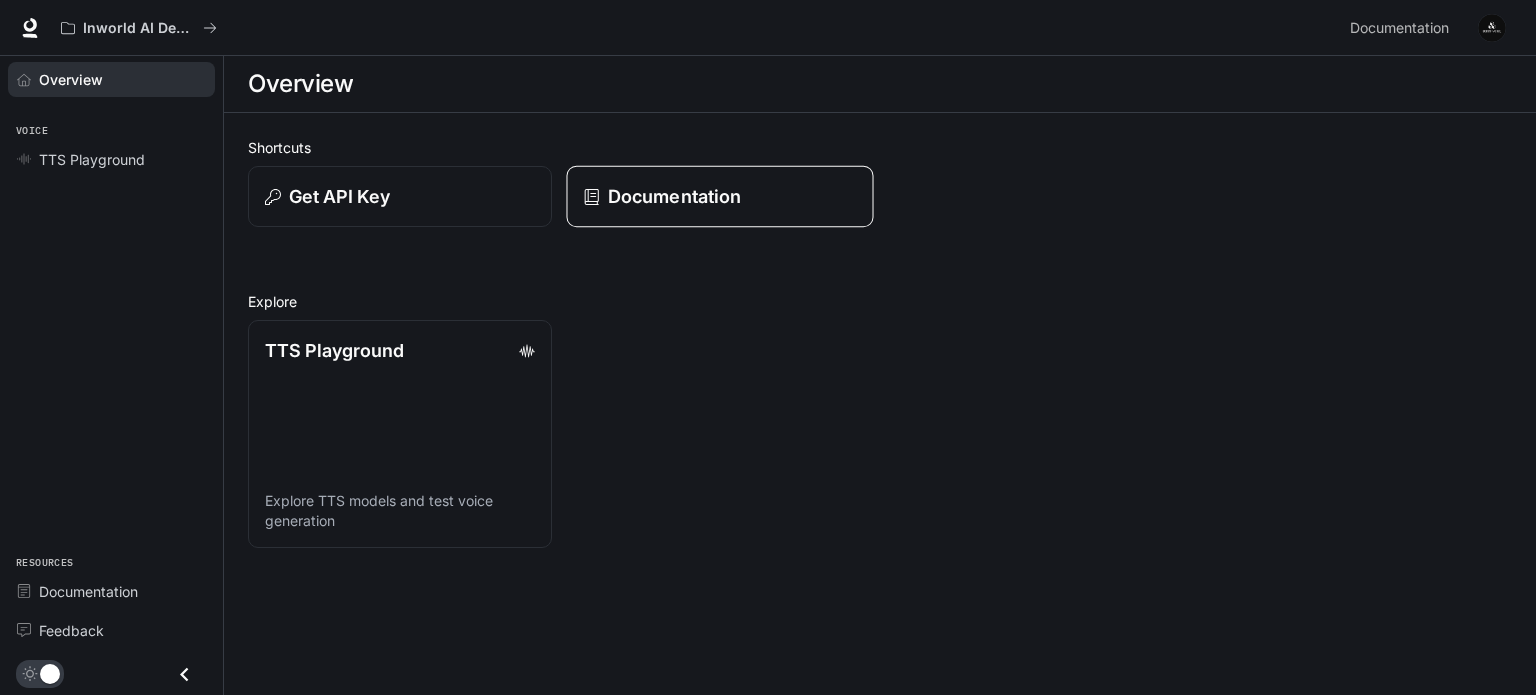 click on "Documentation" at bounding box center (719, 197) 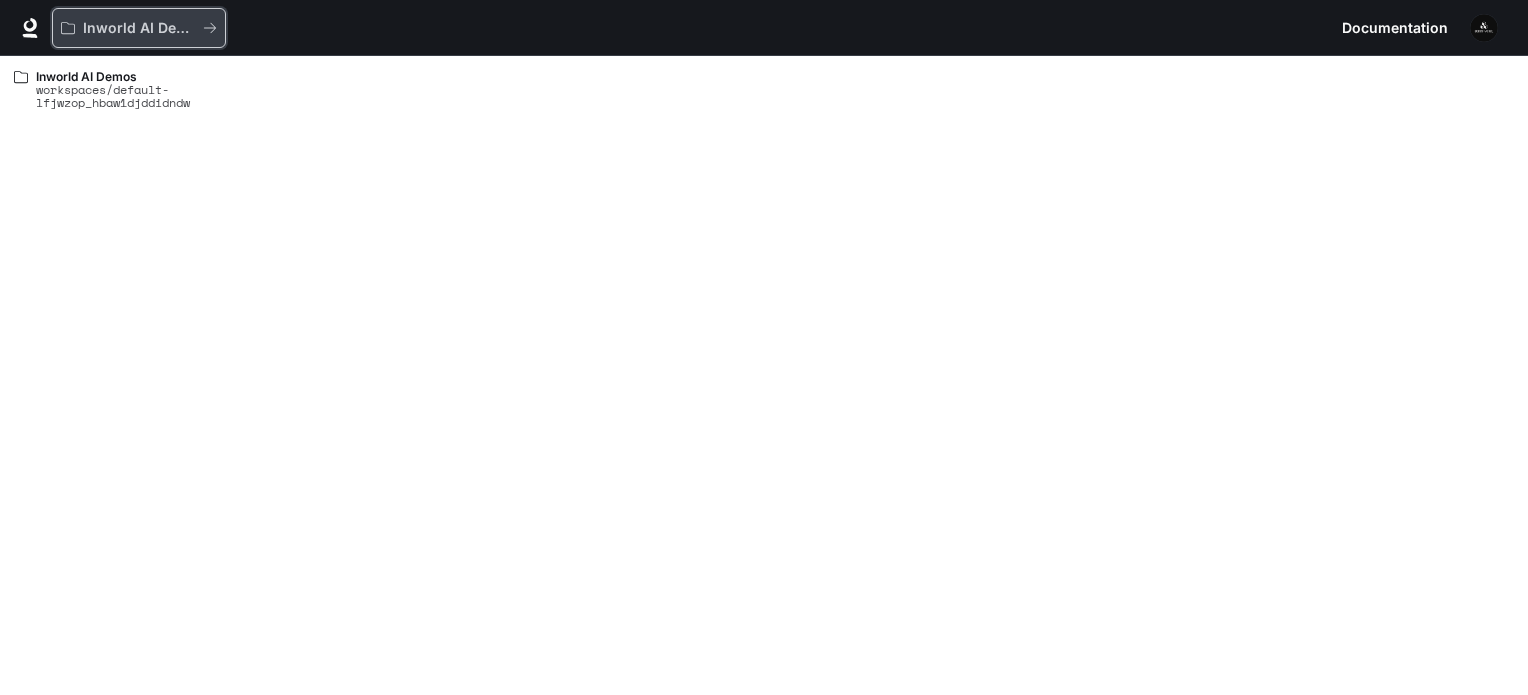 click on "Inworld AI Demos" at bounding box center (139, 28) 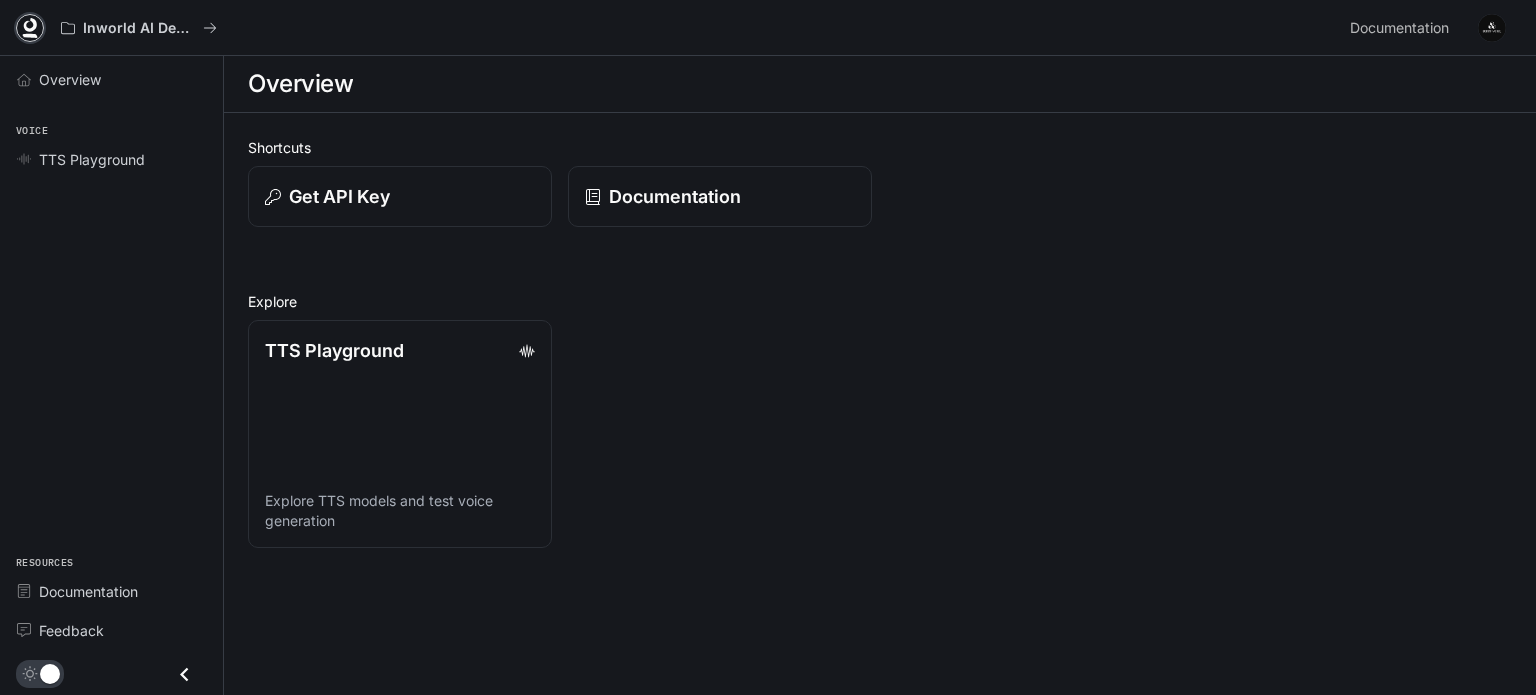 click 